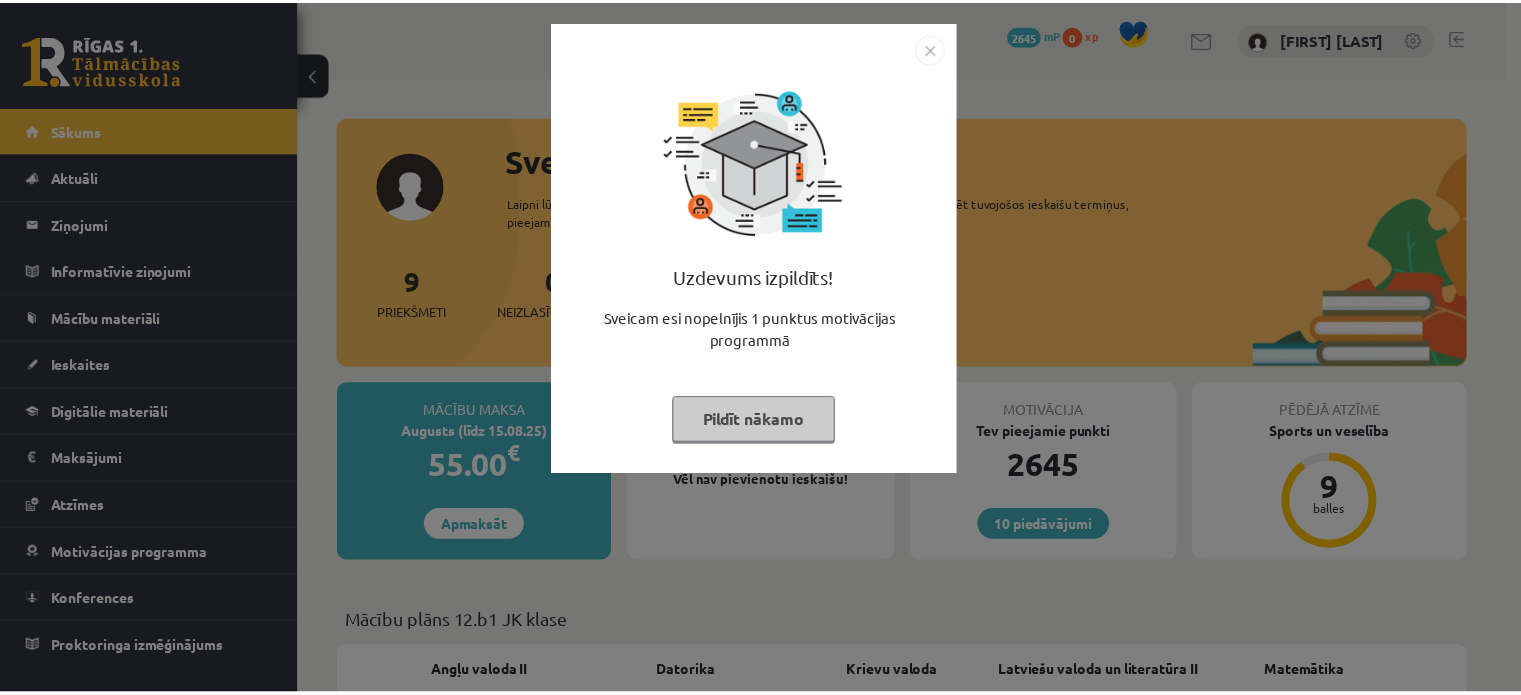 scroll, scrollTop: 0, scrollLeft: 0, axis: both 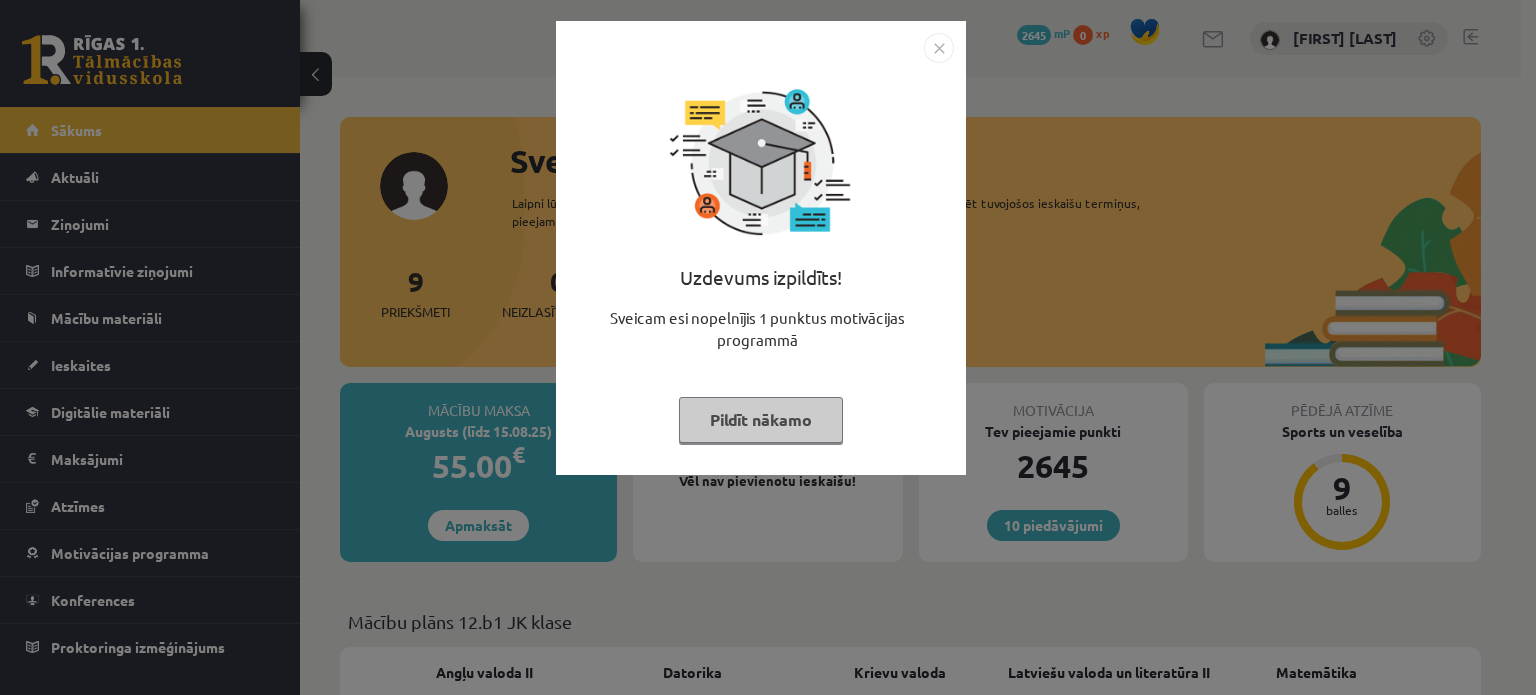 click on "Pildīt nākamo" at bounding box center (761, 420) 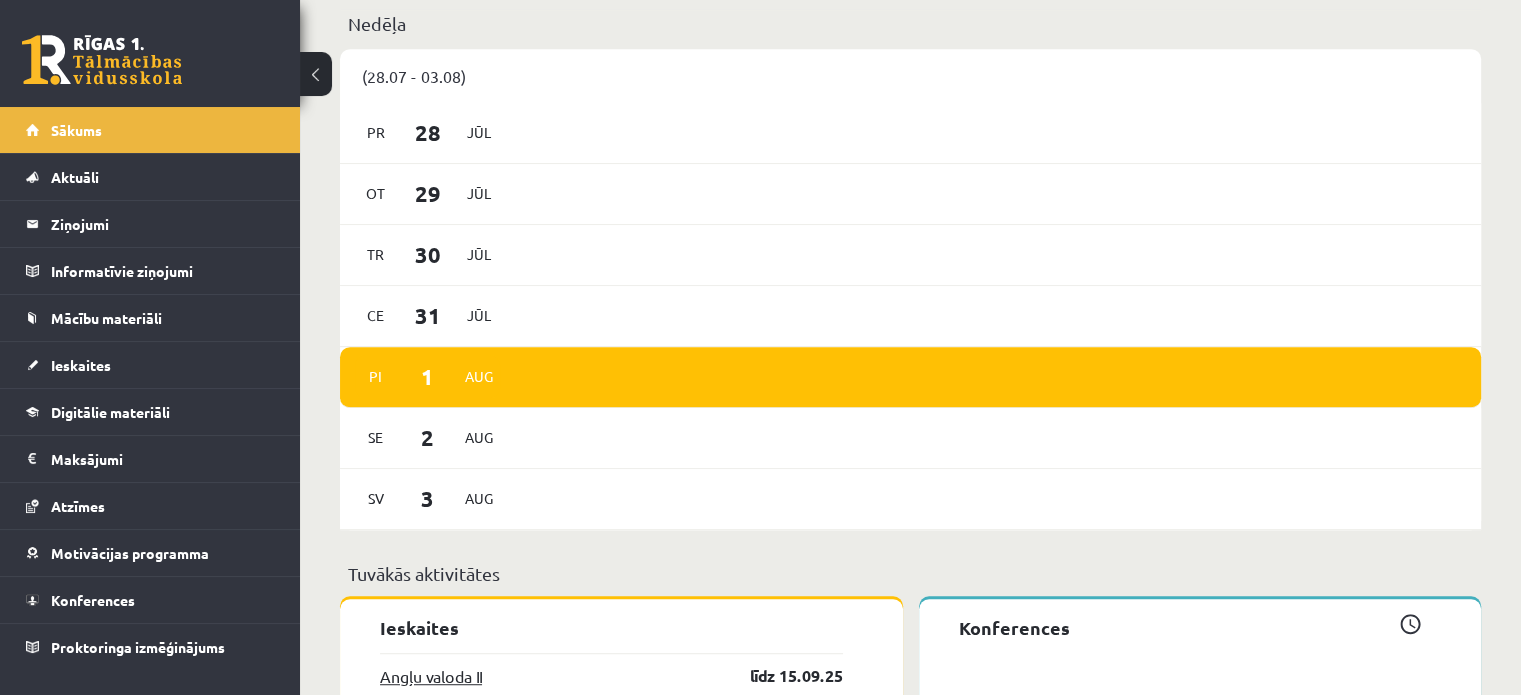 scroll, scrollTop: 1144, scrollLeft: 0, axis: vertical 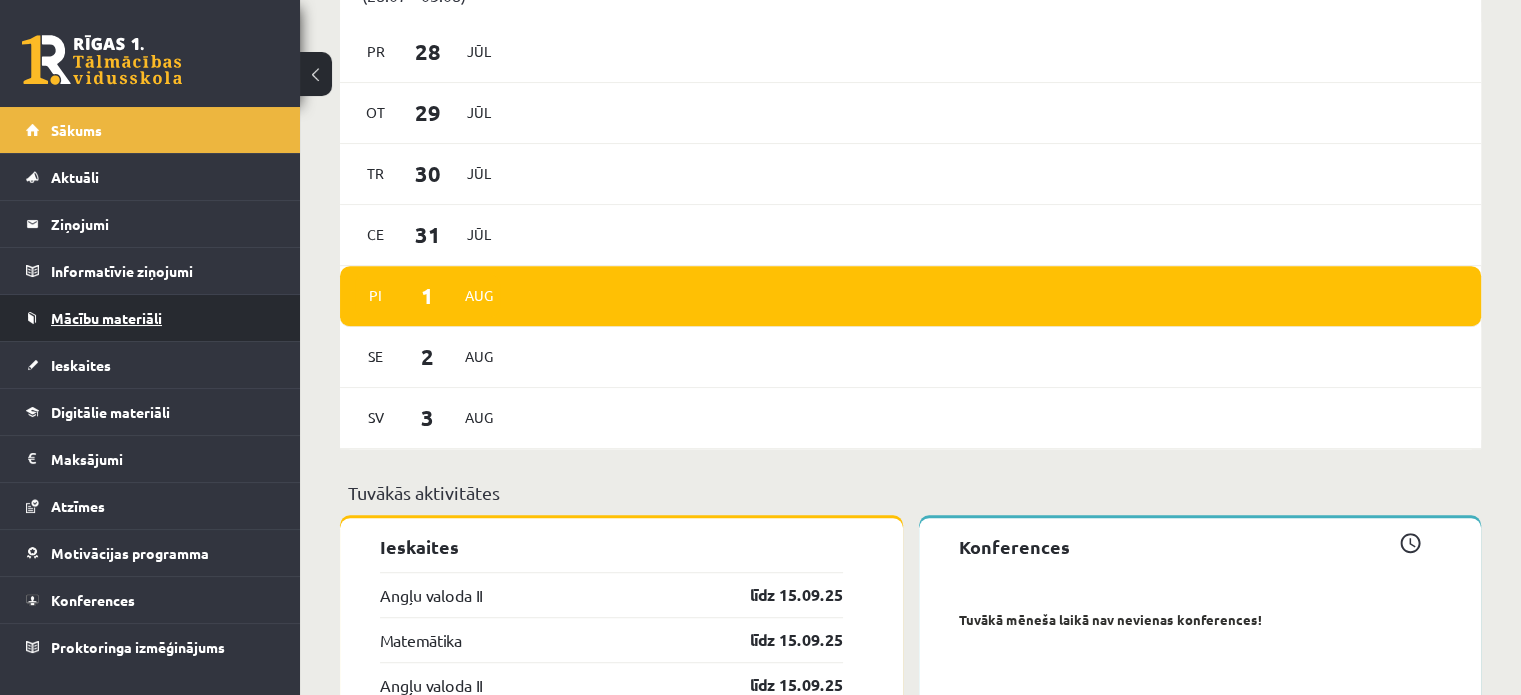 click on "Mācību materiāli" at bounding box center (150, 318) 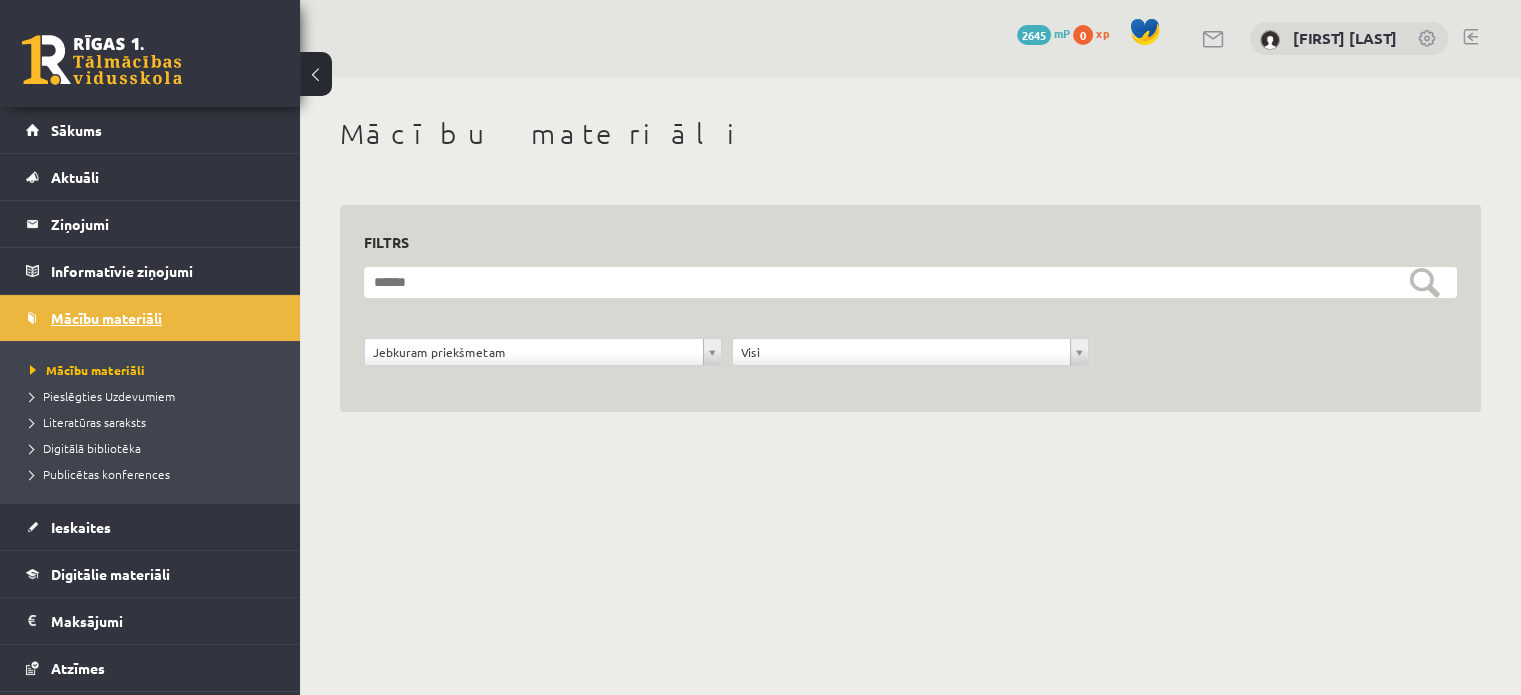 scroll, scrollTop: 0, scrollLeft: 0, axis: both 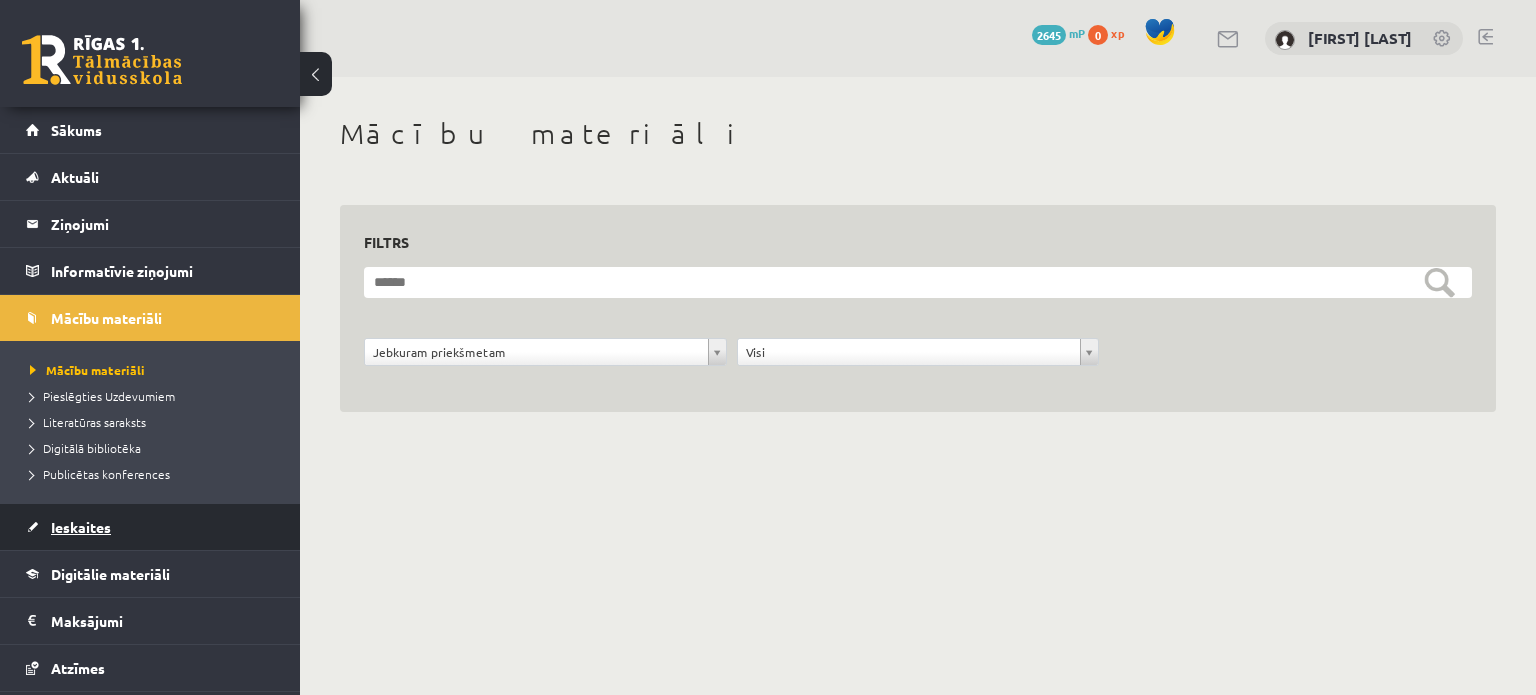 click on "Ieskaites" at bounding box center (150, 527) 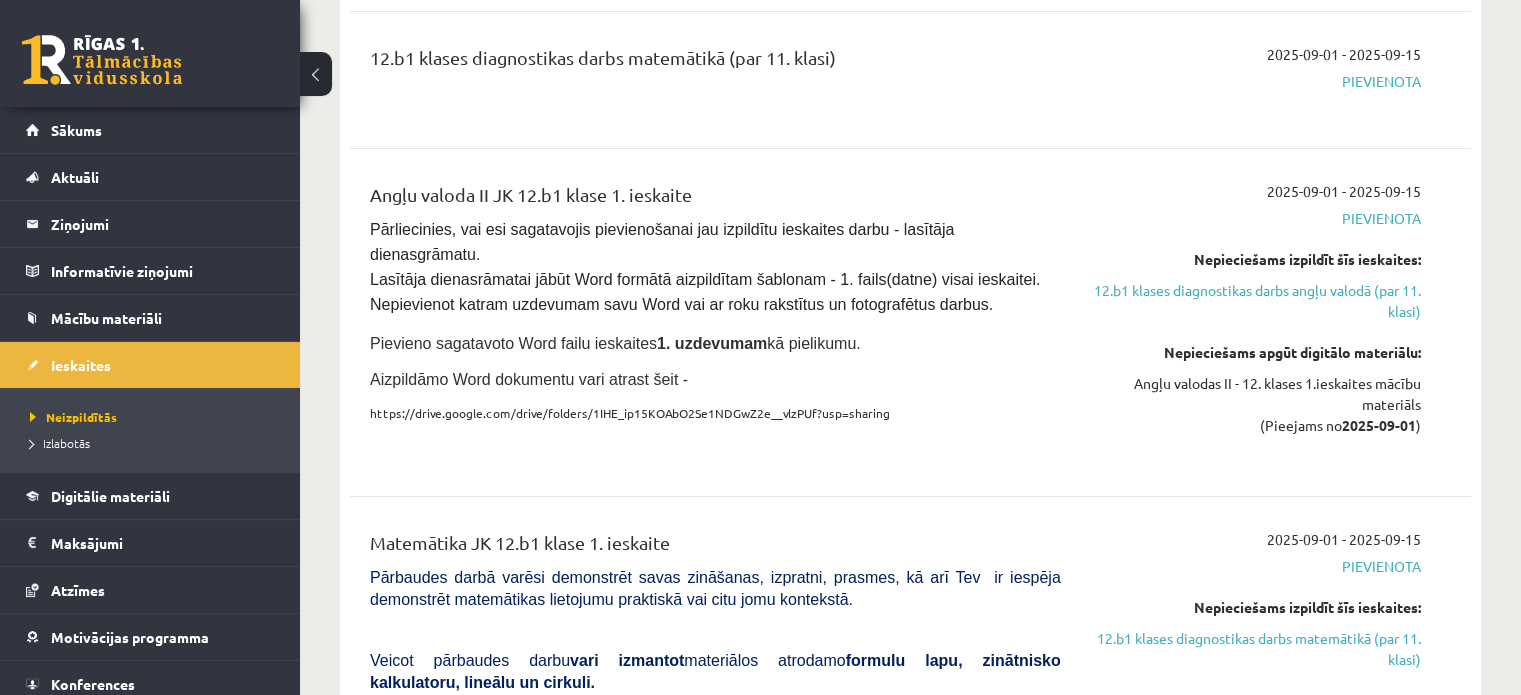 scroll, scrollTop: 231, scrollLeft: 0, axis: vertical 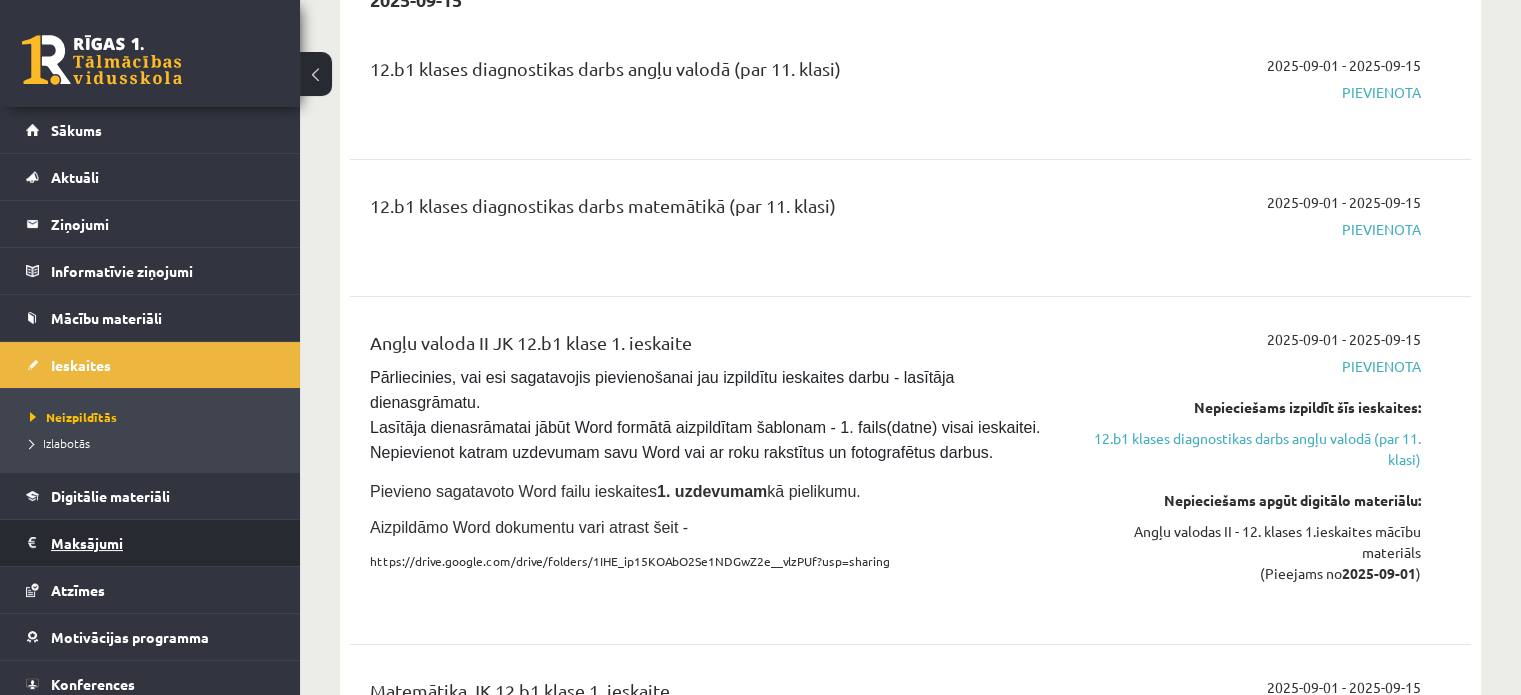click on "Maksājumi
0" at bounding box center [163, 543] 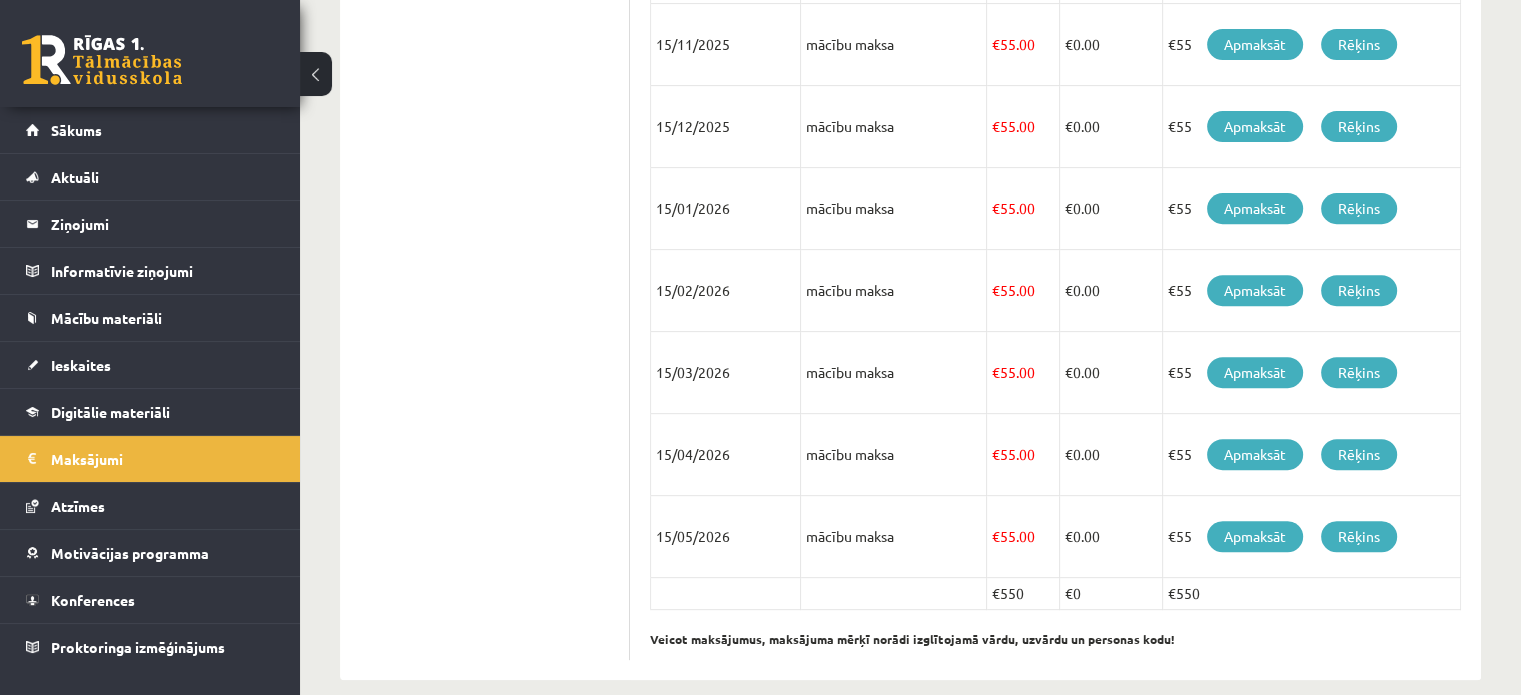 scroll, scrollTop: 769, scrollLeft: 0, axis: vertical 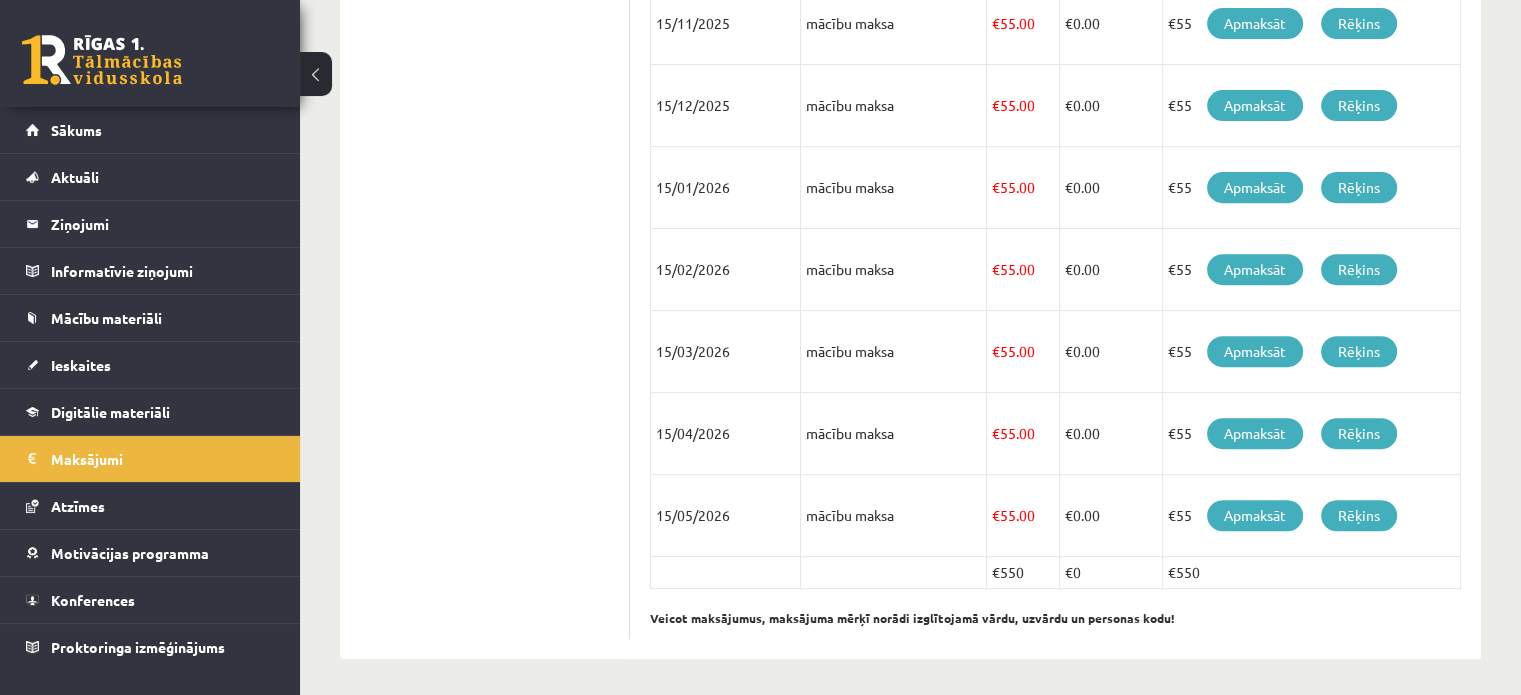 click on "Profils
Atzīmes
Maksājumi
Radinieki
Mana motivācija" at bounding box center [495, 75] 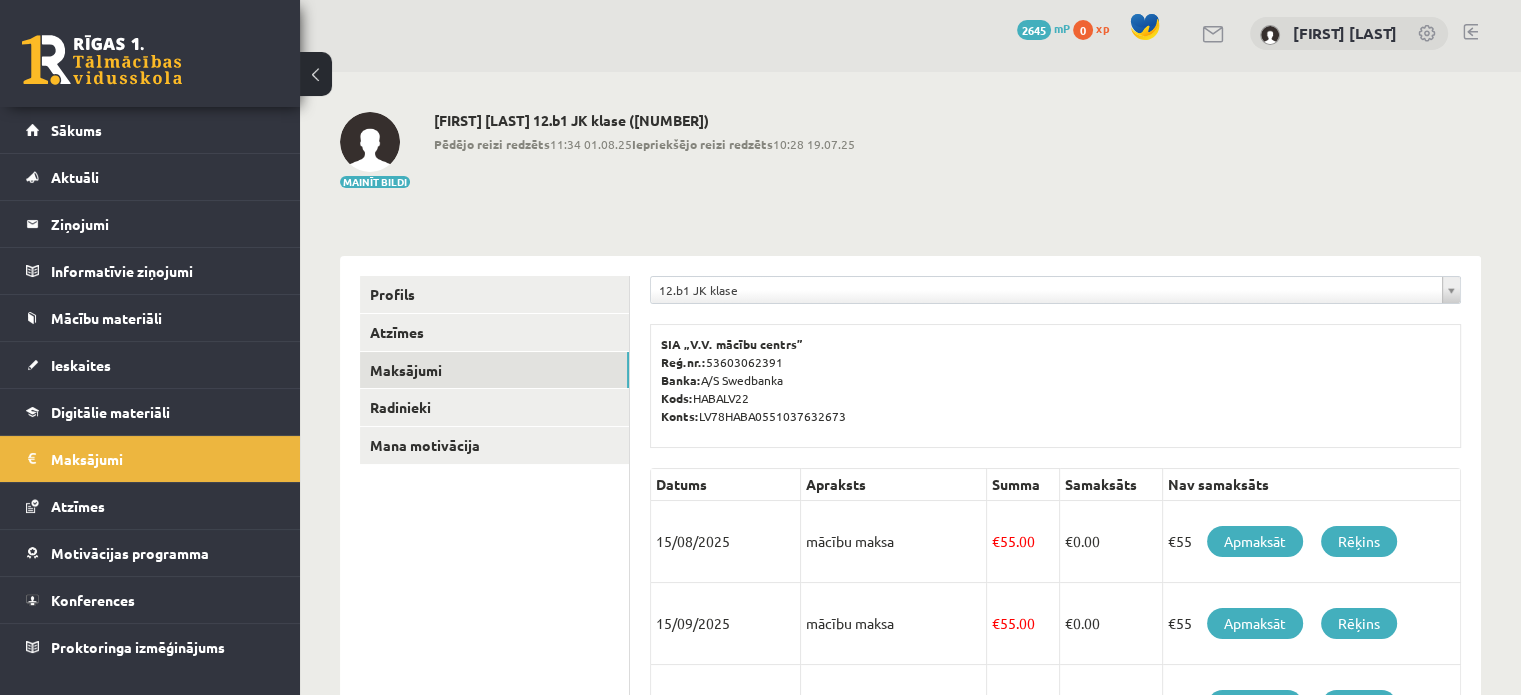 scroll, scrollTop: 0, scrollLeft: 0, axis: both 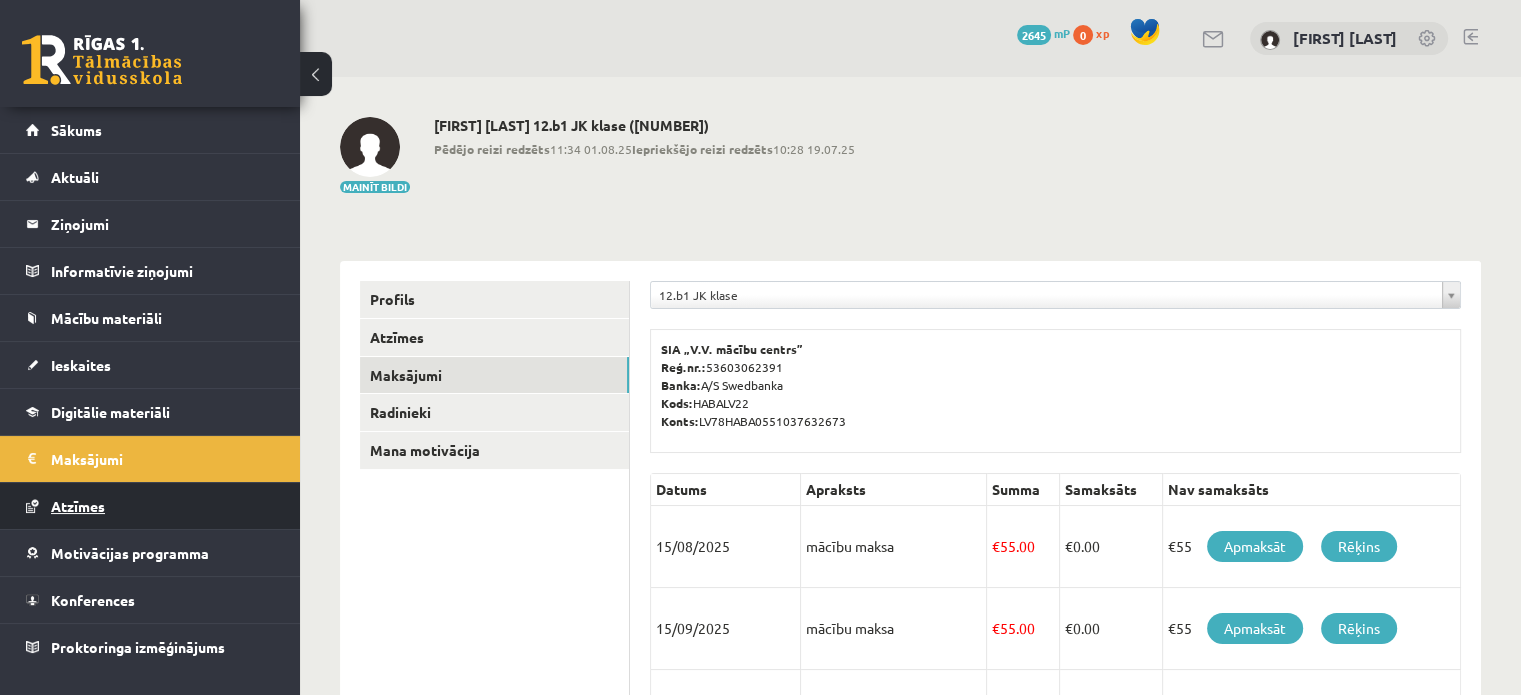 click on "Atzīmes" at bounding box center [150, 506] 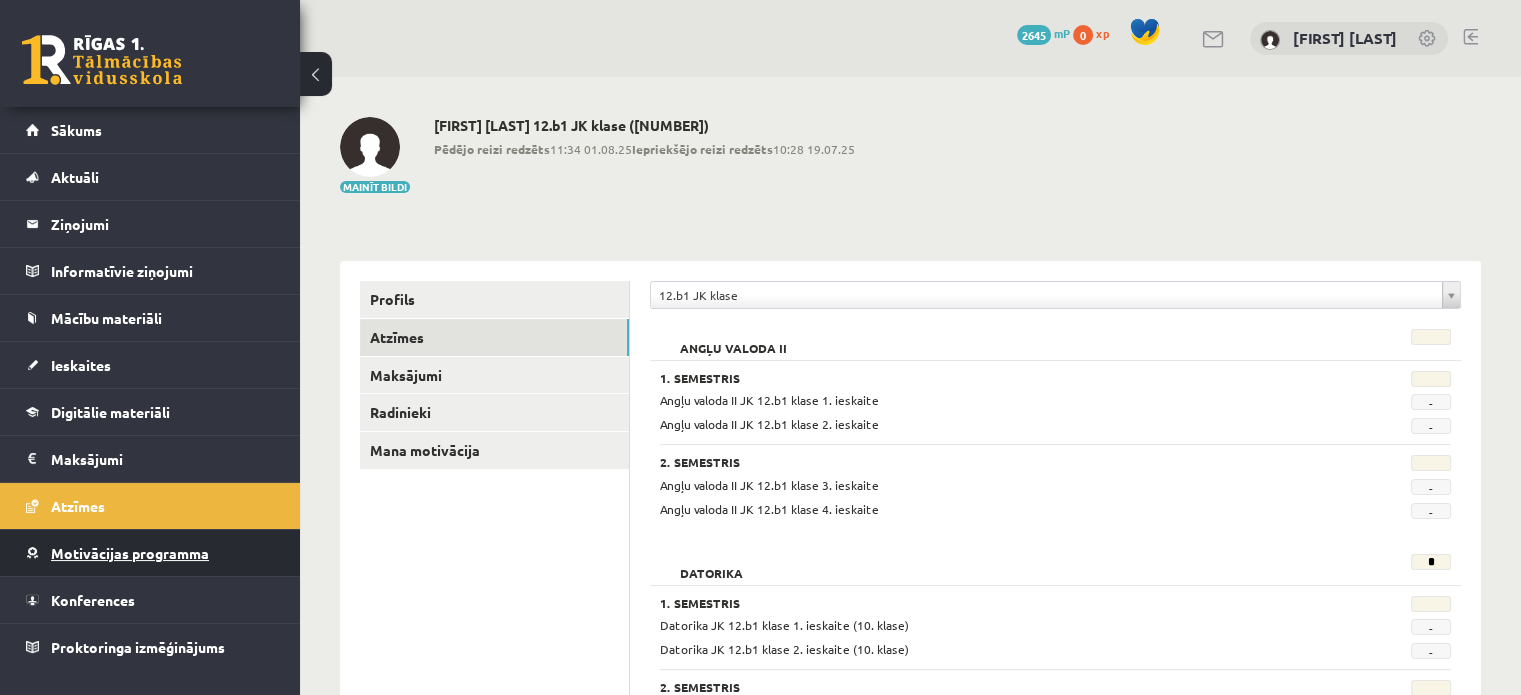 click on "Motivācijas programma" at bounding box center [150, 553] 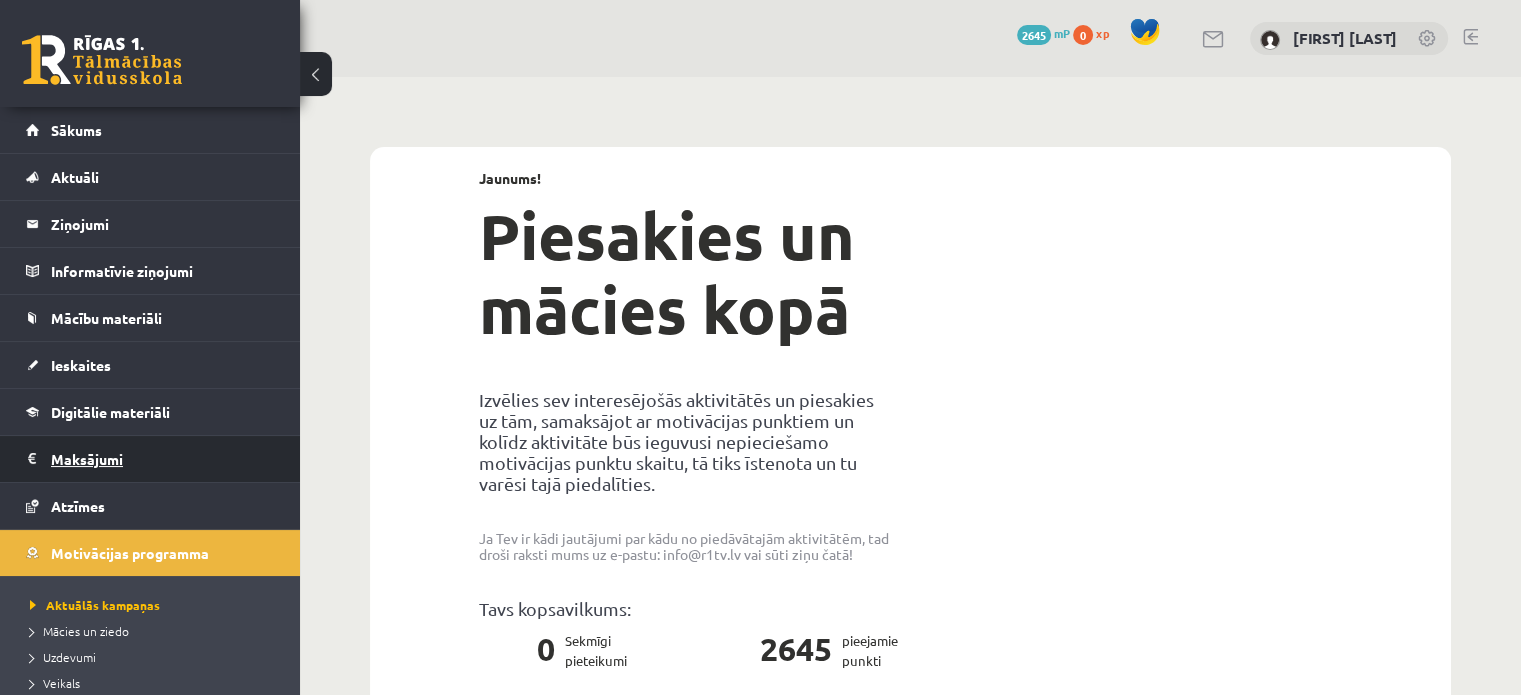 scroll, scrollTop: 186, scrollLeft: 0, axis: vertical 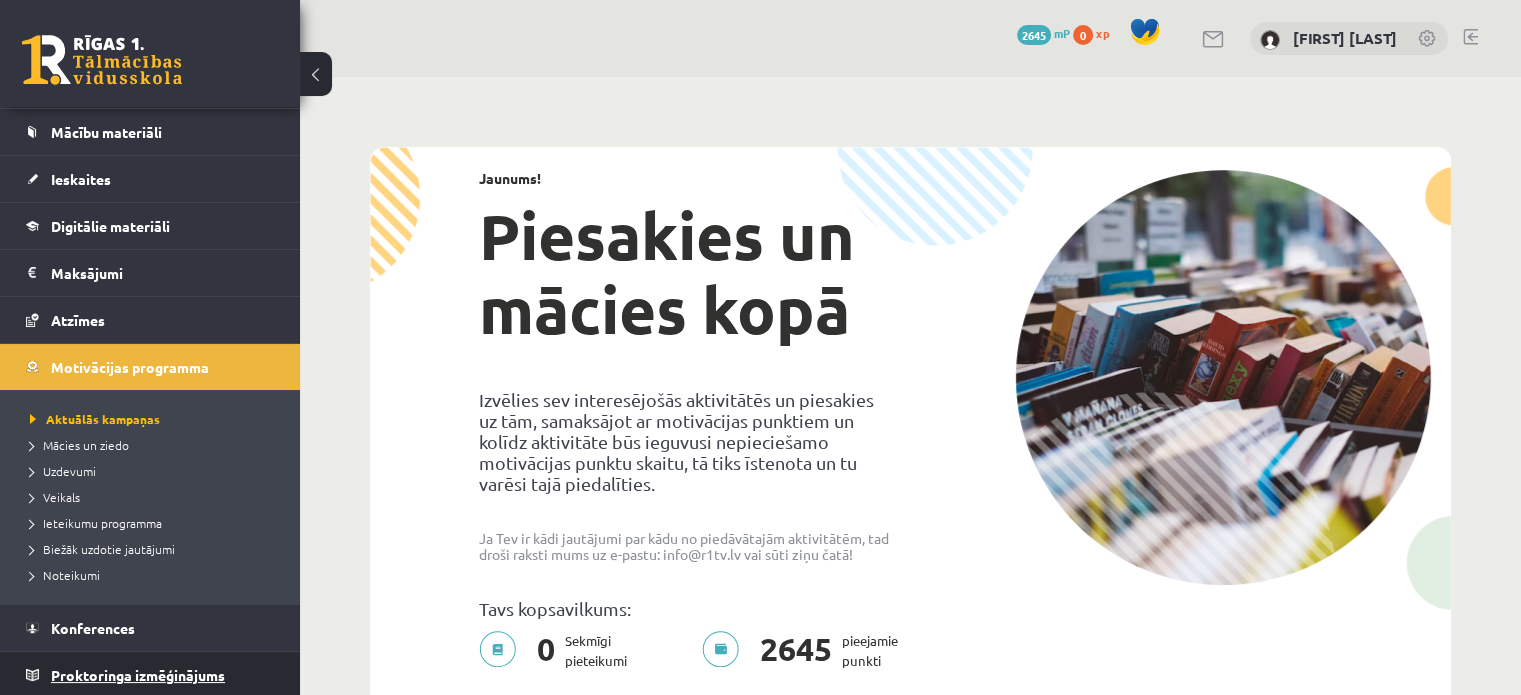 click on "Proktoringa izmēģinājums" at bounding box center [150, 675] 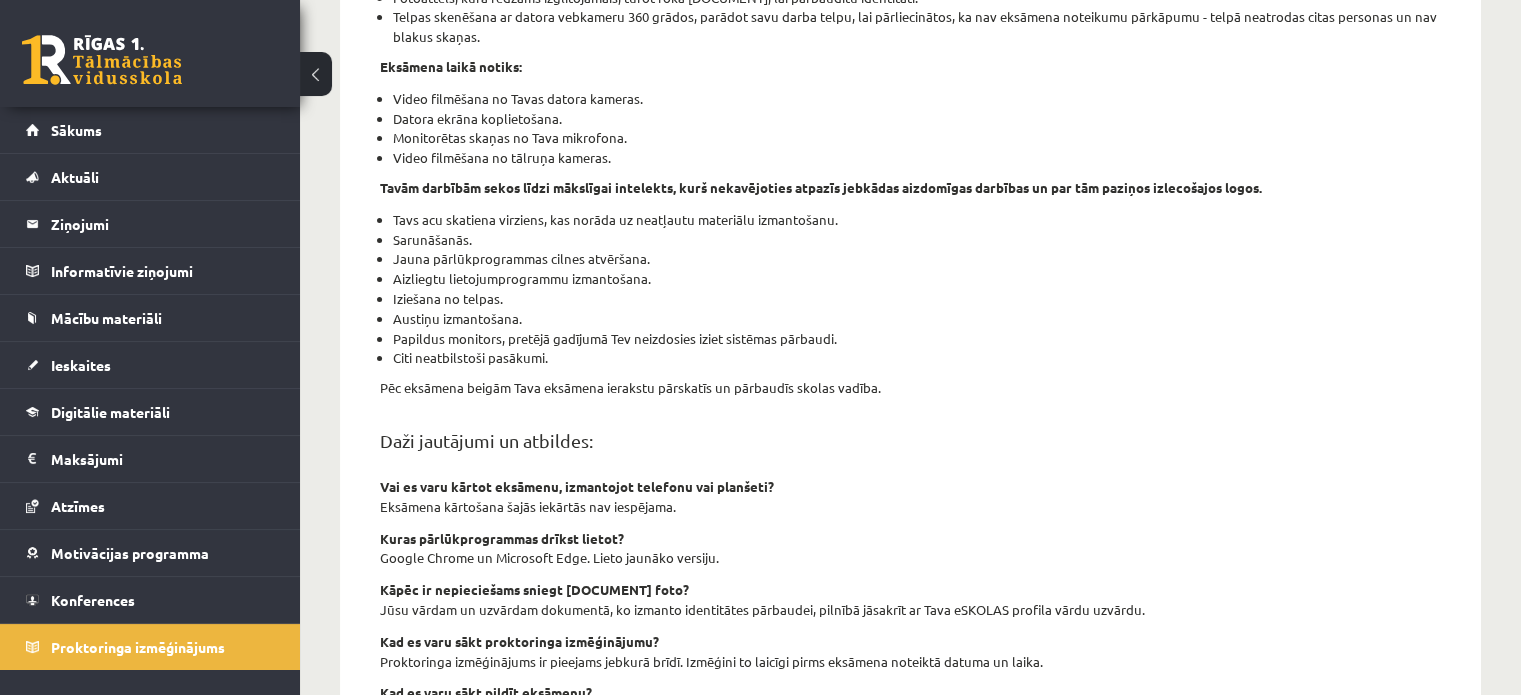 scroll, scrollTop: 725, scrollLeft: 0, axis: vertical 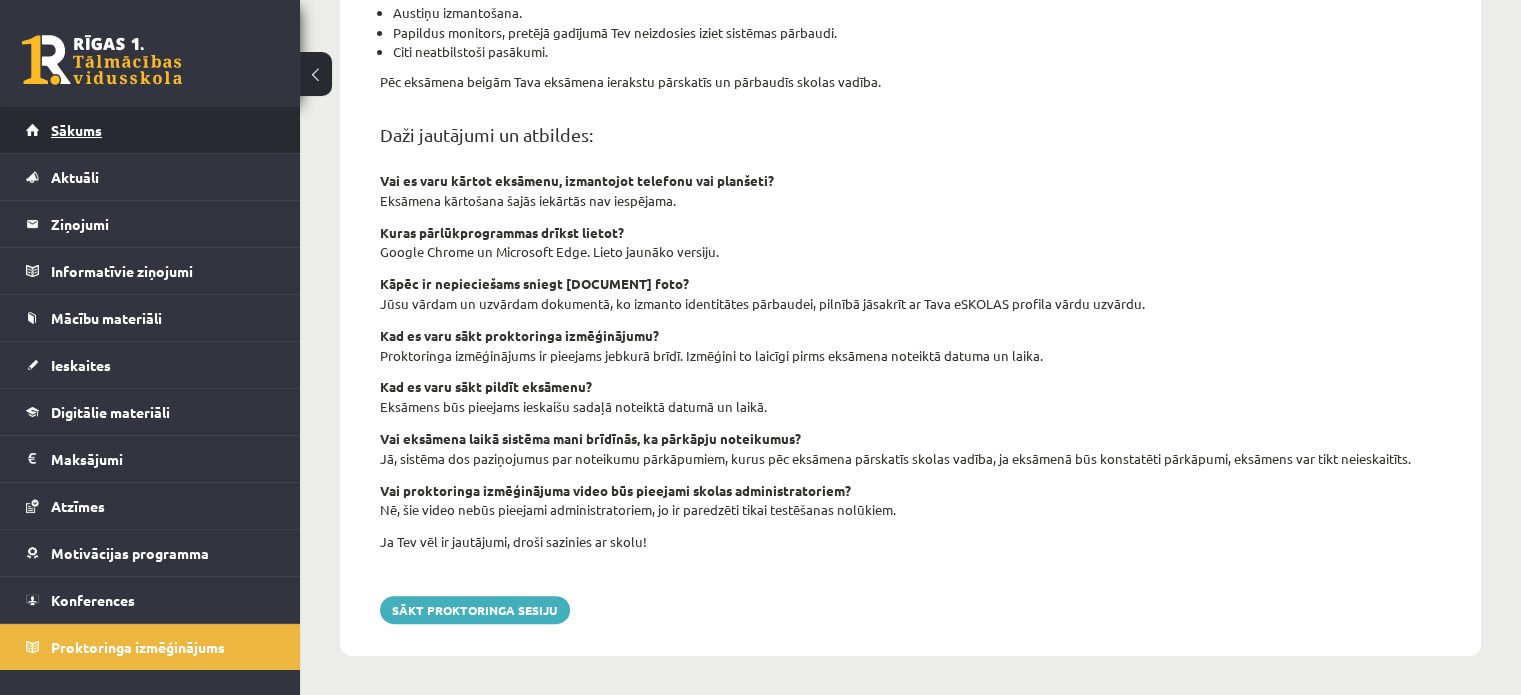 click on "Sākums" at bounding box center [150, 130] 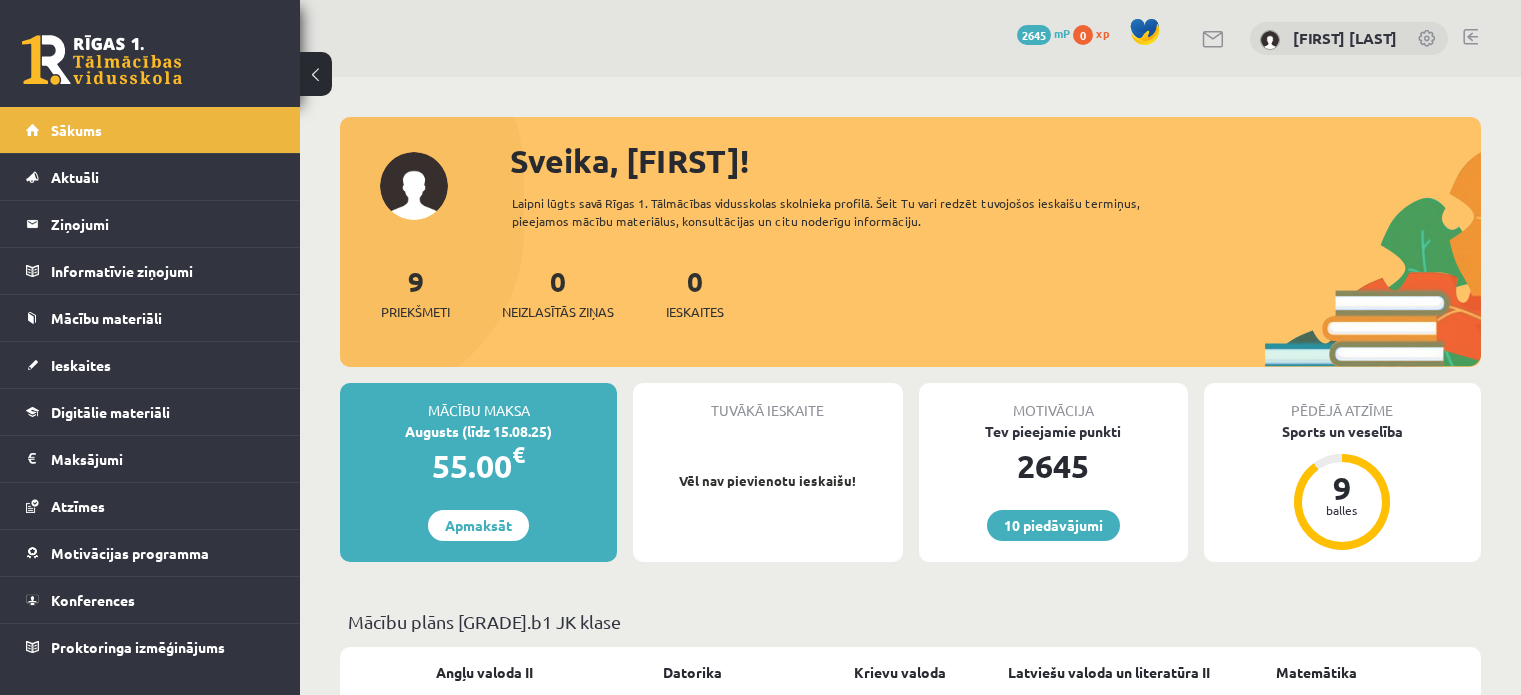 scroll, scrollTop: 0, scrollLeft: 0, axis: both 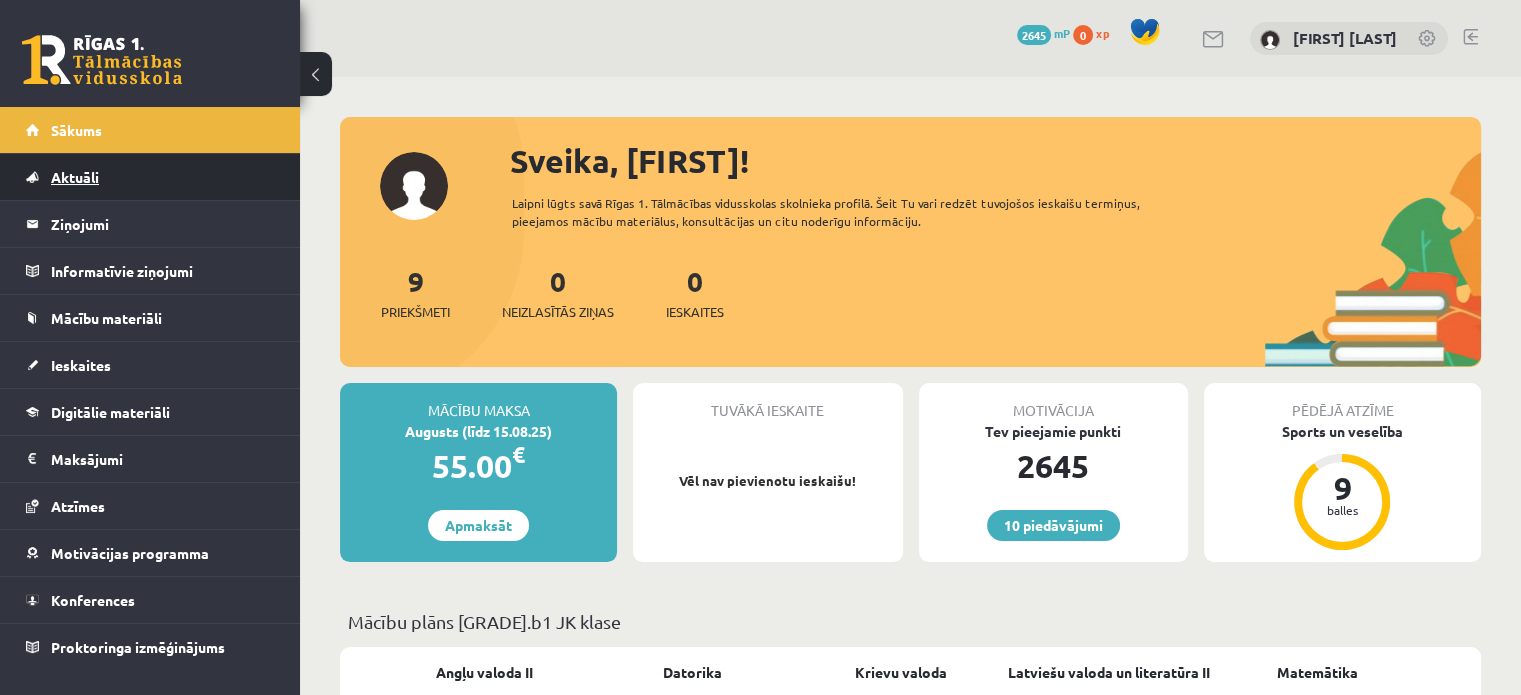 click on "Aktuāli" at bounding box center [150, 177] 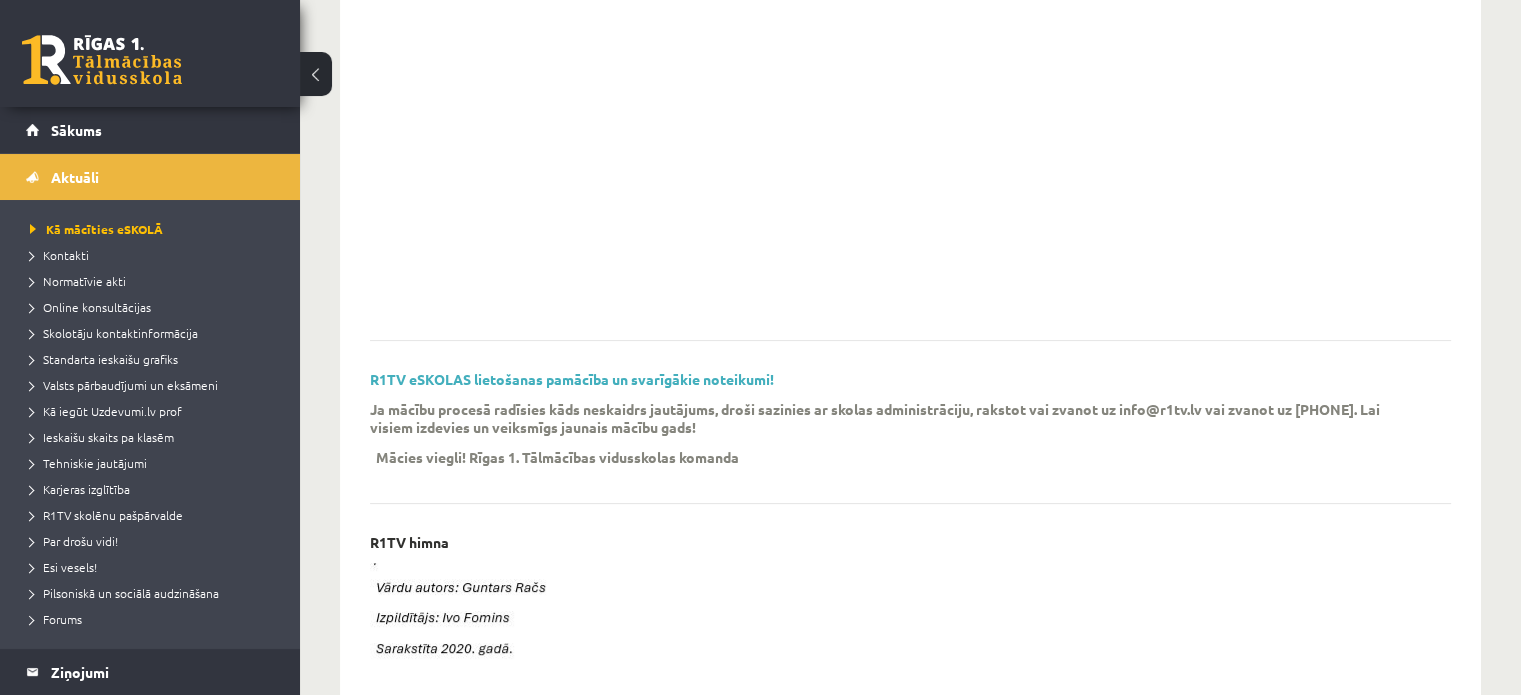 scroll, scrollTop: 416, scrollLeft: 0, axis: vertical 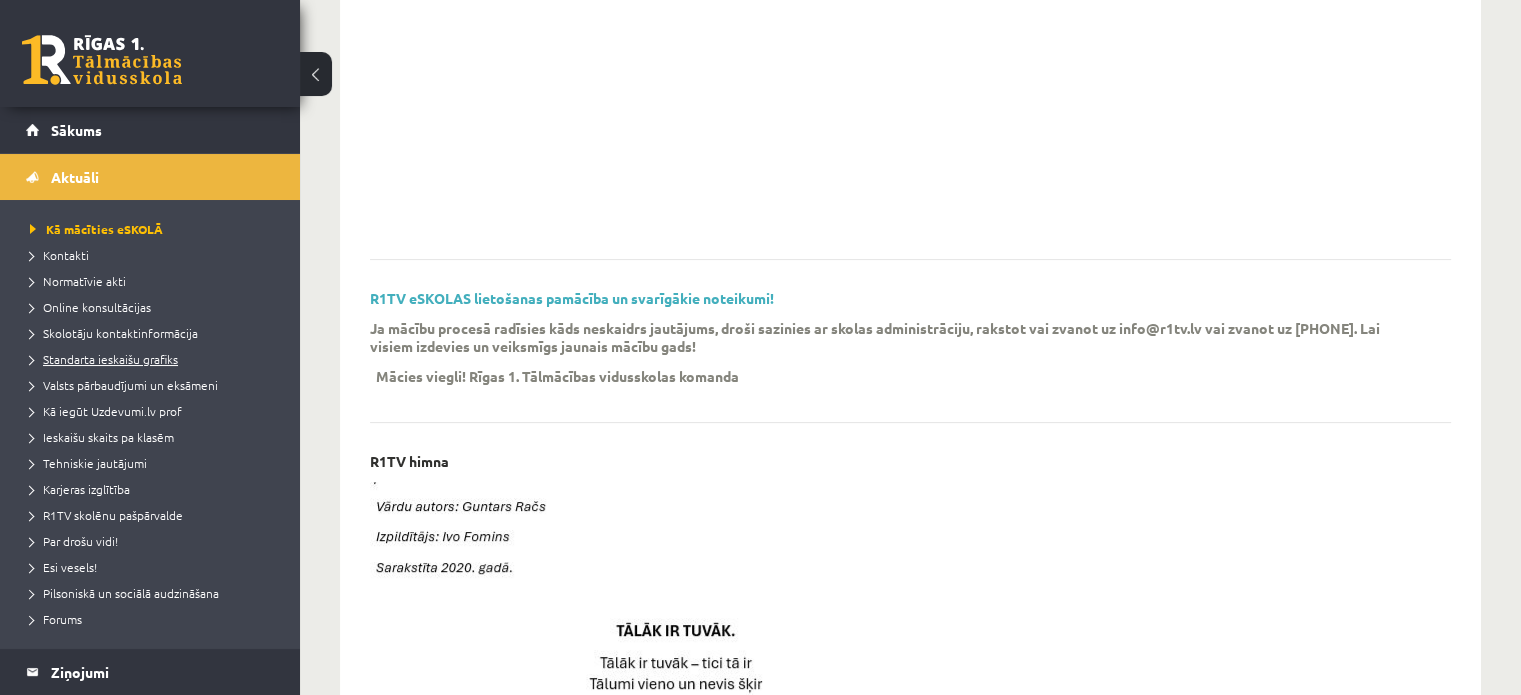 click on "Standarta ieskaišu grafiks" at bounding box center [155, 359] 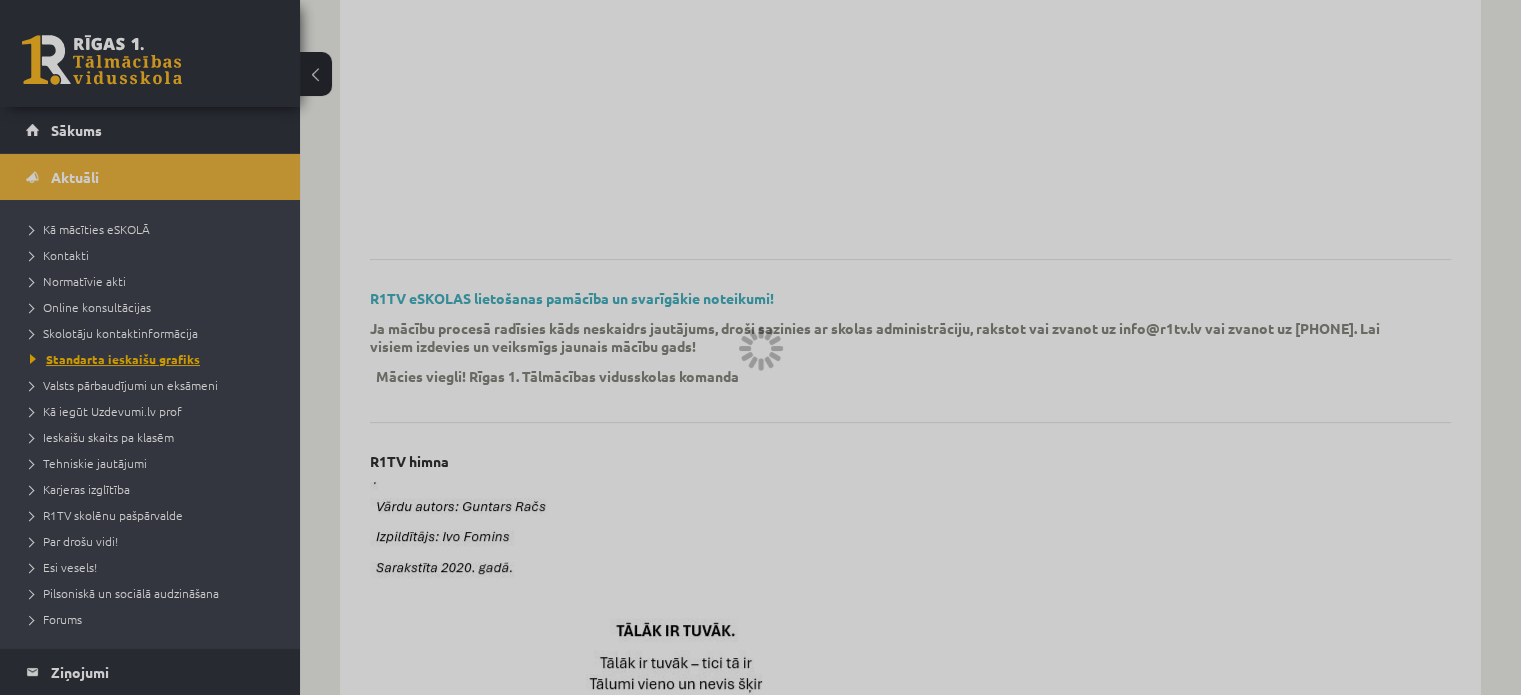 scroll, scrollTop: 0, scrollLeft: 0, axis: both 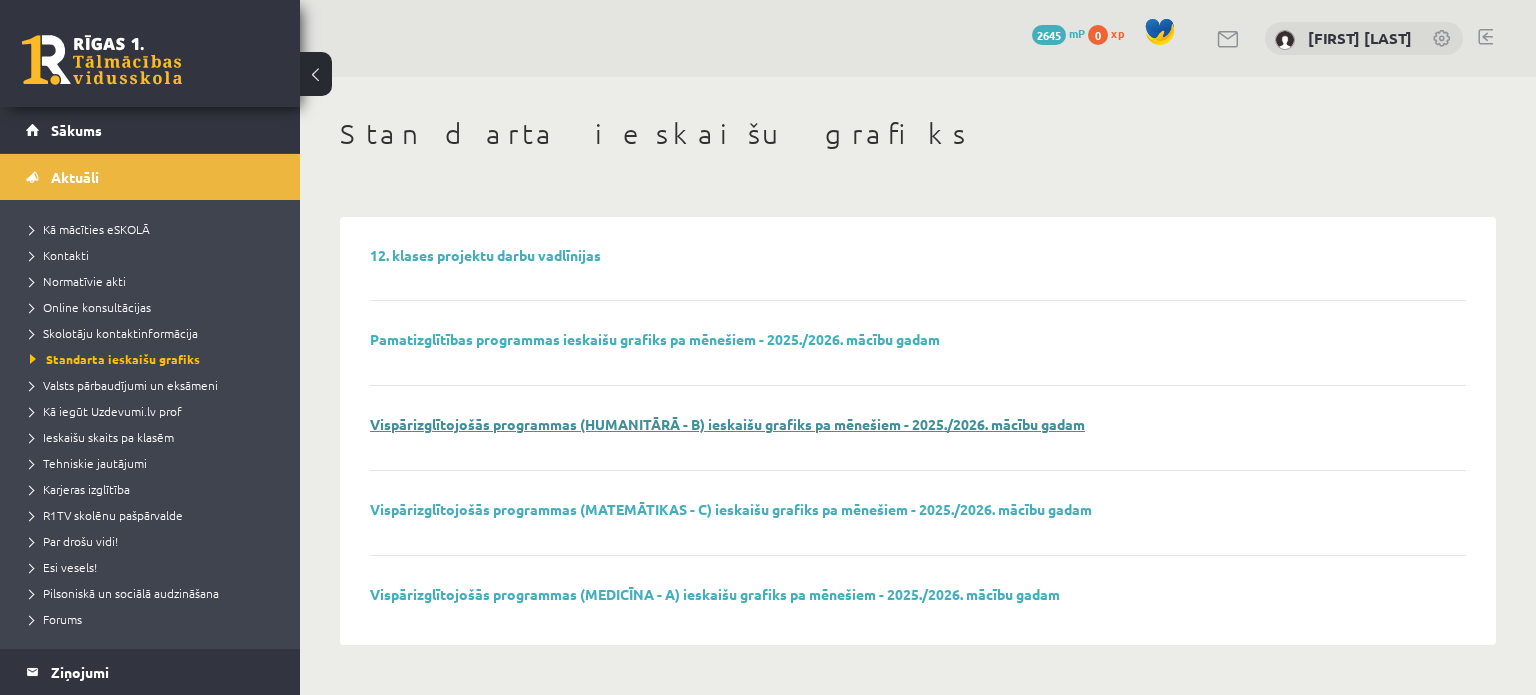 click on "Vispārizglītojošās programmas (HUMANITĀRĀ - B) ieskaišu grafiks pa mēnešiem - 2025./2026. mācību gadam" at bounding box center [727, 424] 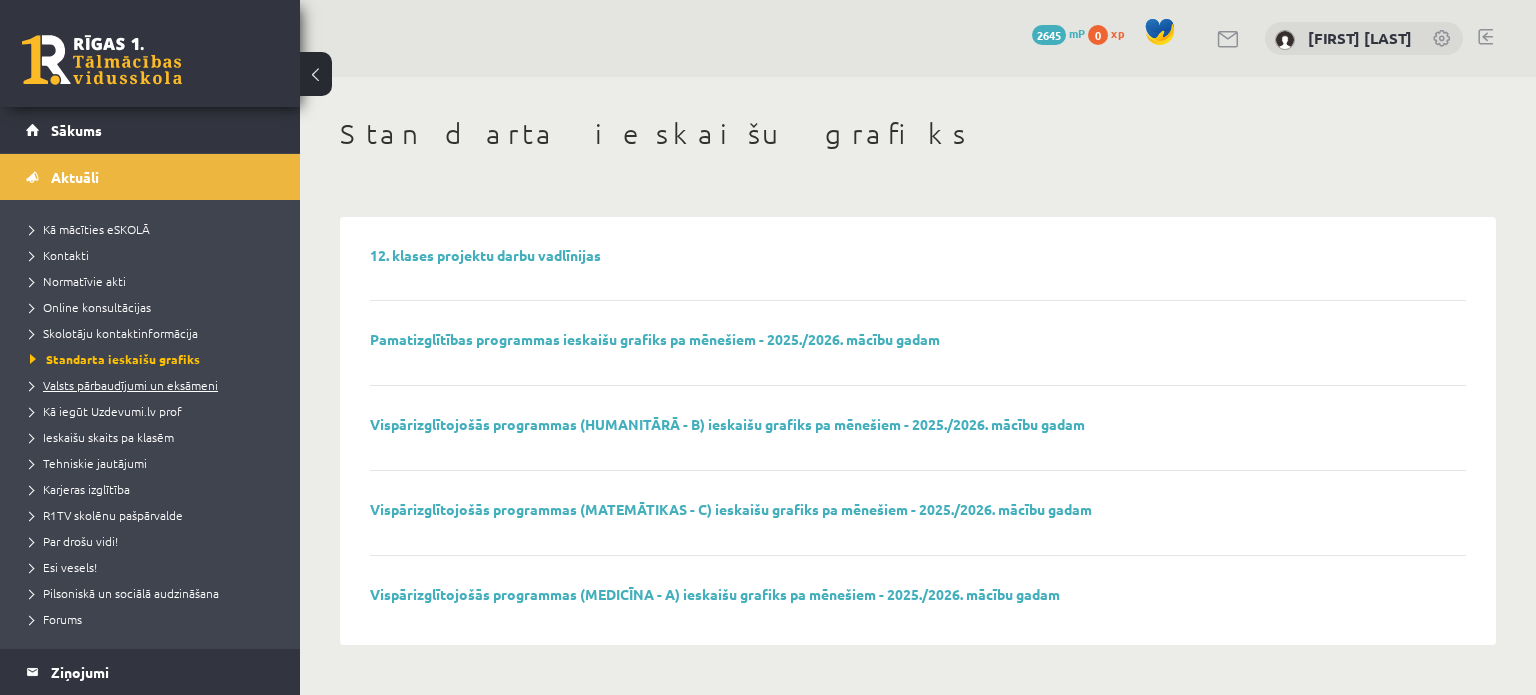 click on "Valsts pārbaudījumi un eksāmeni" at bounding box center (124, 385) 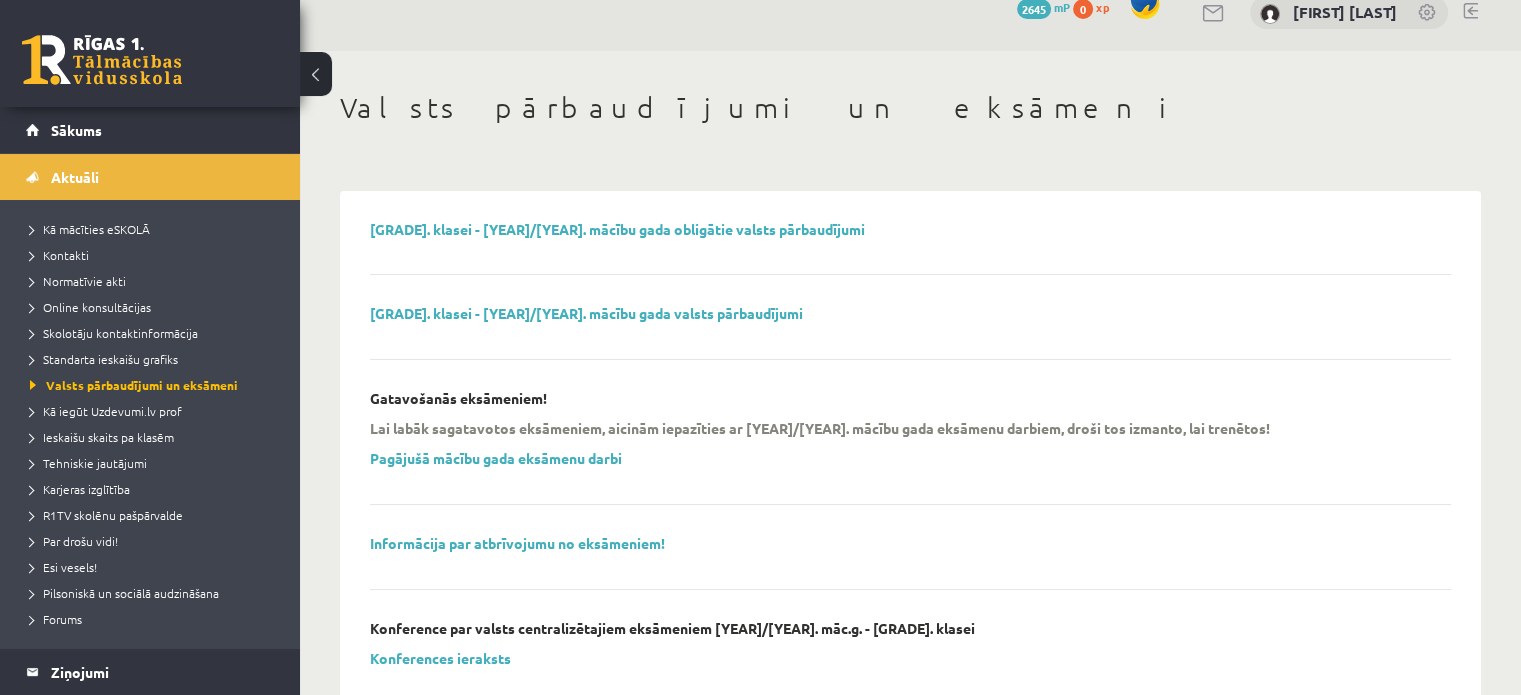 scroll, scrollTop: 0, scrollLeft: 0, axis: both 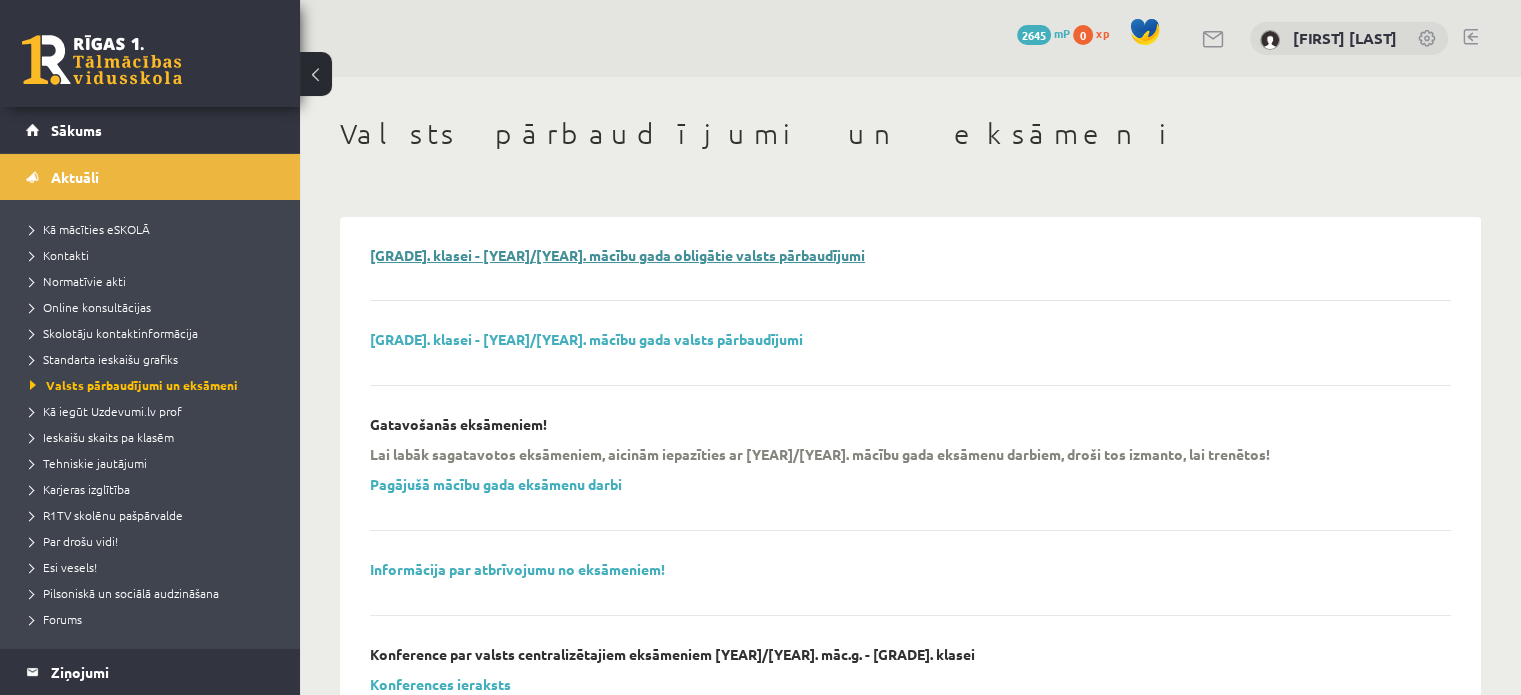 click on "12. klasei - 2024./2025. mācību gada obligātie valsts pārbaudījumi" at bounding box center [617, 255] 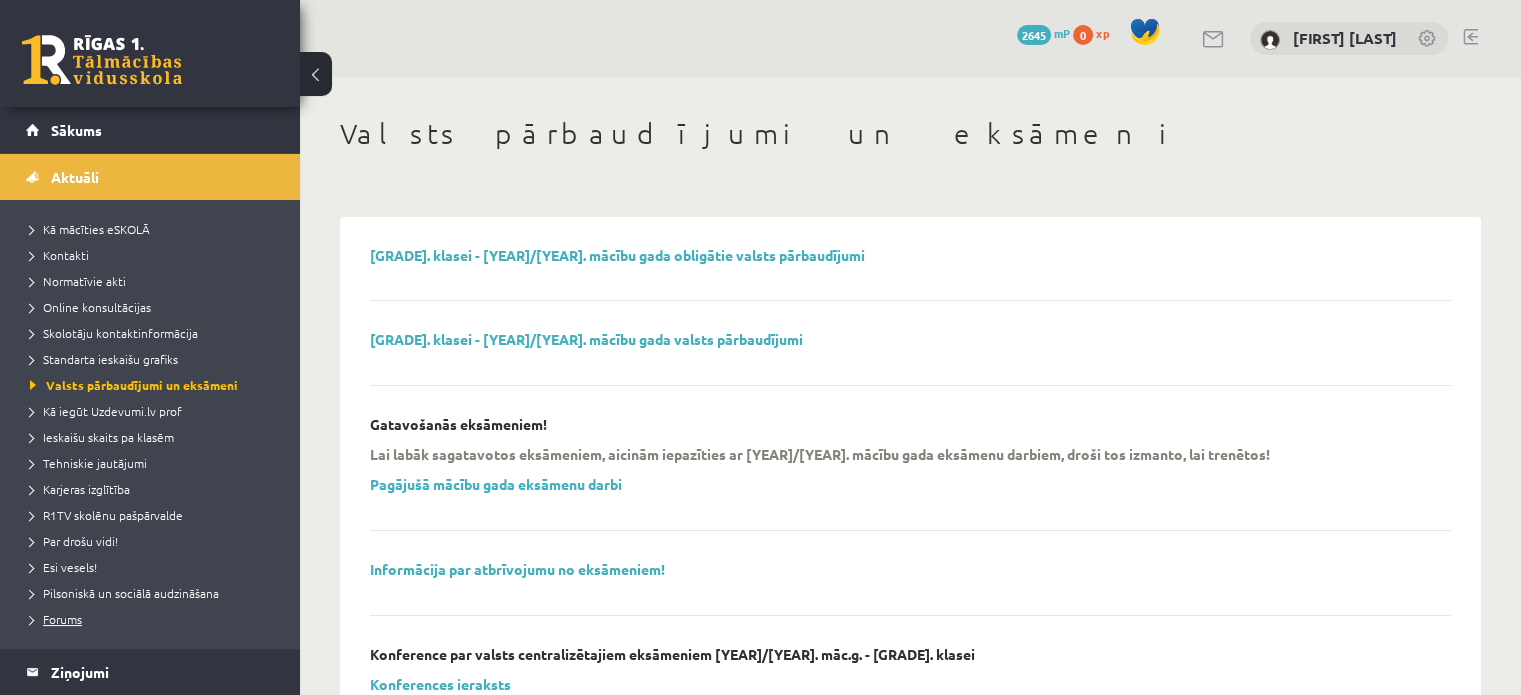 click on "Forums" at bounding box center (56, 619) 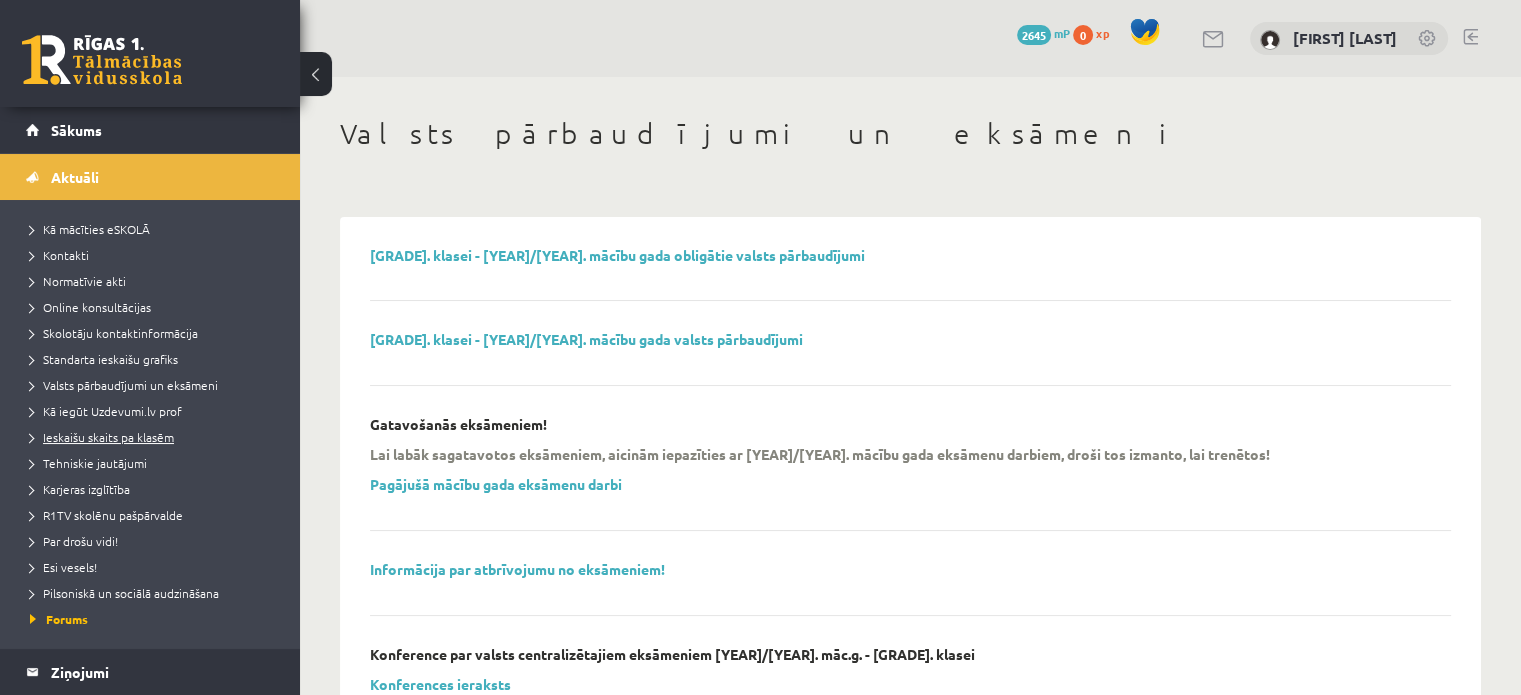 click on "Ieskaišu skaits pa klasēm" at bounding box center (155, 437) 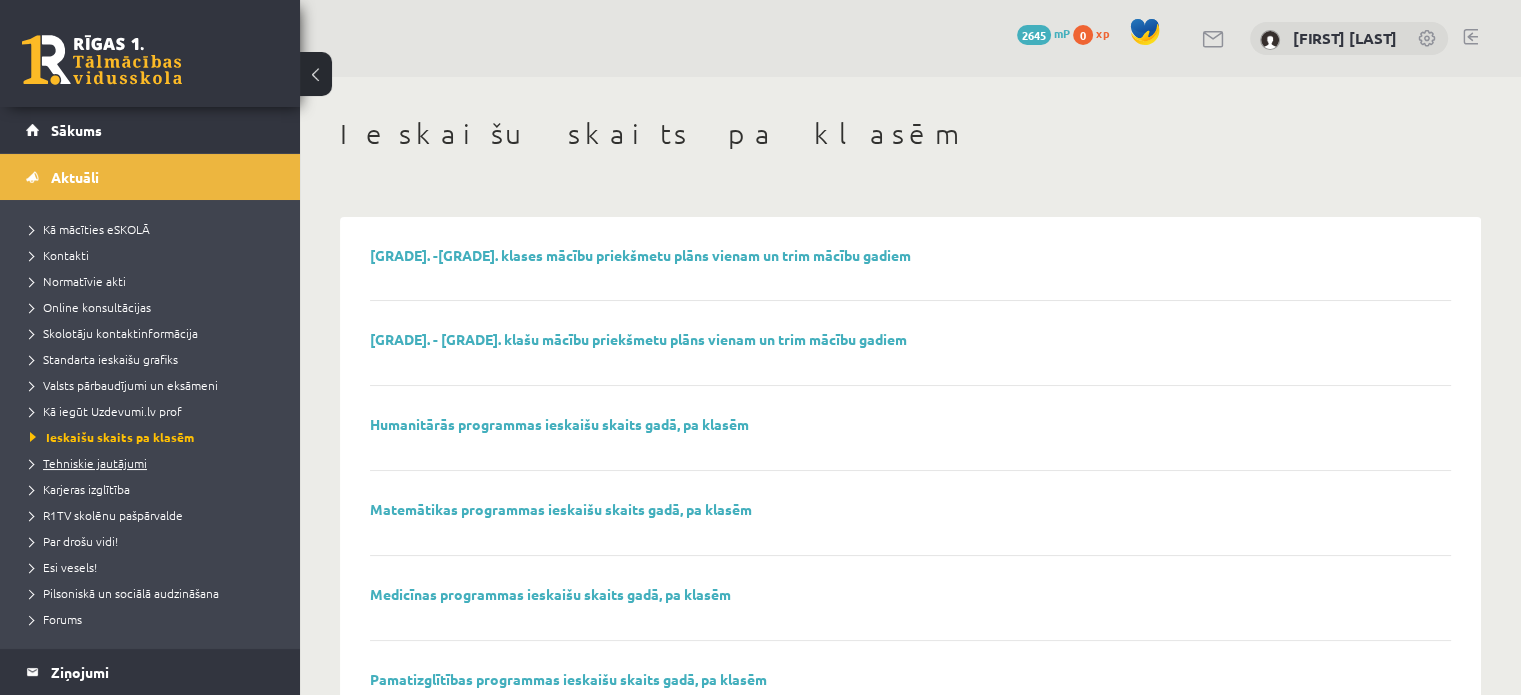 click on "Tehniskie jautājumi" at bounding box center (88, 463) 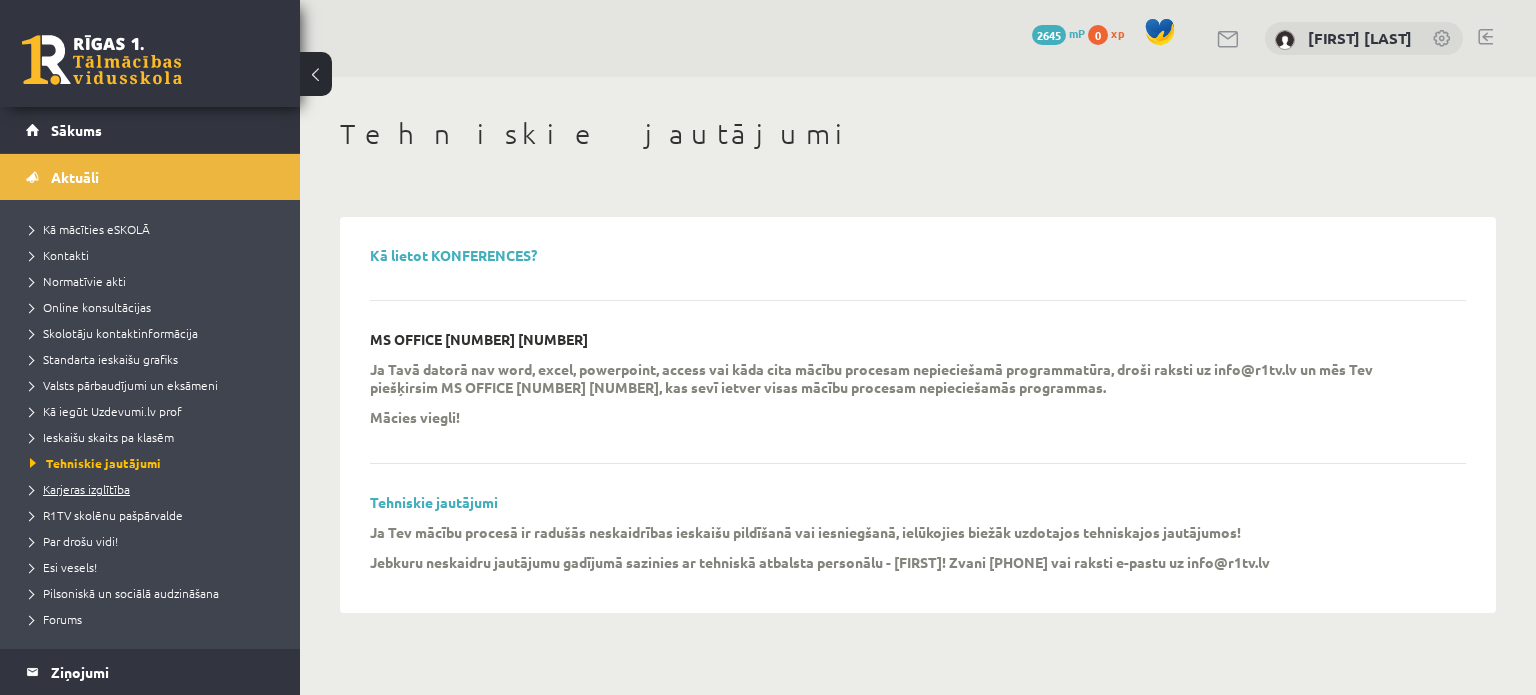 click on "Karjeras izglītība" at bounding box center (80, 489) 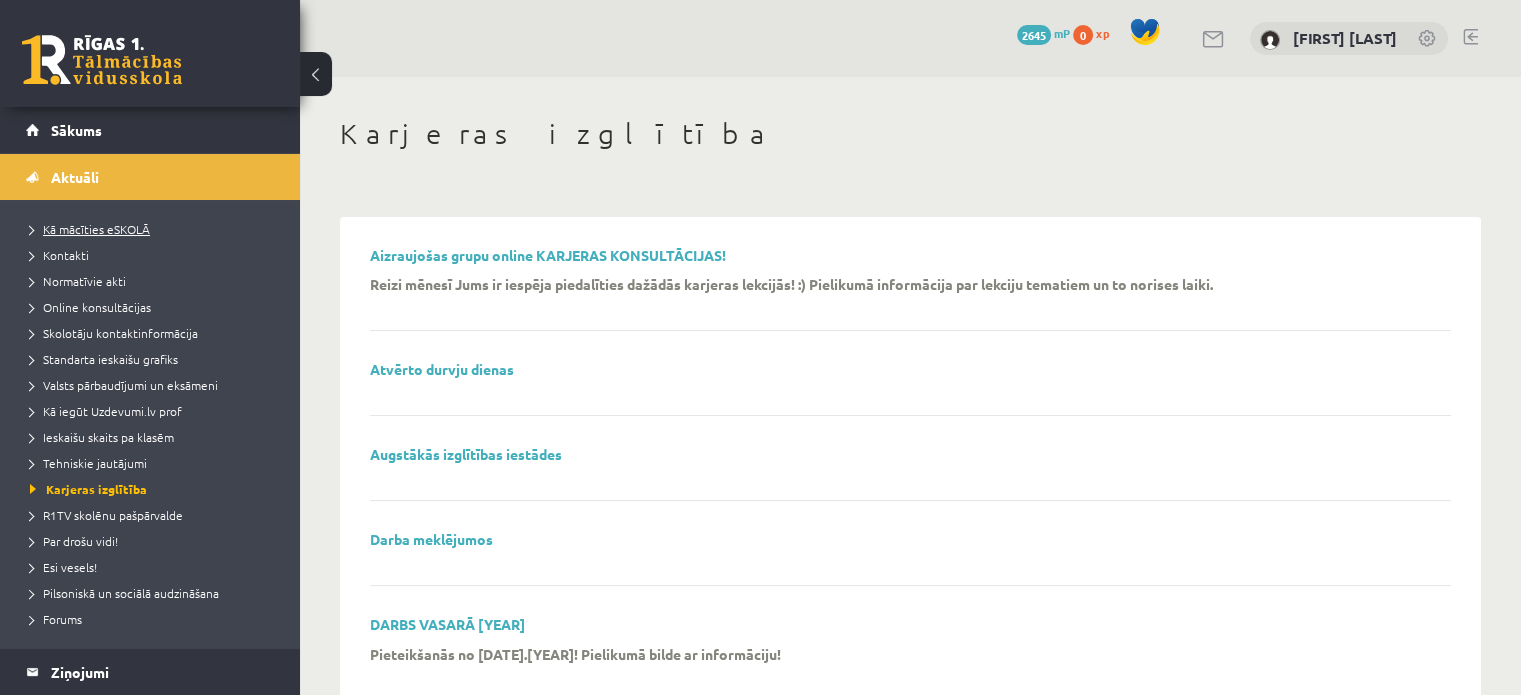 click on "Kā mācīties eSKOLĀ" at bounding box center [90, 229] 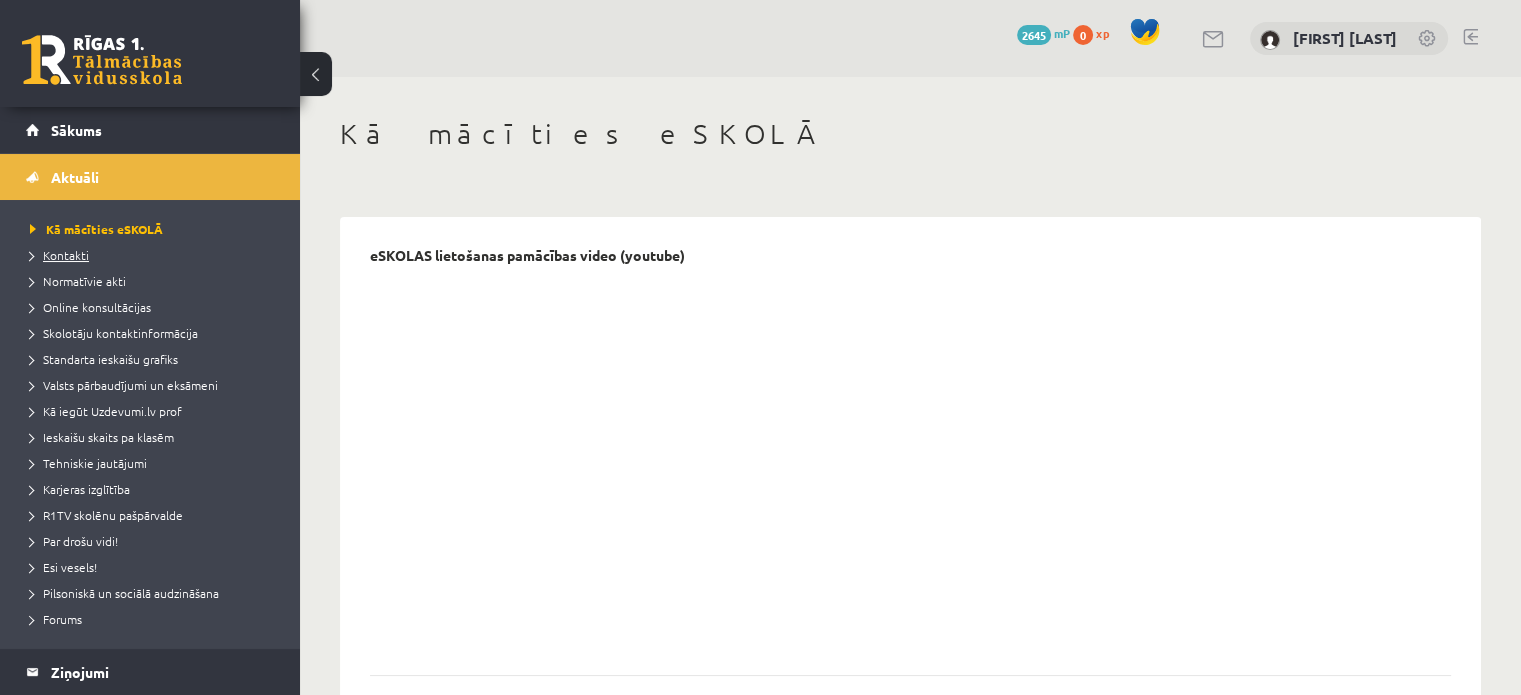 click on "Kontakti" at bounding box center [59, 255] 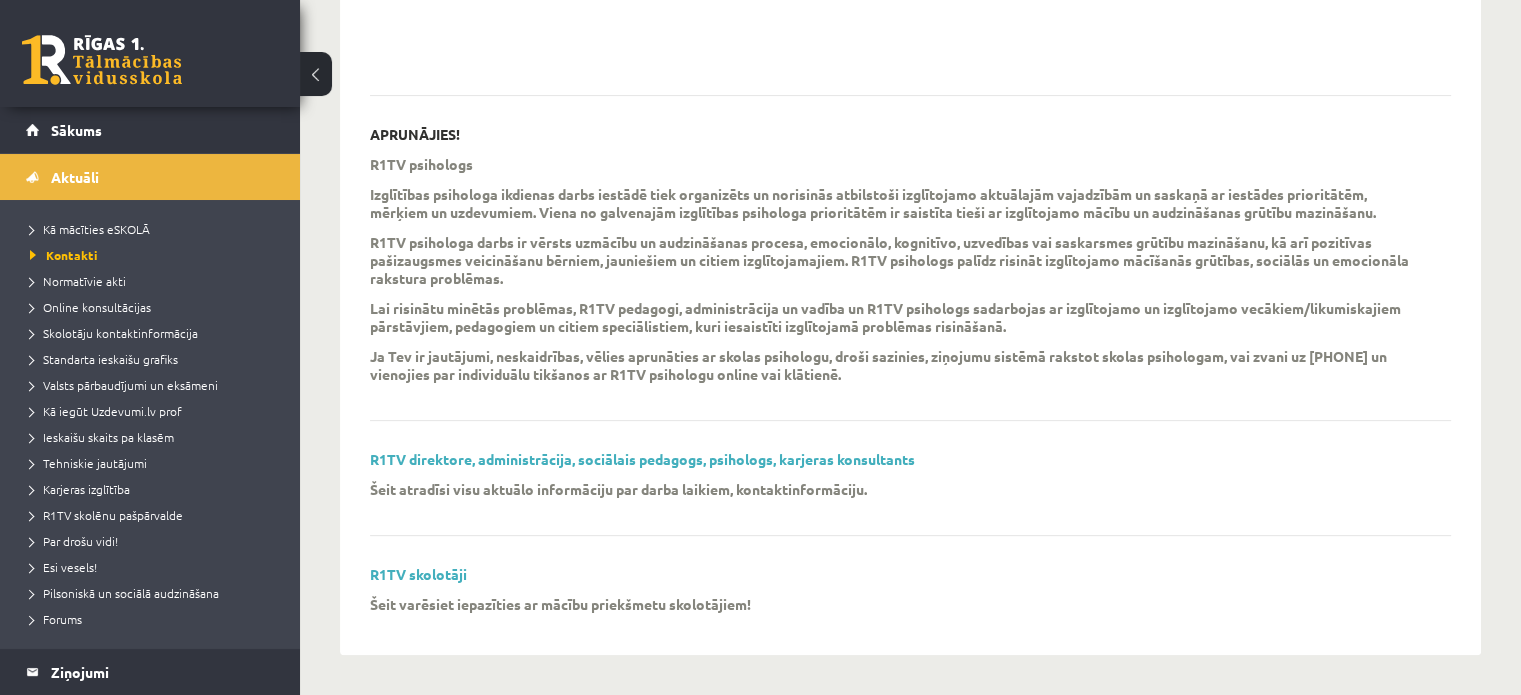 scroll, scrollTop: 580, scrollLeft: 0, axis: vertical 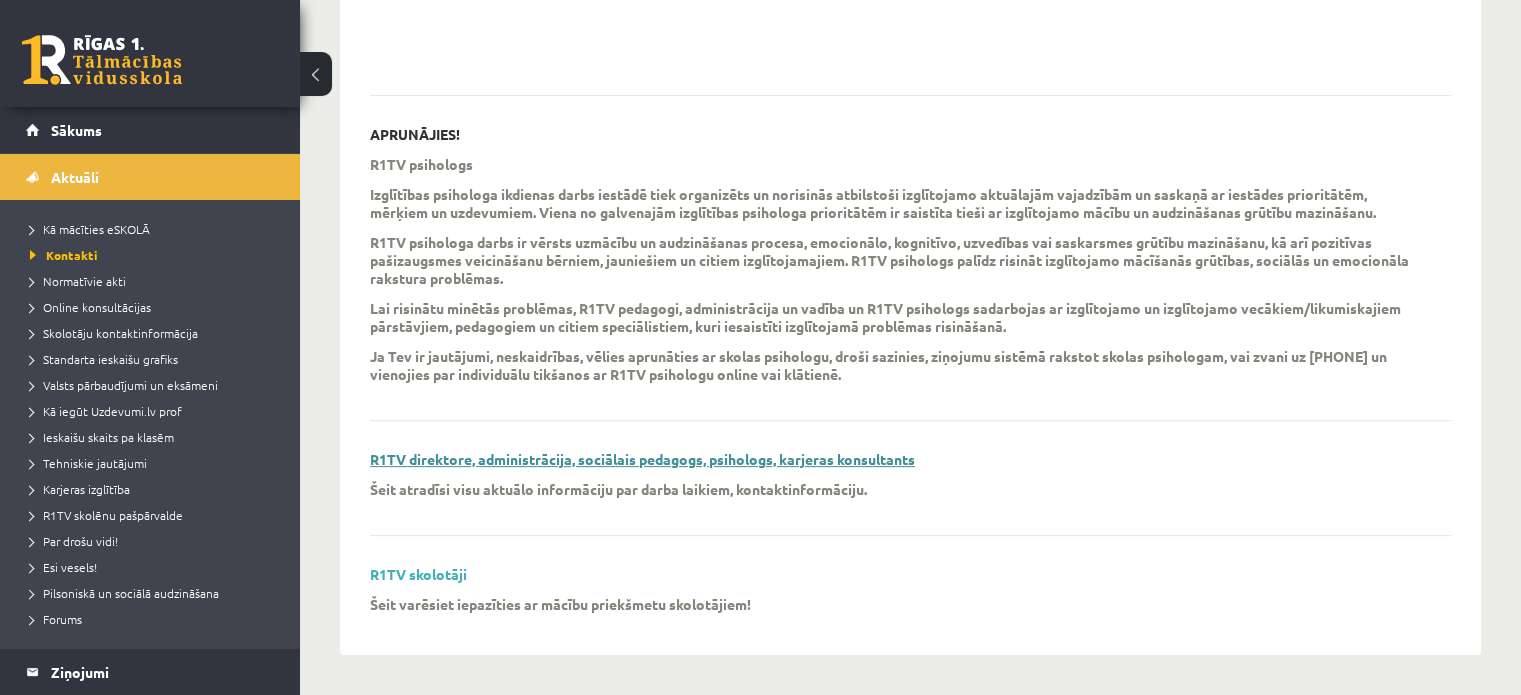 click on "R1TV direktore, administrācija, sociālais pedagogs, psihologs, karjeras konsultants" at bounding box center (642, 459) 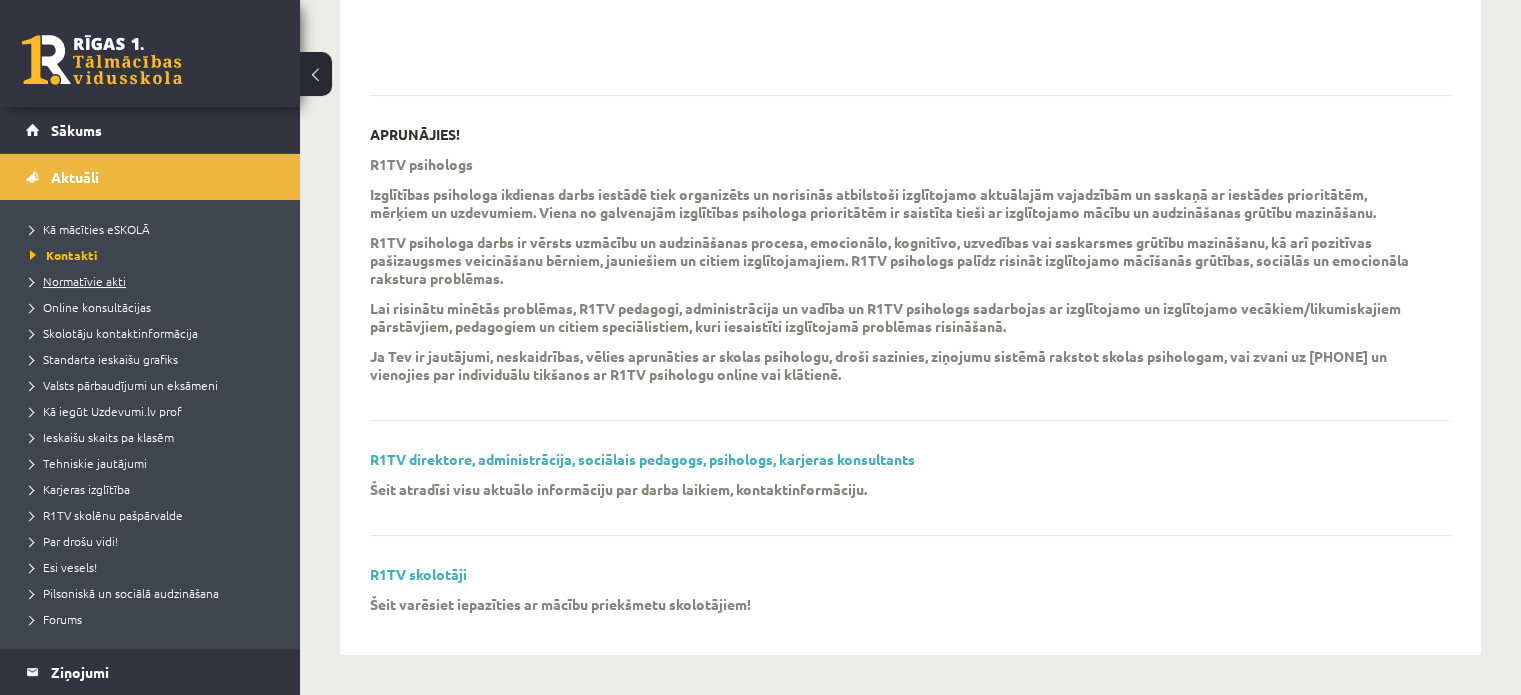 scroll, scrollTop: 420, scrollLeft: 0, axis: vertical 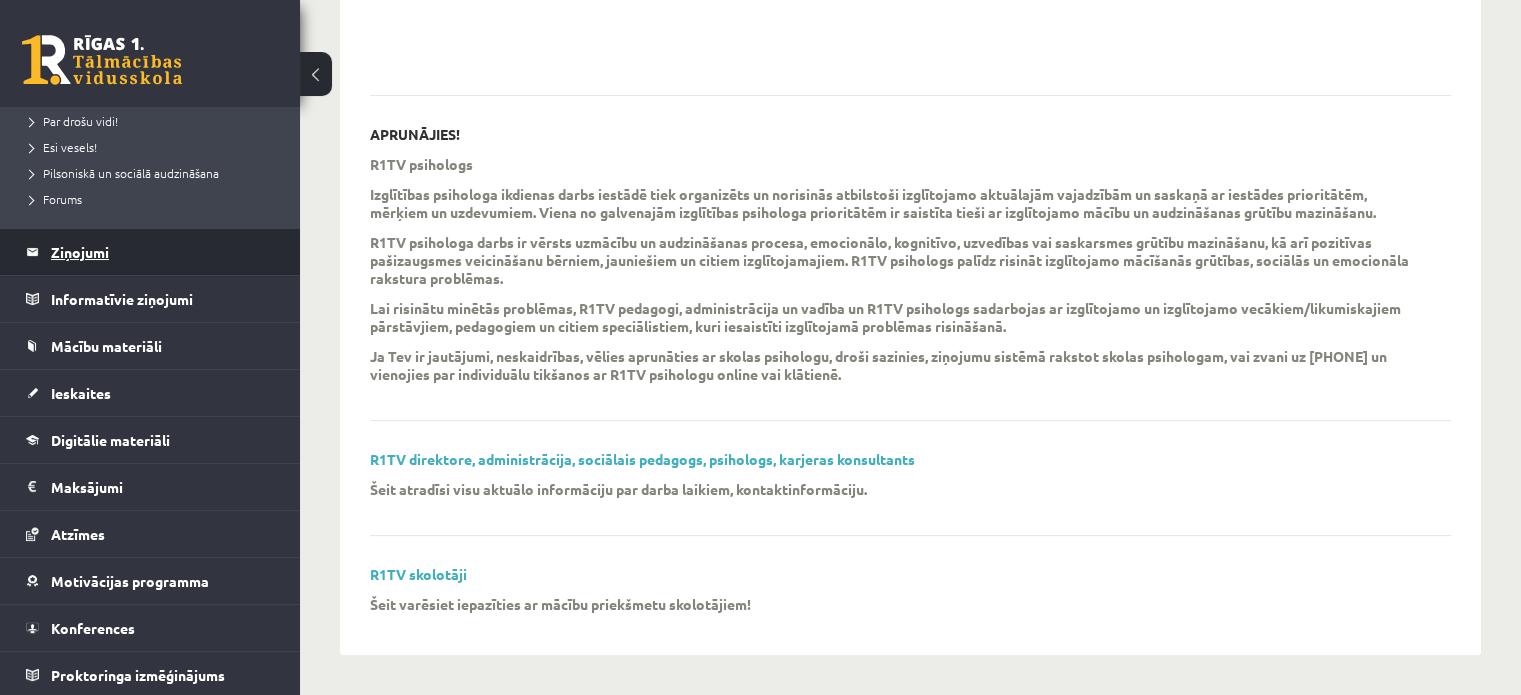 click on "Ziņojumi
0" at bounding box center (163, 252) 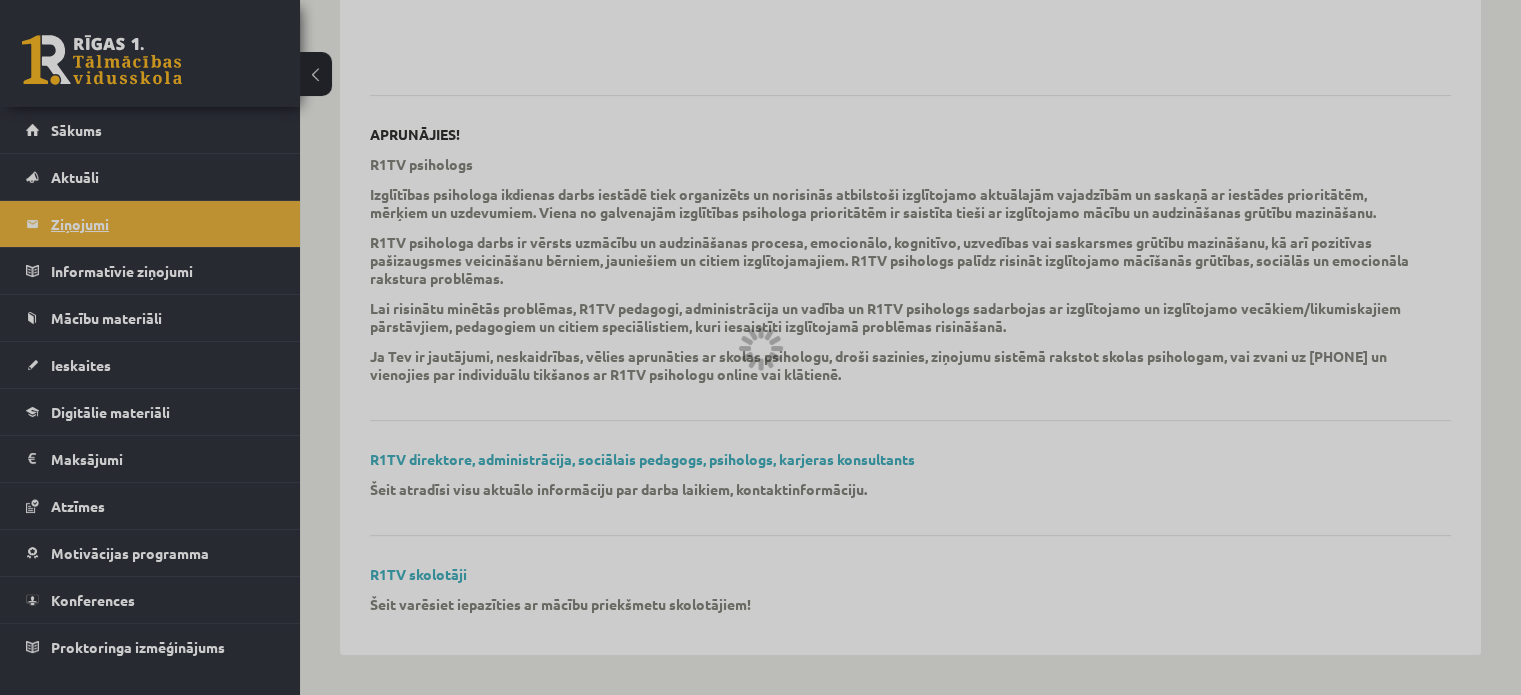 scroll, scrollTop: 0, scrollLeft: 0, axis: both 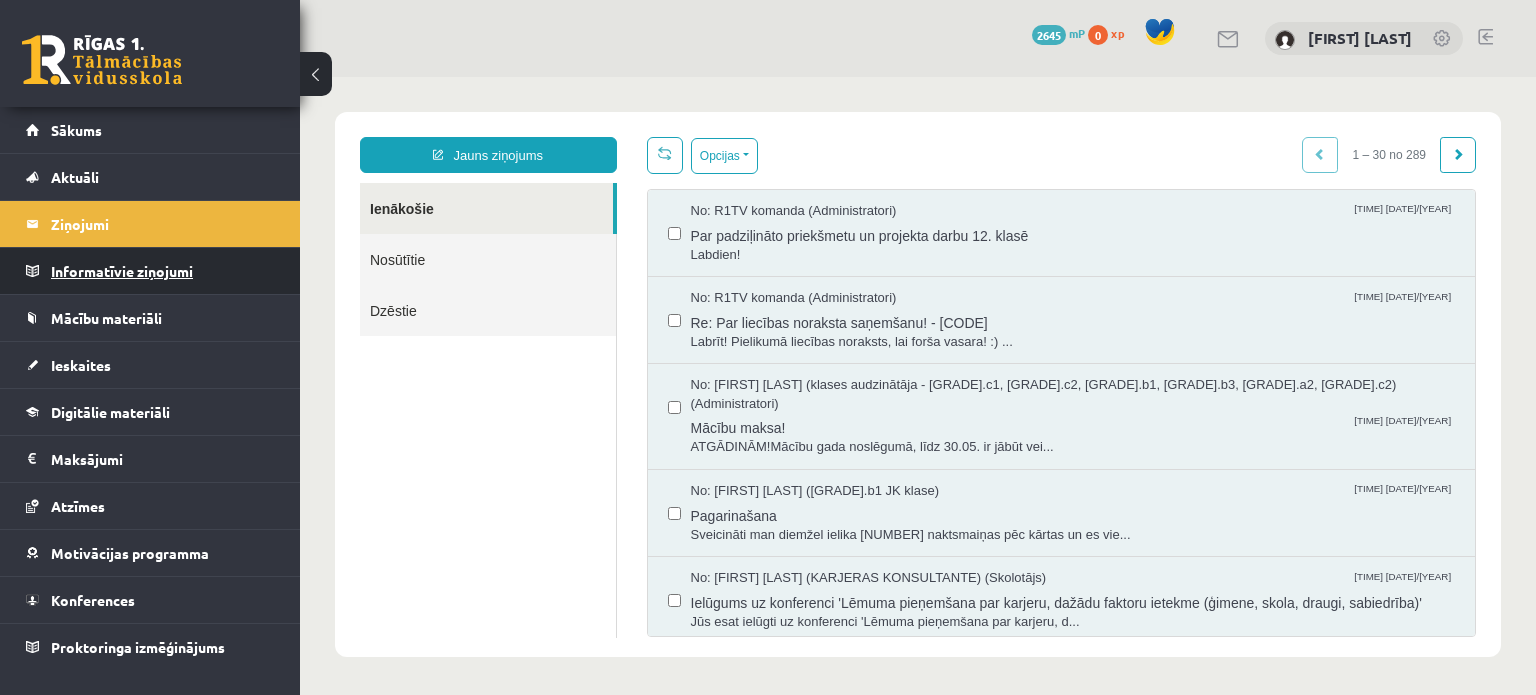 click on "Informatīvie ziņojumi
0" at bounding box center [163, 271] 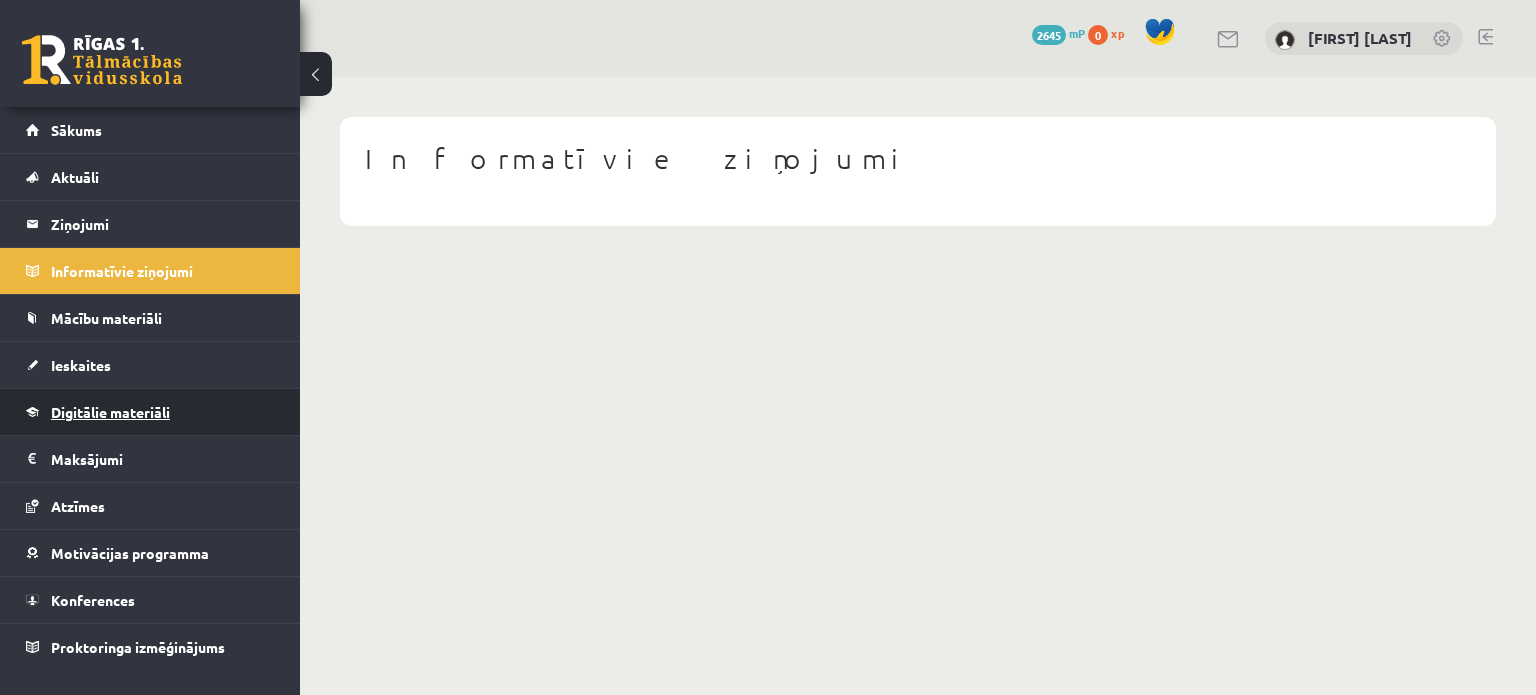 click on "Digitālie materiāli" at bounding box center (110, 412) 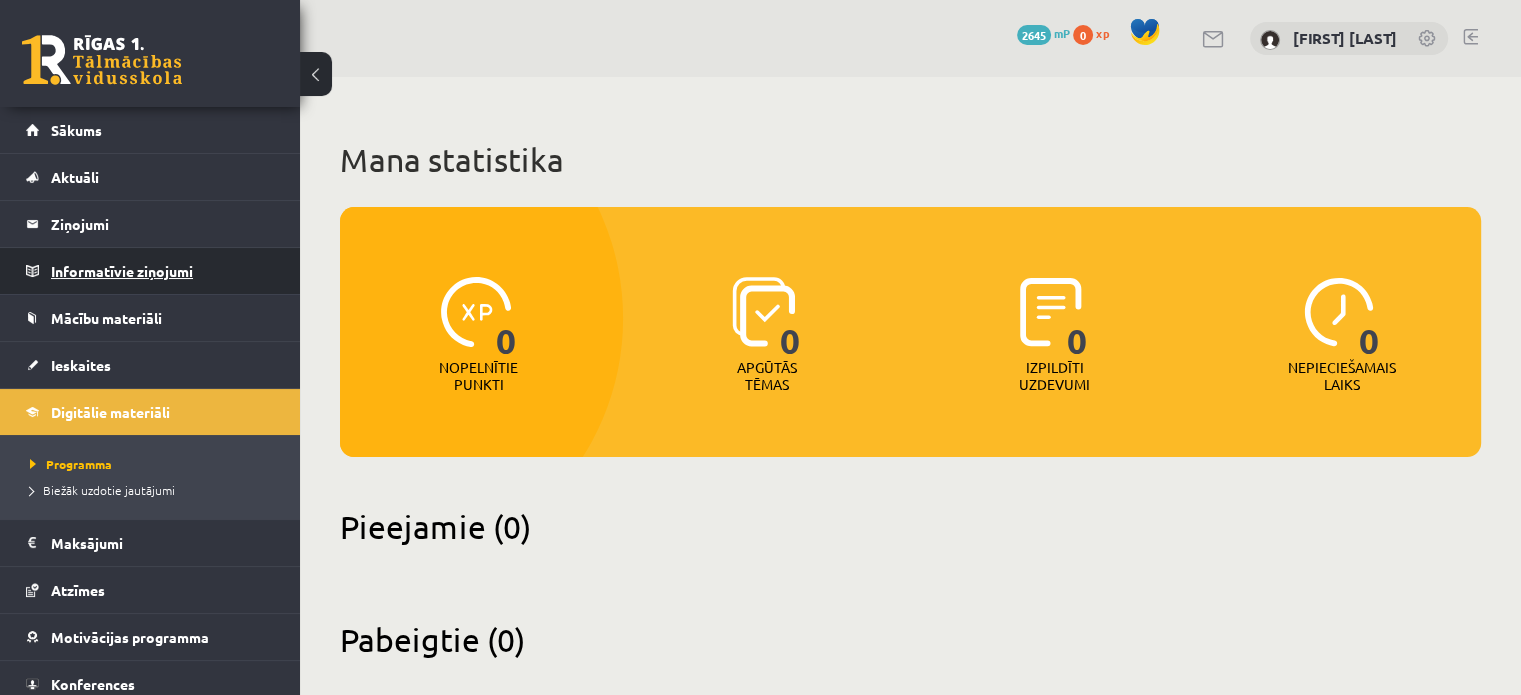 click on "Informatīvie ziņojumi
0" at bounding box center [163, 271] 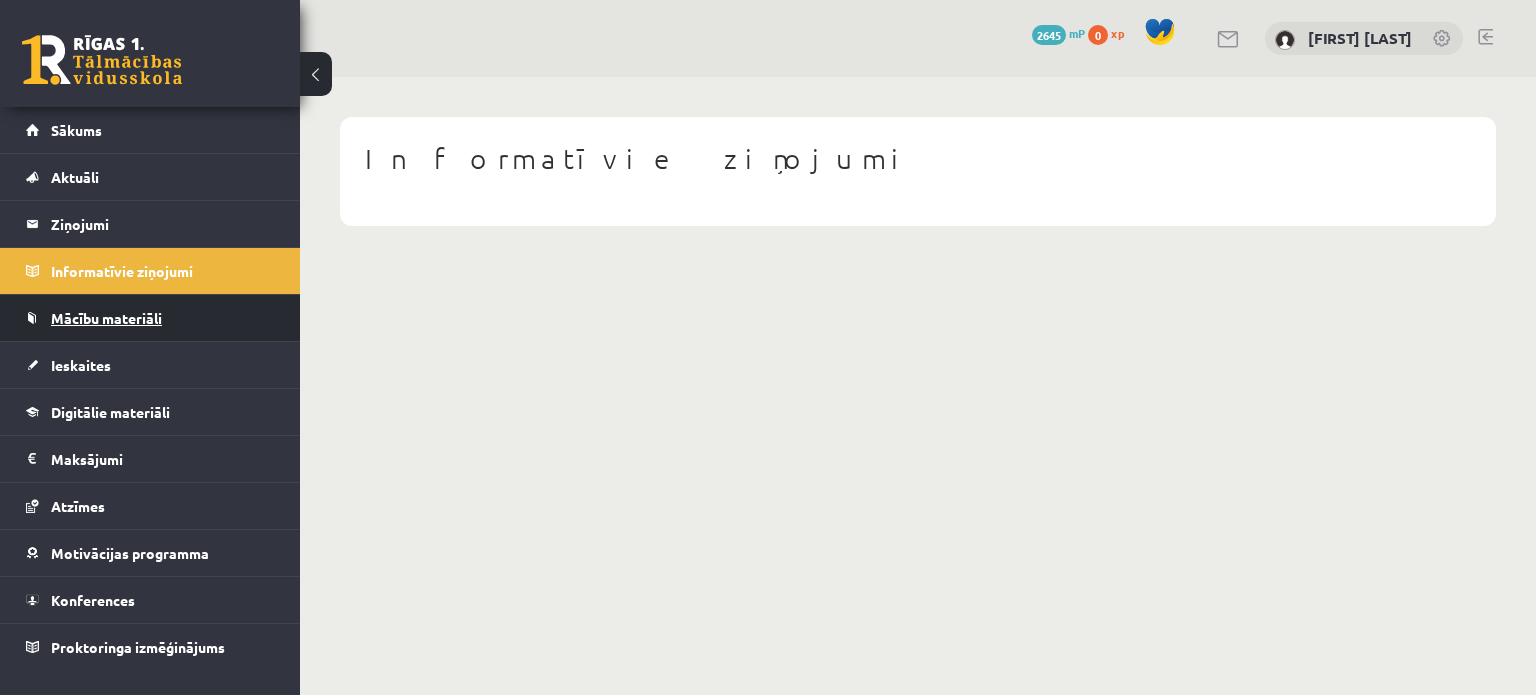 click on "Mācību materiāli" at bounding box center [150, 318] 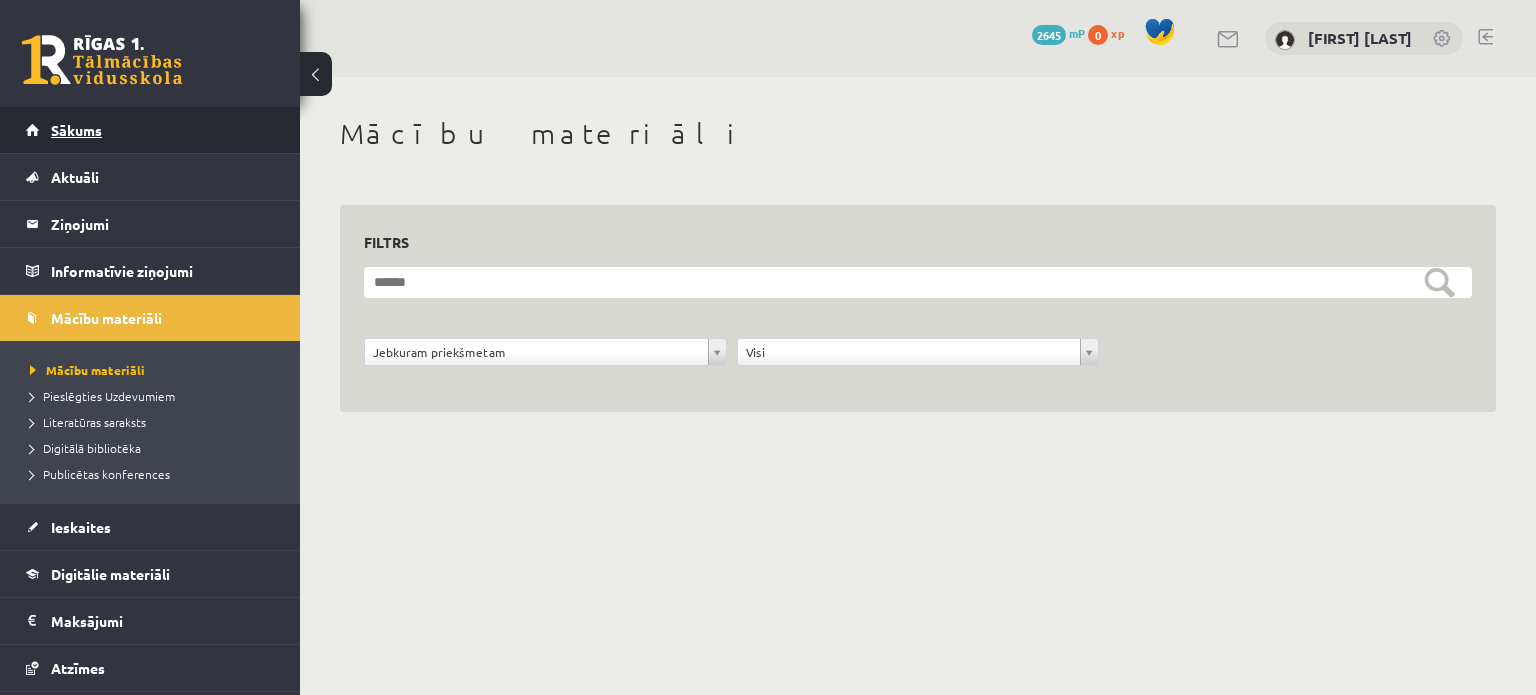 click on "Sākums" at bounding box center (150, 130) 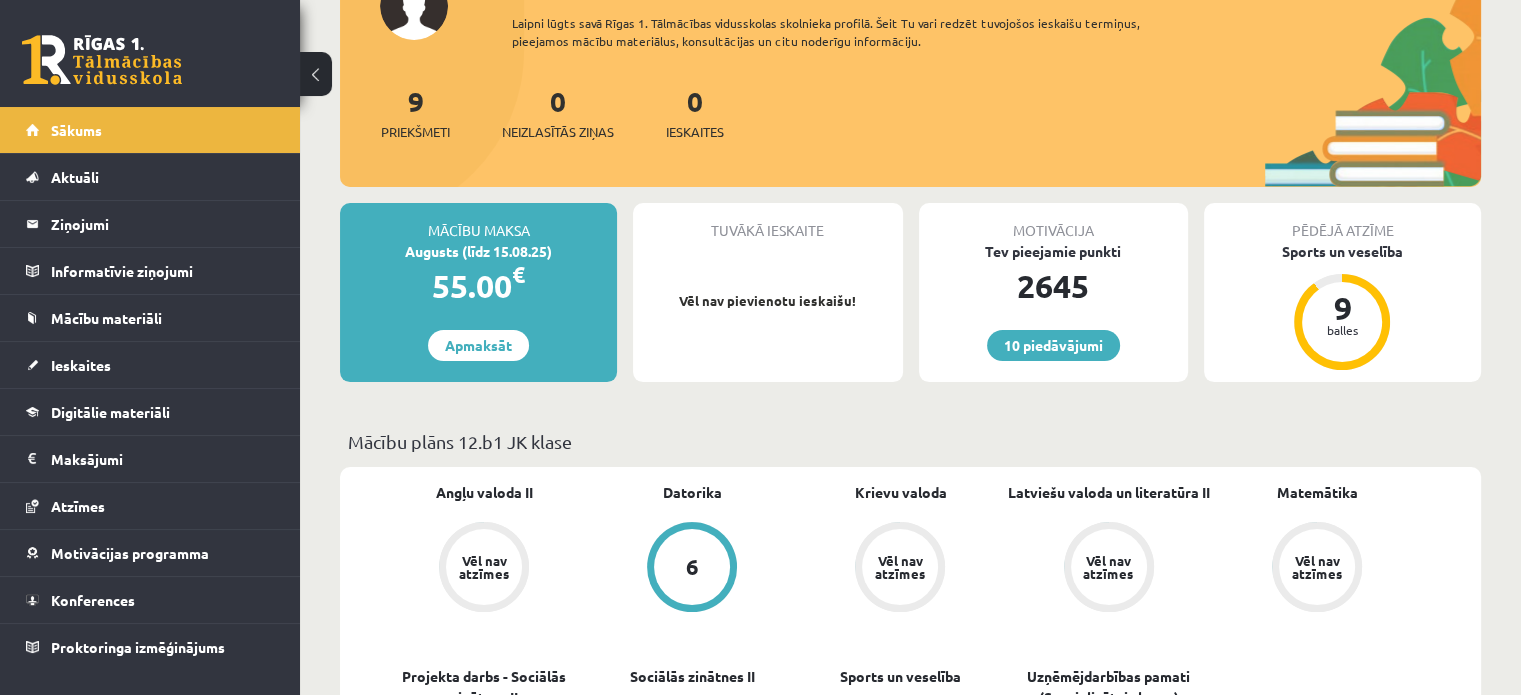 scroll, scrollTop: 148, scrollLeft: 0, axis: vertical 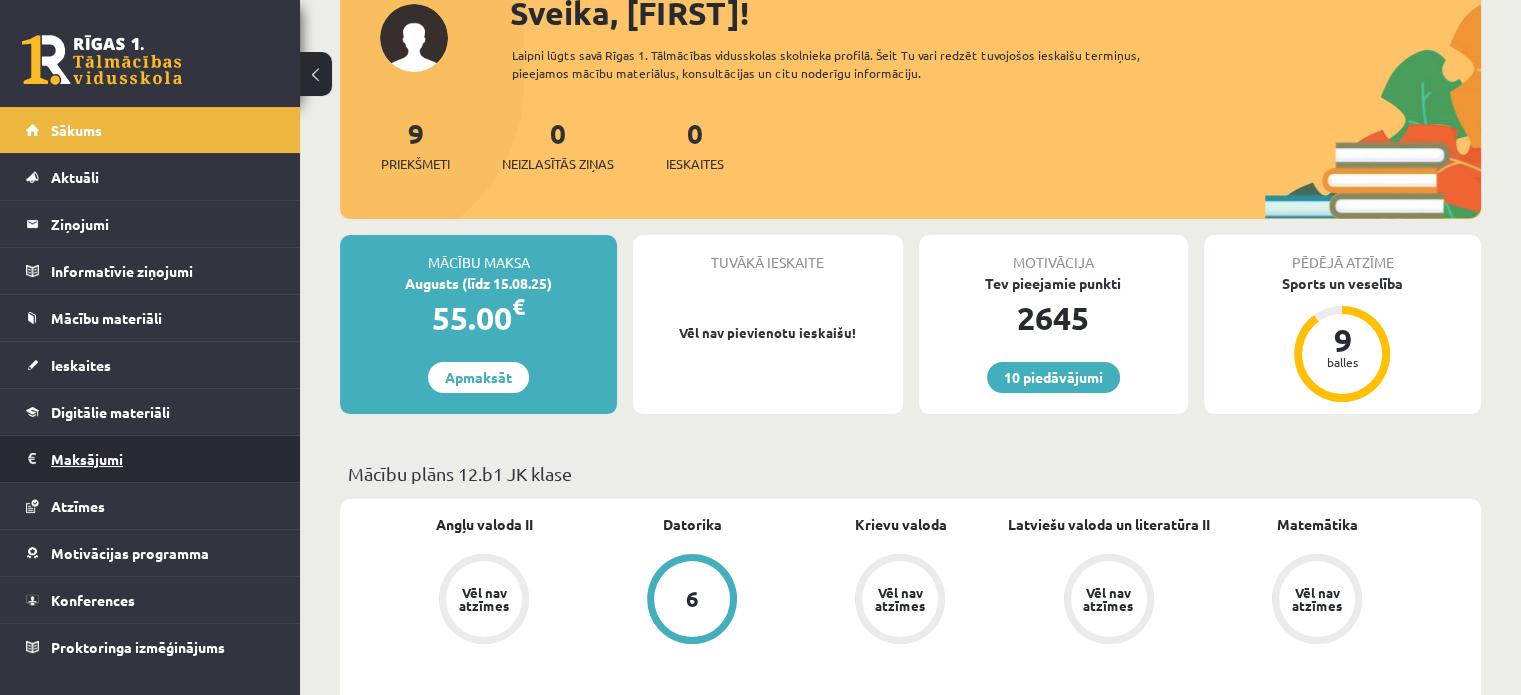 click on "Maksājumi
0" at bounding box center (163, 459) 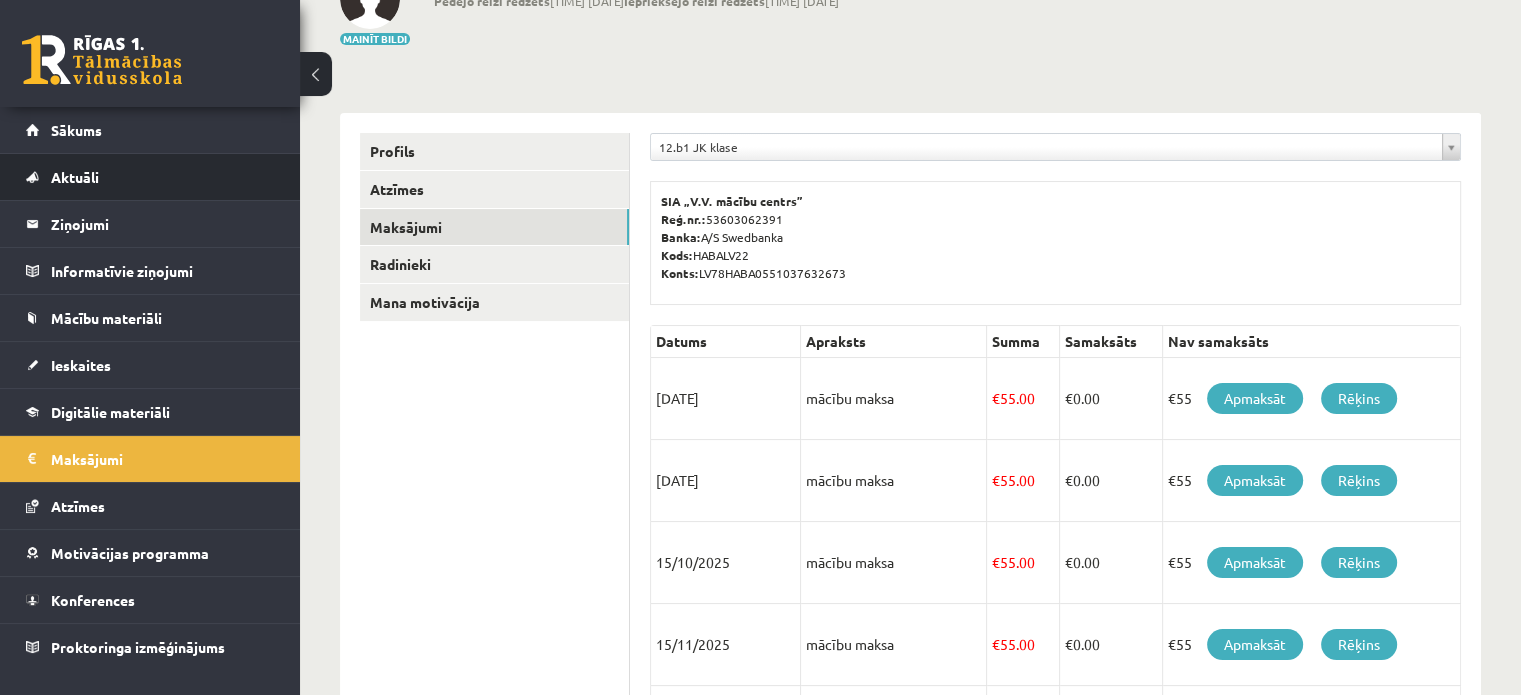 click on "Aktuāli
Kā mācīties eSKOLĀ
Kontakti
Normatīvie akti
Online konsultācijas
Skolotāju kontaktinformācija
Standarta ieskaišu grafiks
Valsts pārbaudījumi un eksāmeni
Kā iegūt Uzdevumi.lv prof
Ieskaišu skaits pa klasēm
Tehniskie jautājumi
Karjeras izglītība
R1TV skolēnu pašpārvalde
Par drošu vidi!
Esi vesels!
Pilsoniskā un sociālā audzināšana
Forums" at bounding box center [150, 177] 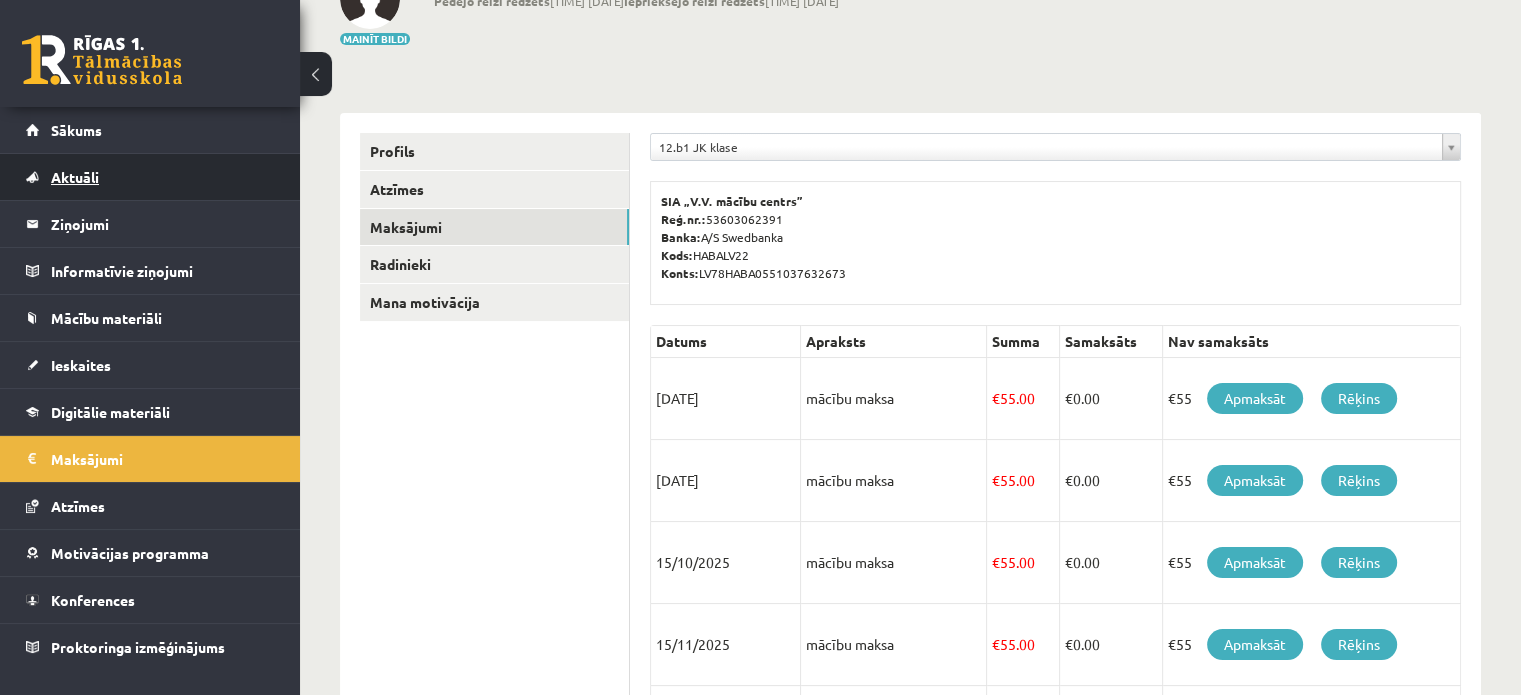 click on "Aktuāli" at bounding box center (150, 177) 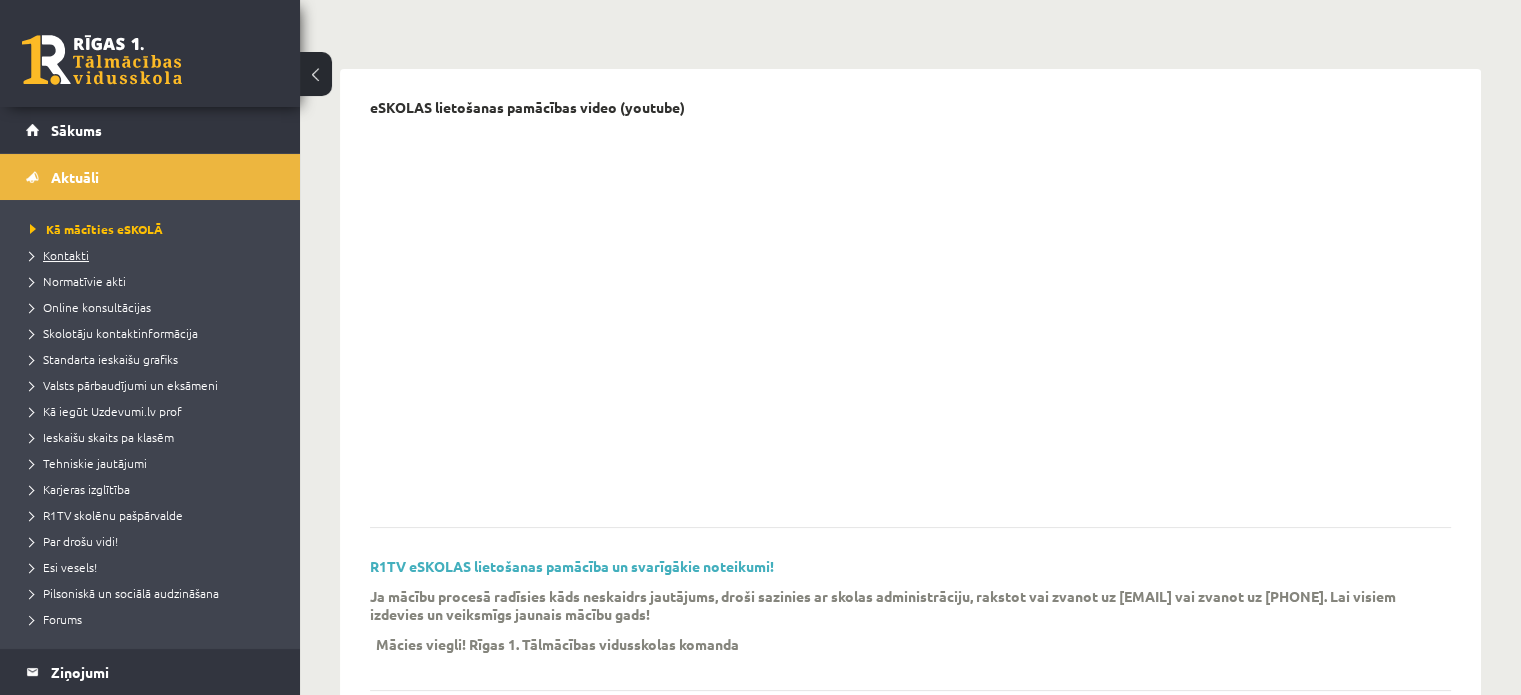 click on "Kontakti" at bounding box center (155, 255) 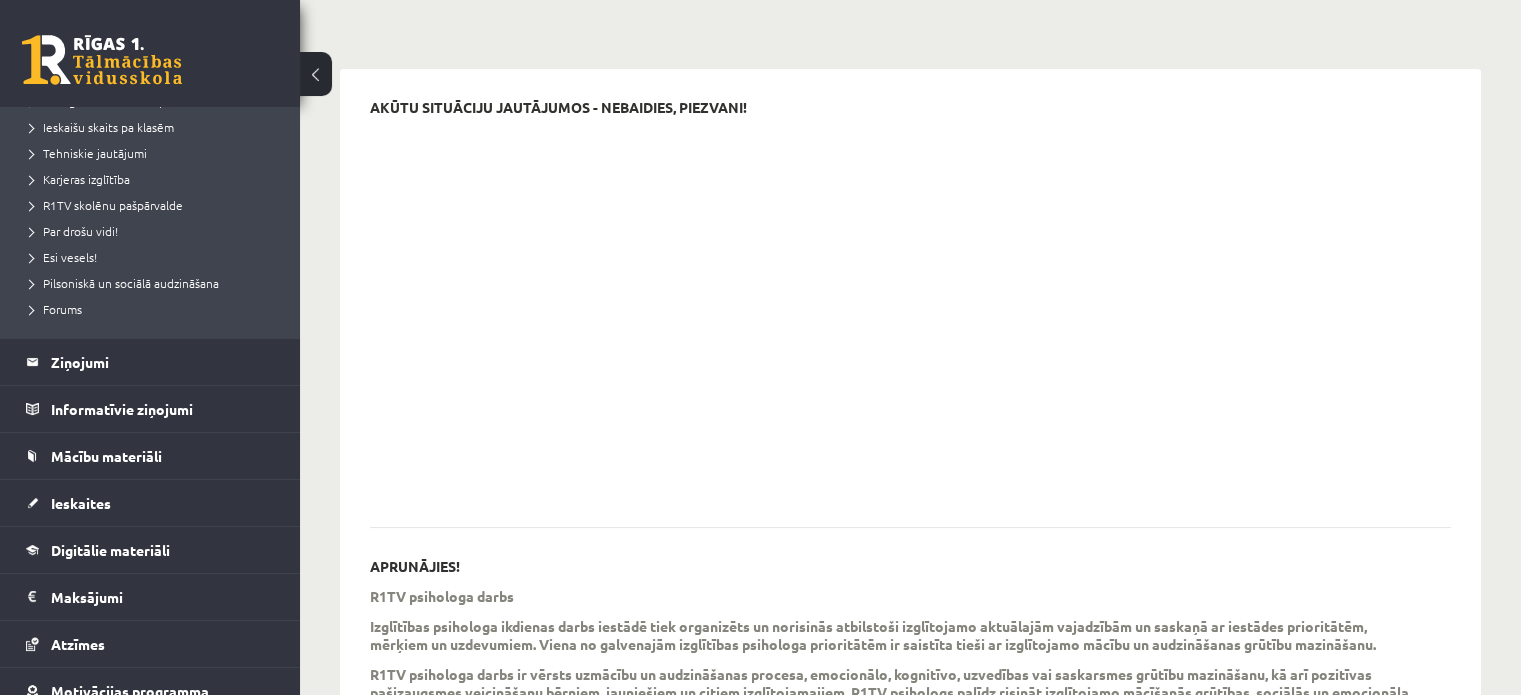 scroll, scrollTop: 311, scrollLeft: 0, axis: vertical 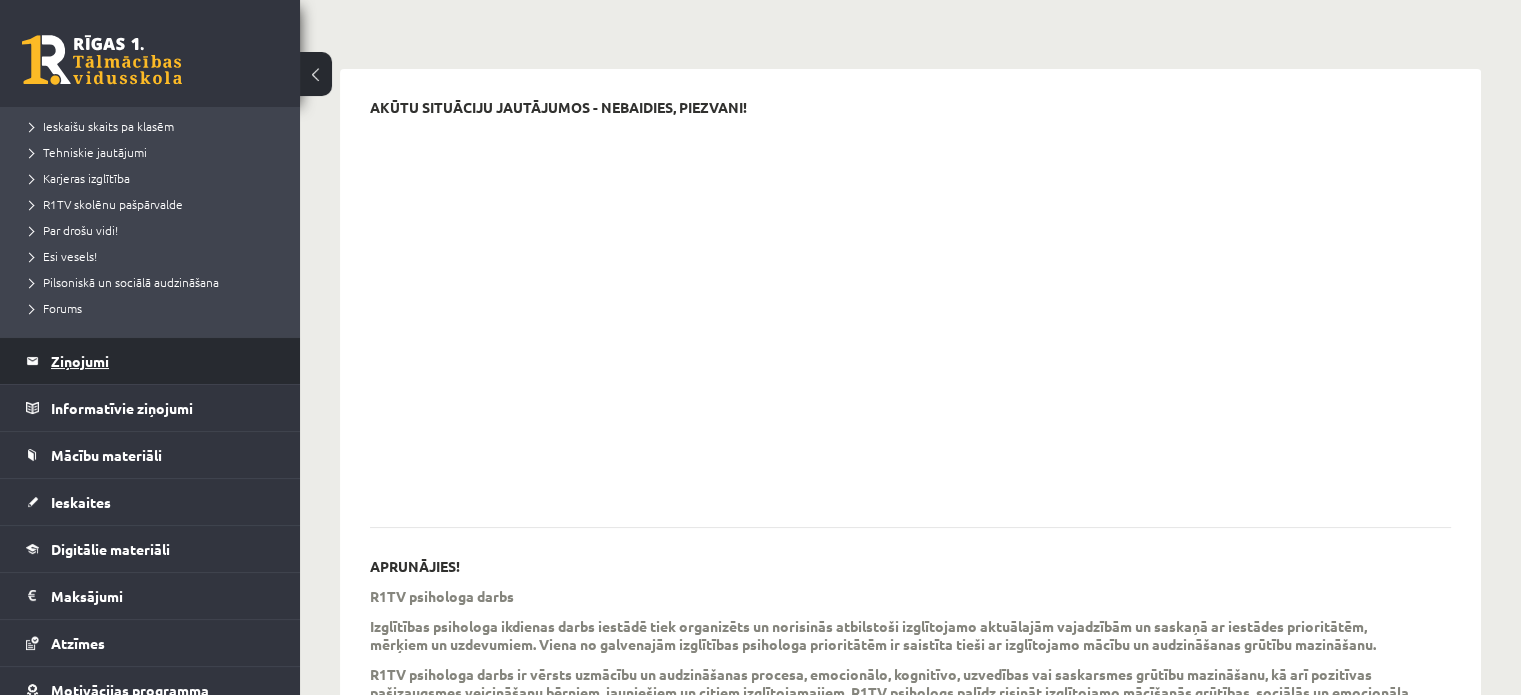 click on "Ziņojumi
0" at bounding box center [163, 361] 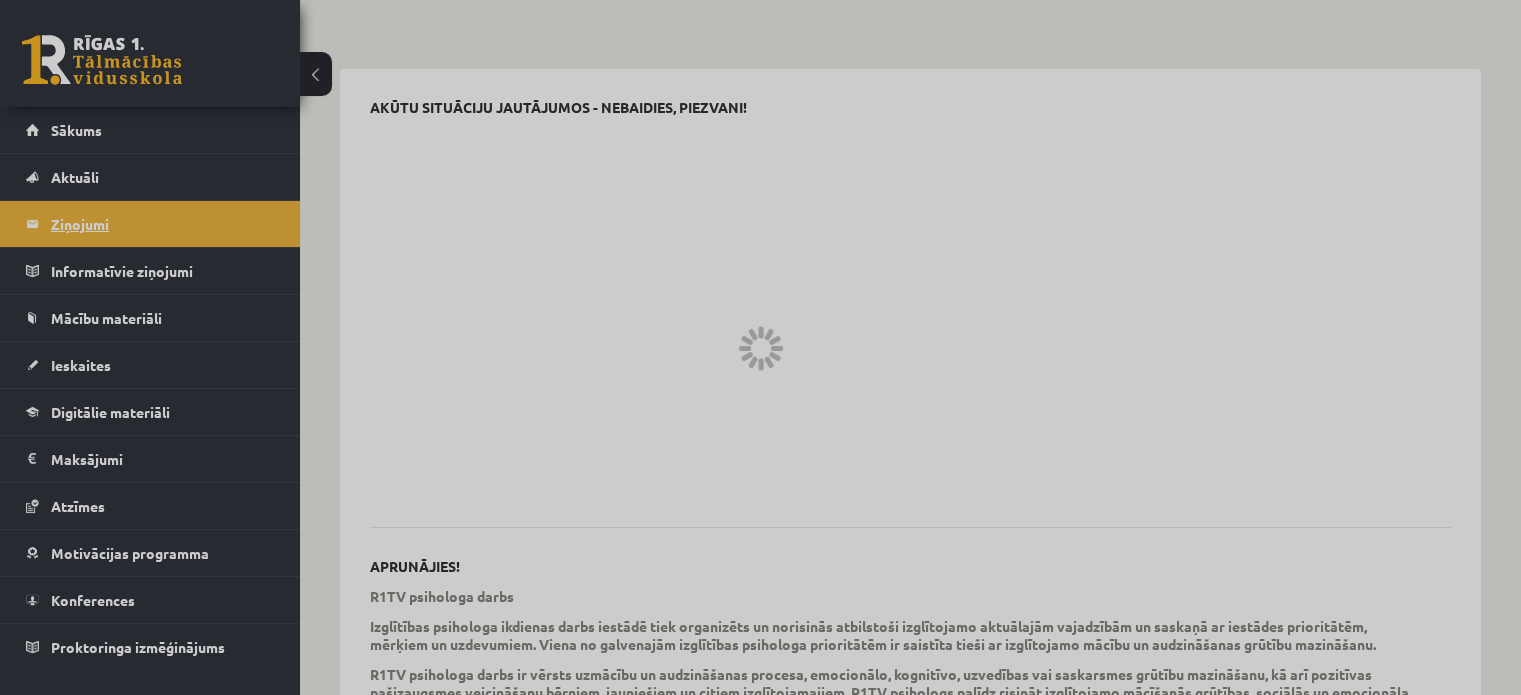 scroll, scrollTop: 0, scrollLeft: 0, axis: both 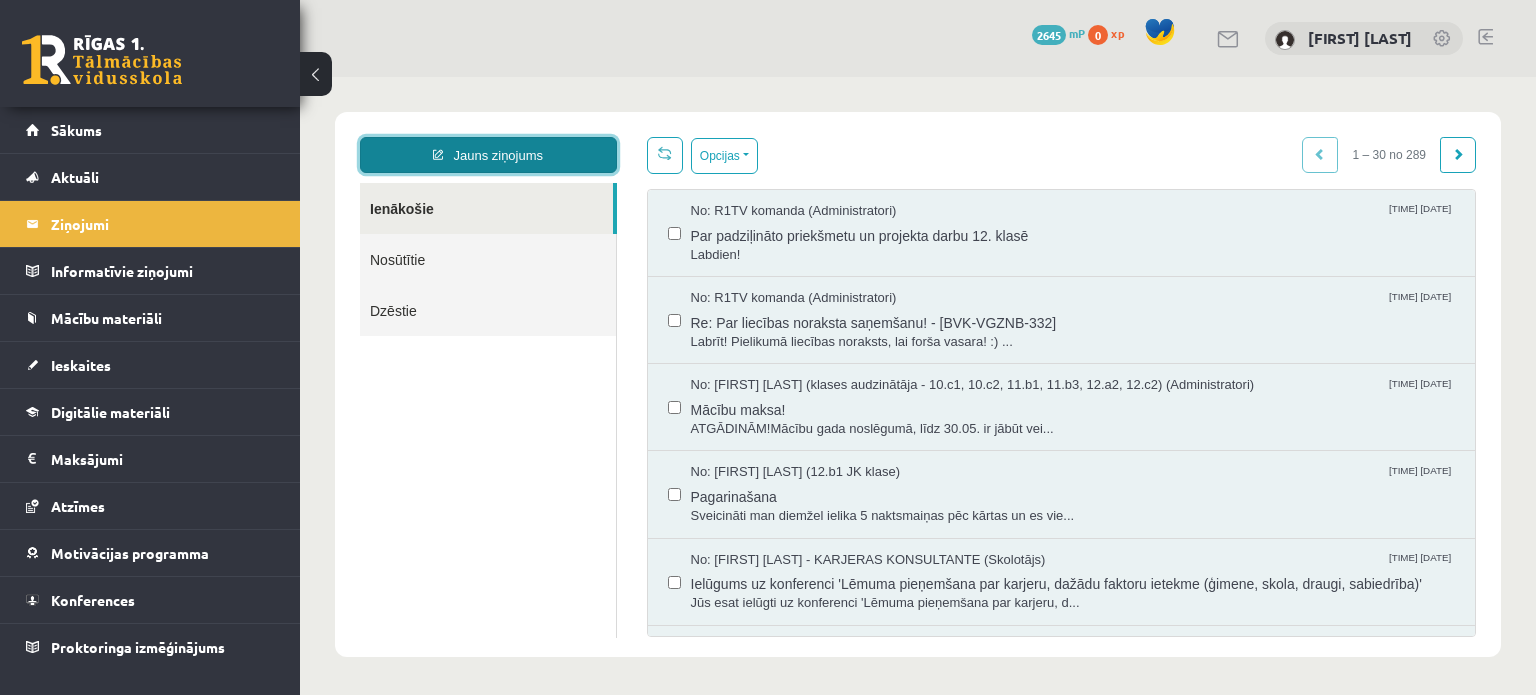 click on "Jauns ziņojums" at bounding box center [488, 155] 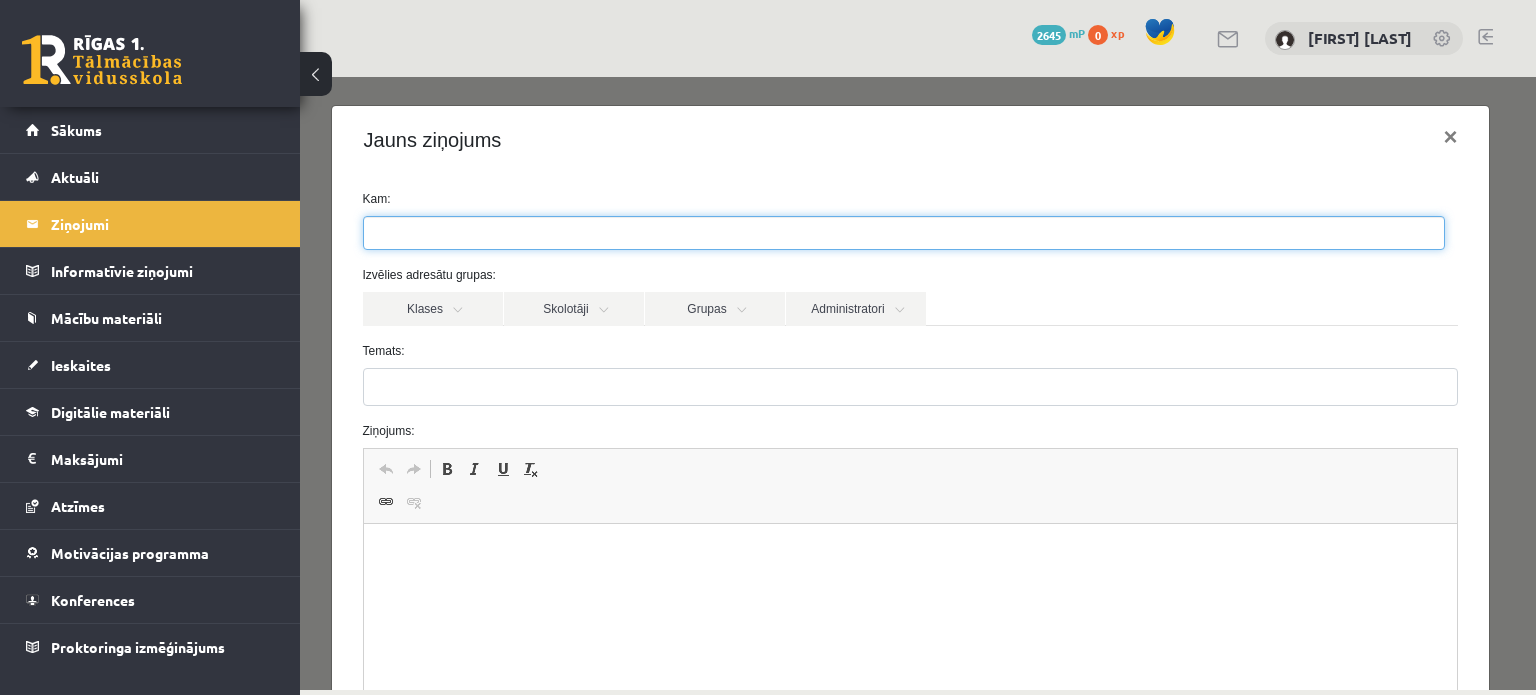 click at bounding box center (904, 233) 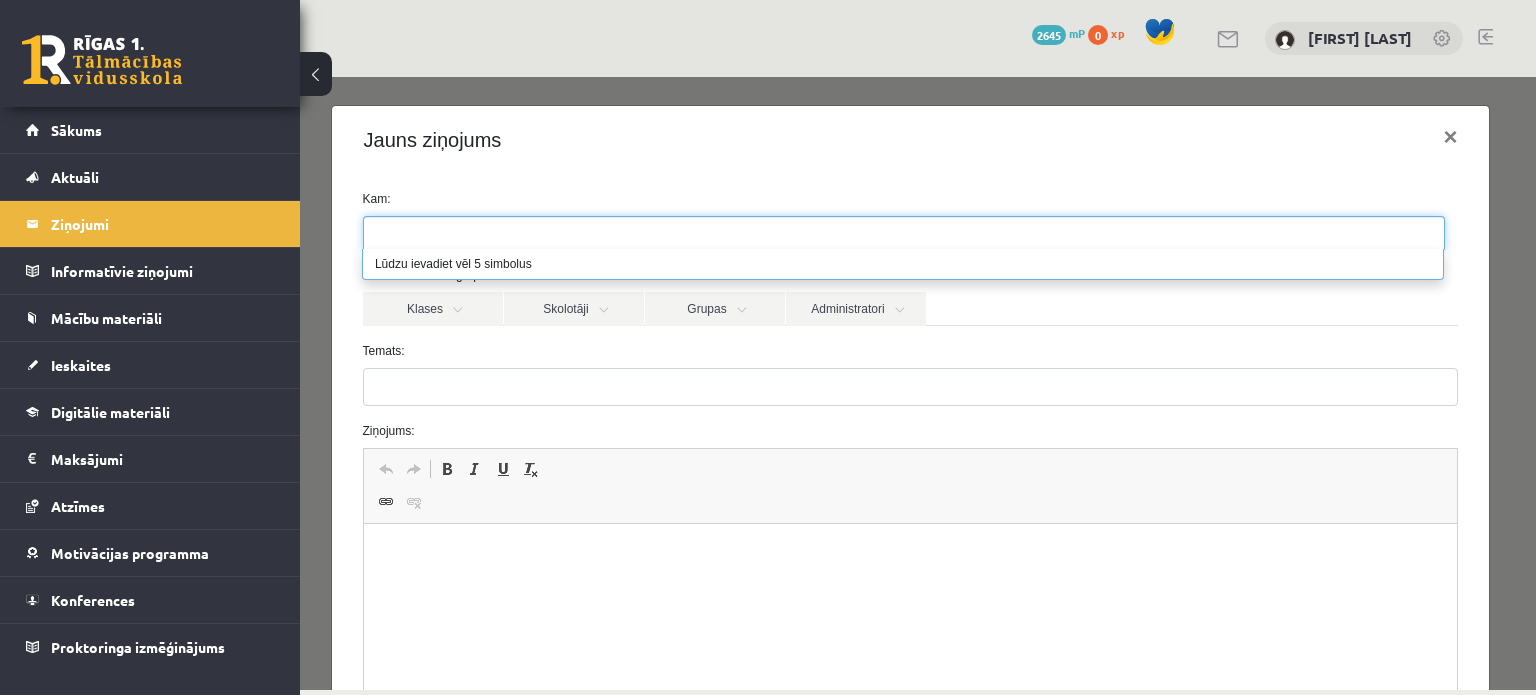click on "Temats:" at bounding box center (911, 351) 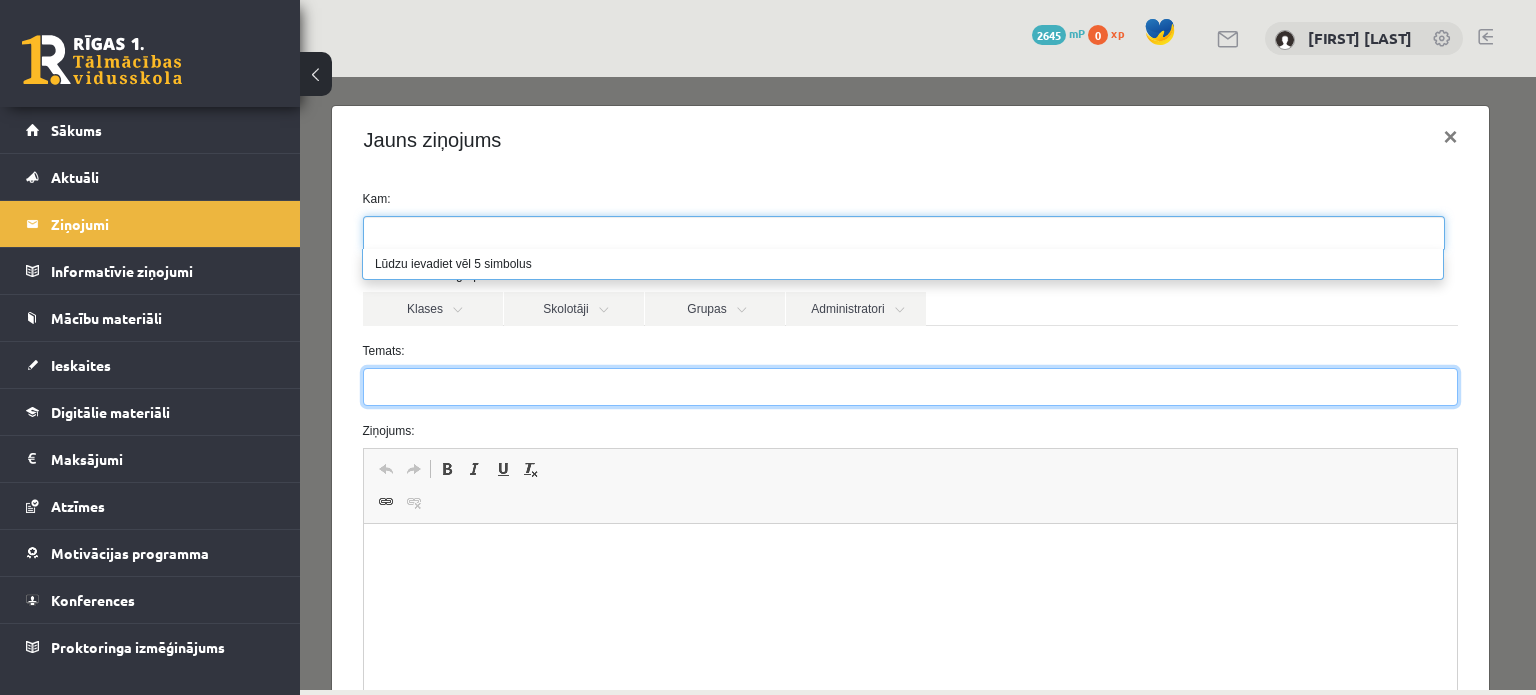 click on "Temats:" at bounding box center (911, 387) 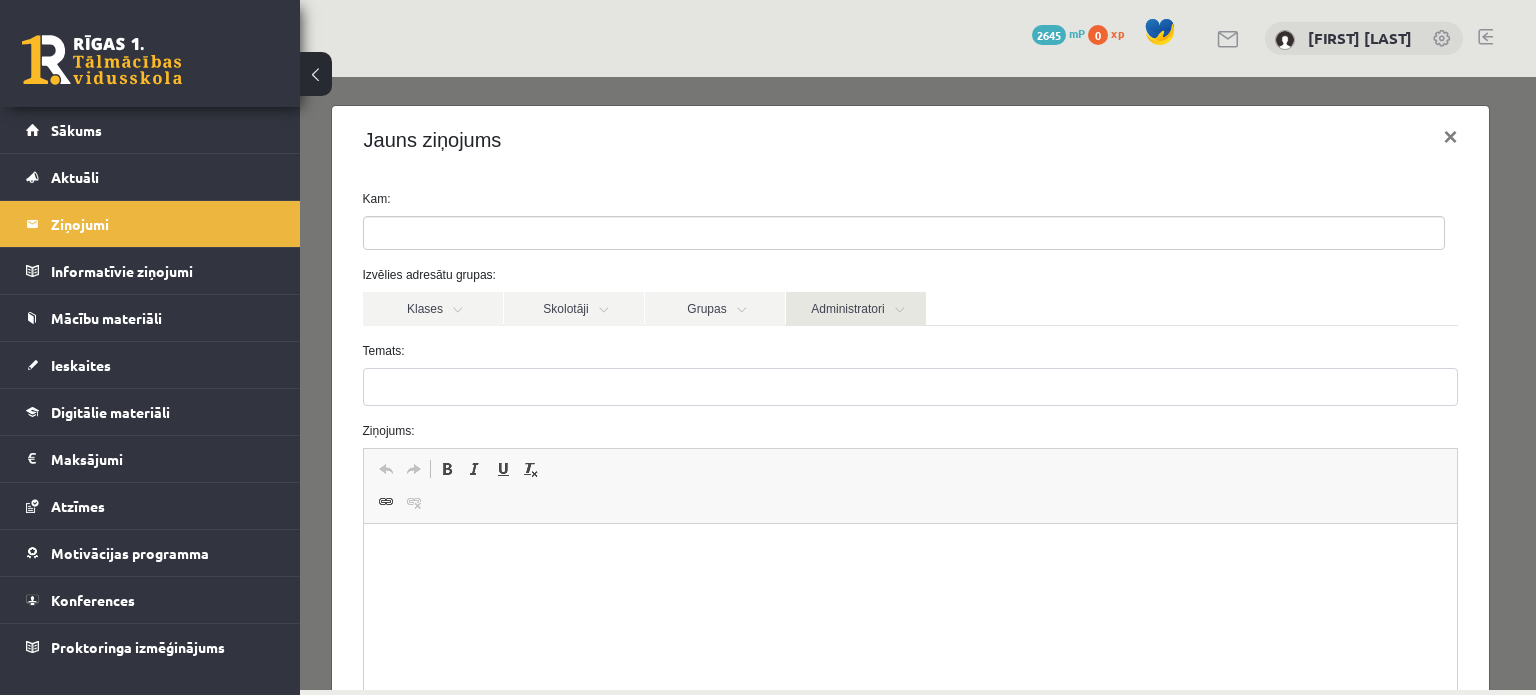 click on "Administratori" at bounding box center [856, 309] 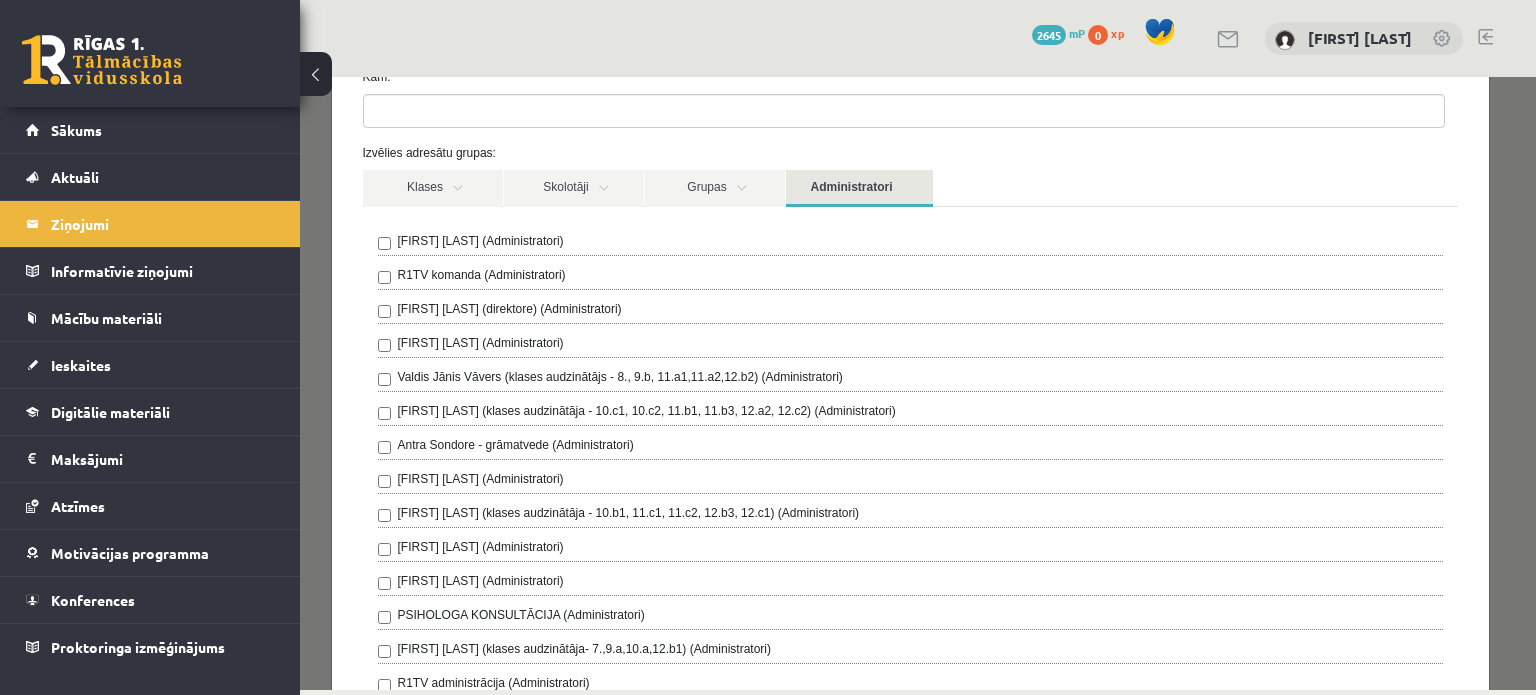 scroll, scrollTop: 124, scrollLeft: 0, axis: vertical 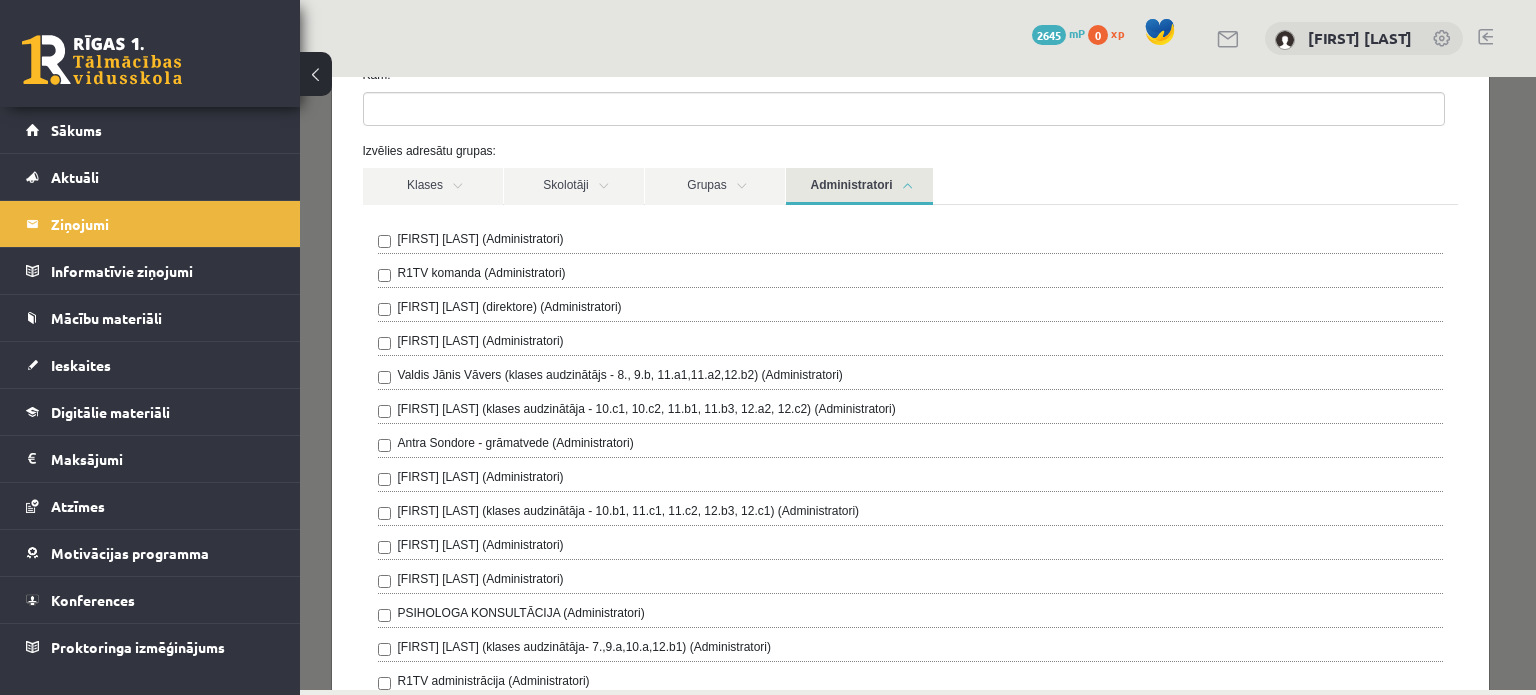 click on "R1TV komanda (Administratori)" at bounding box center (482, 273) 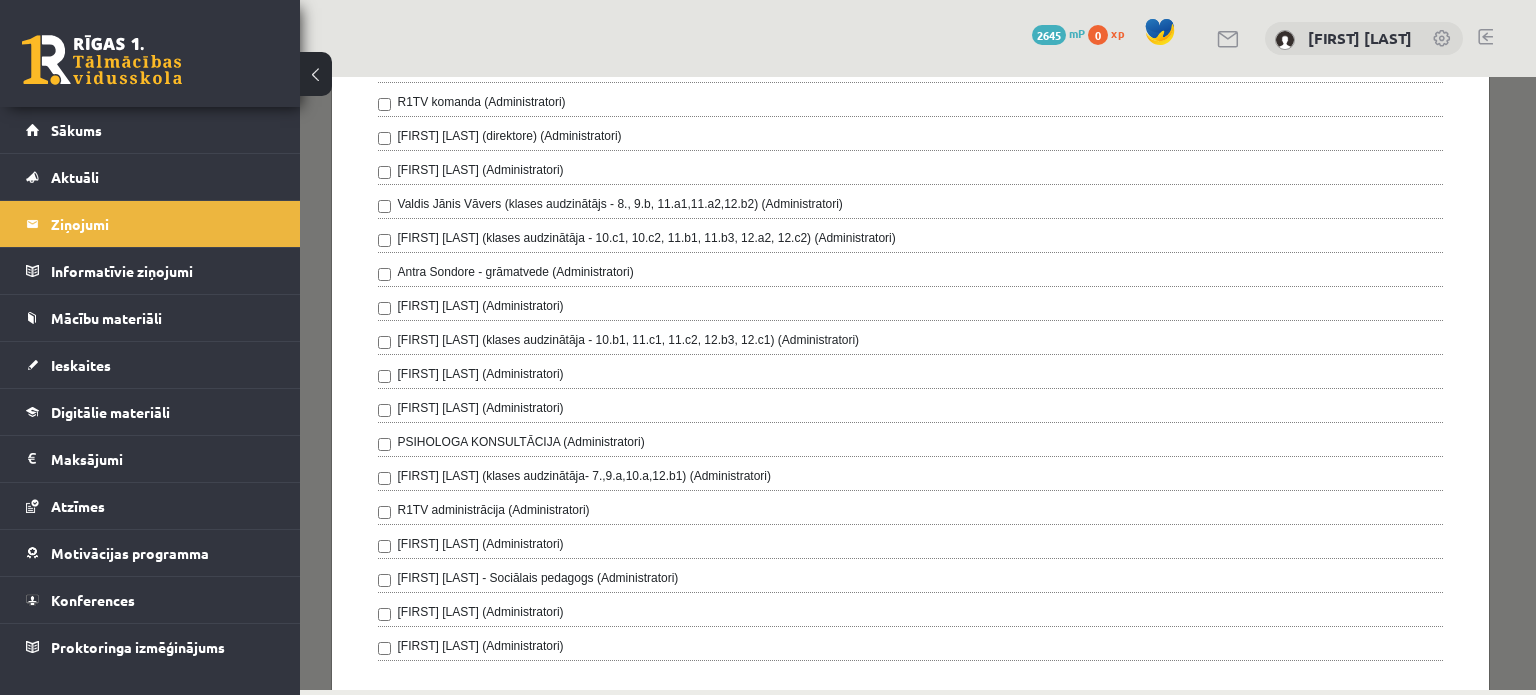 scroll, scrollTop: 294, scrollLeft: 0, axis: vertical 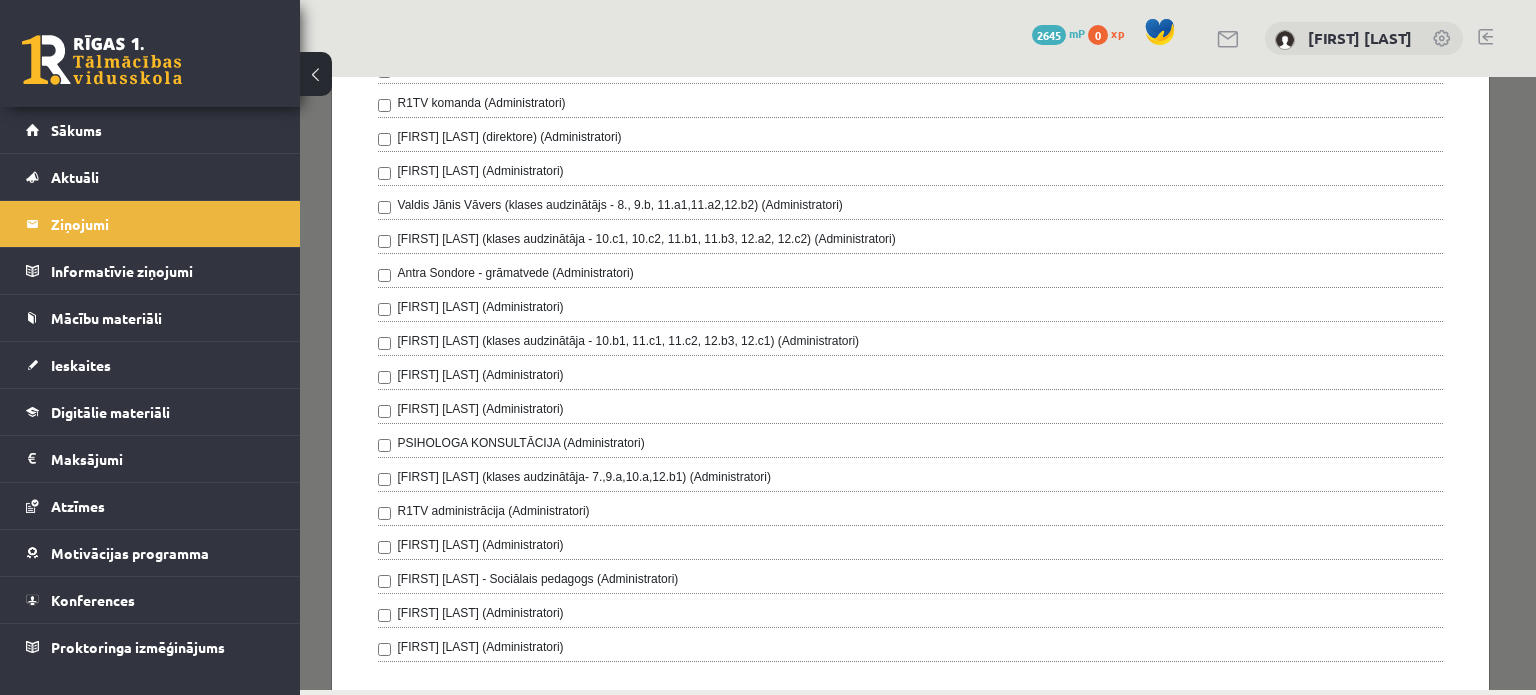 click on "R1TV administrācija (Administratori)" at bounding box center (494, 511) 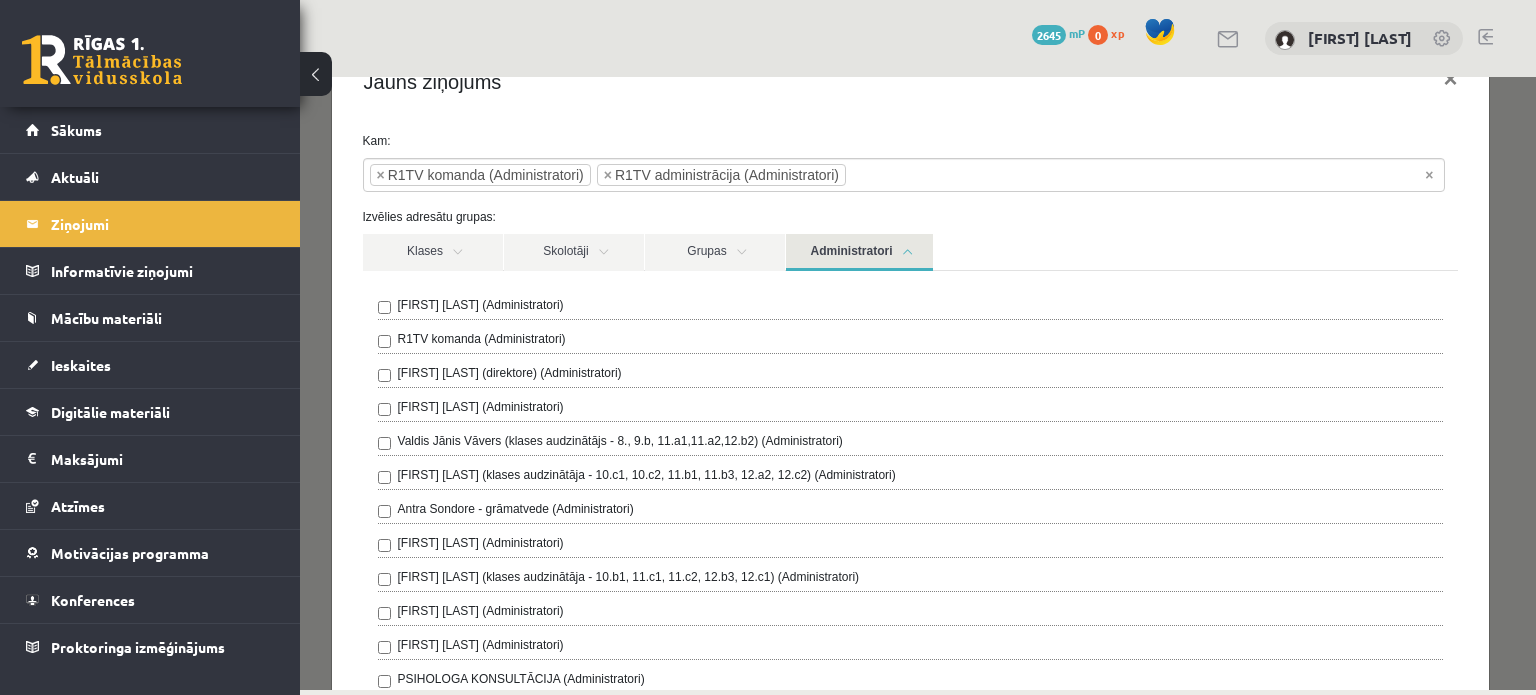 scroll, scrollTop: 271, scrollLeft: 0, axis: vertical 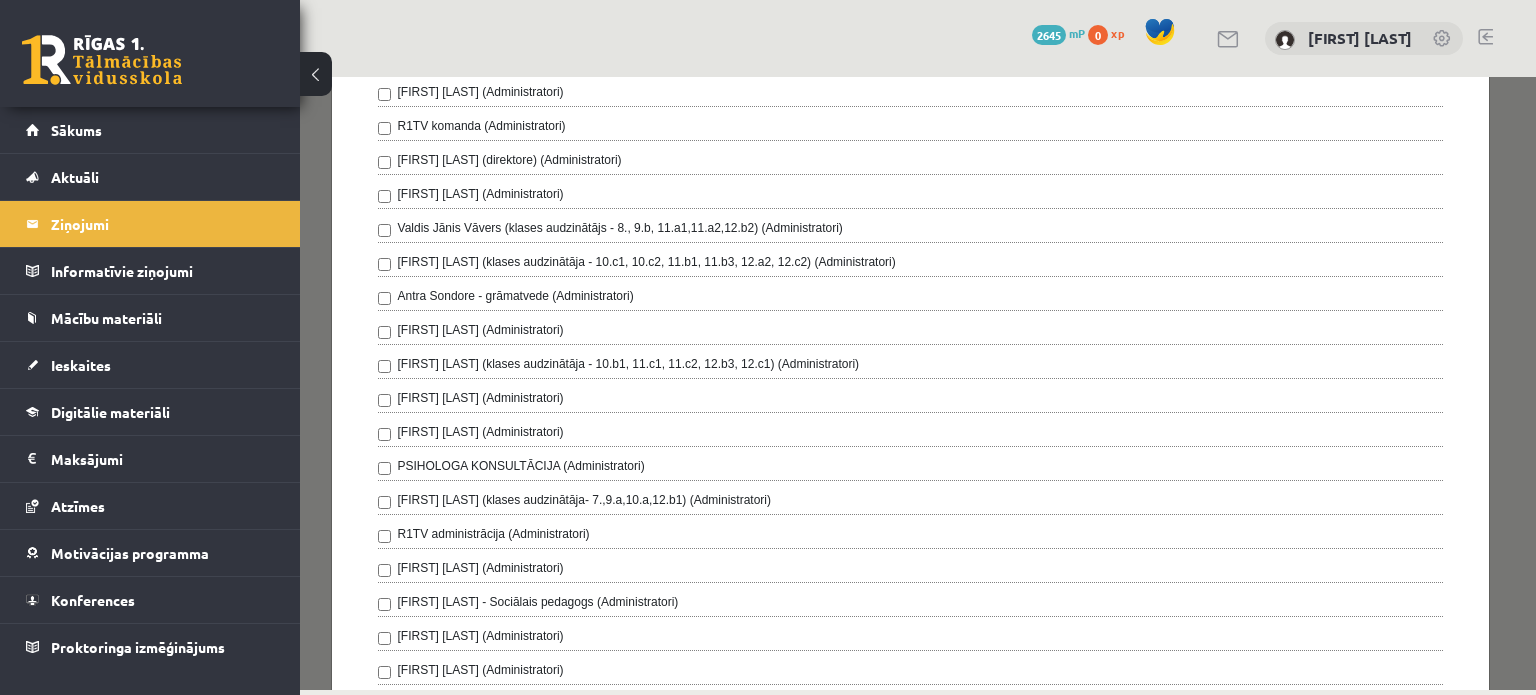 click on "Ivo Čapiņš (Administratori)
R1TV komanda (Administratori)
Gita Vāvere (direktore) (Administratori)
Gatis Cielava (Administratori)
Valdis Jānis Vāvers  (klases audzinātājs - 8., 9.b, 11.a1,11.a2,12.b2) (Administratori)
Anda Jātniece (klases audzinātāja - 10.c1, 10.c2, 11.b1, 11.b3, 12.a2, 12.c2) (Administratori)" at bounding box center (911, 387) 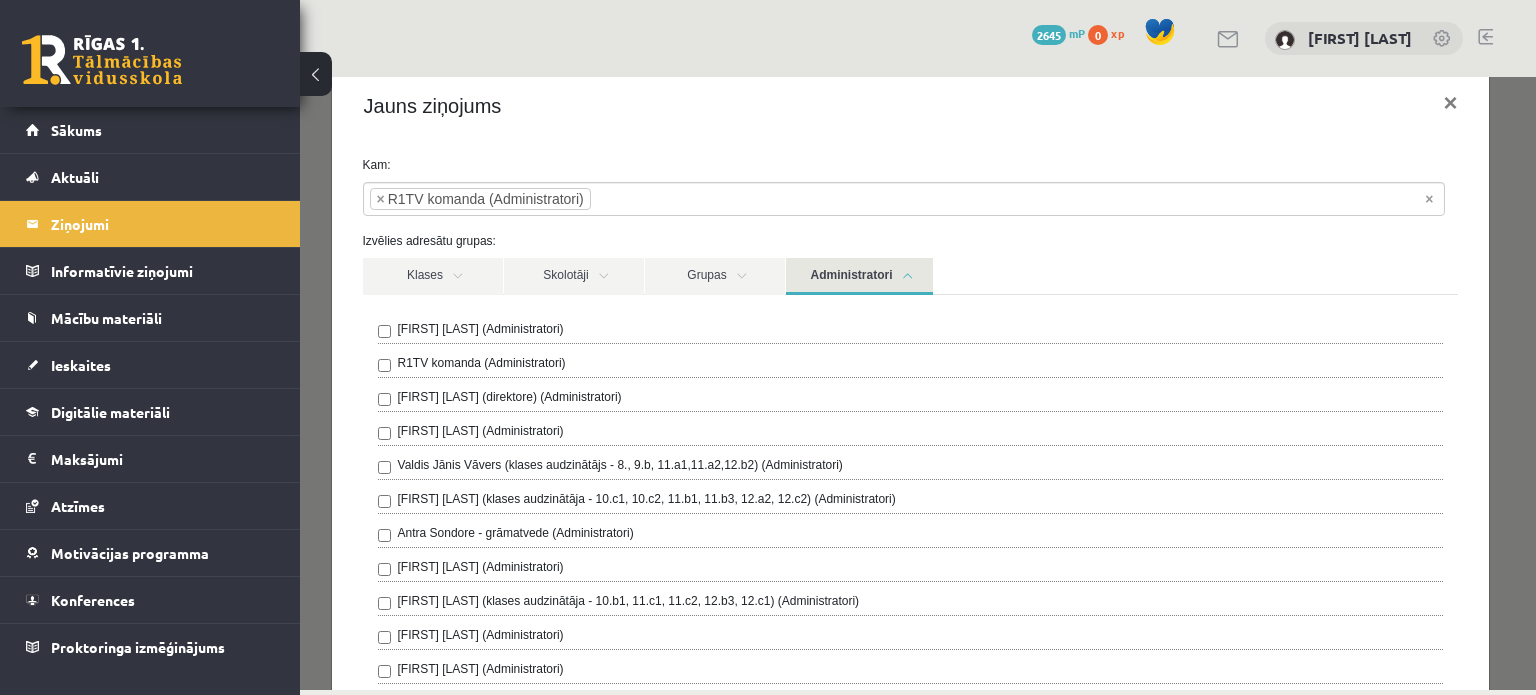 scroll, scrollTop: 0, scrollLeft: 0, axis: both 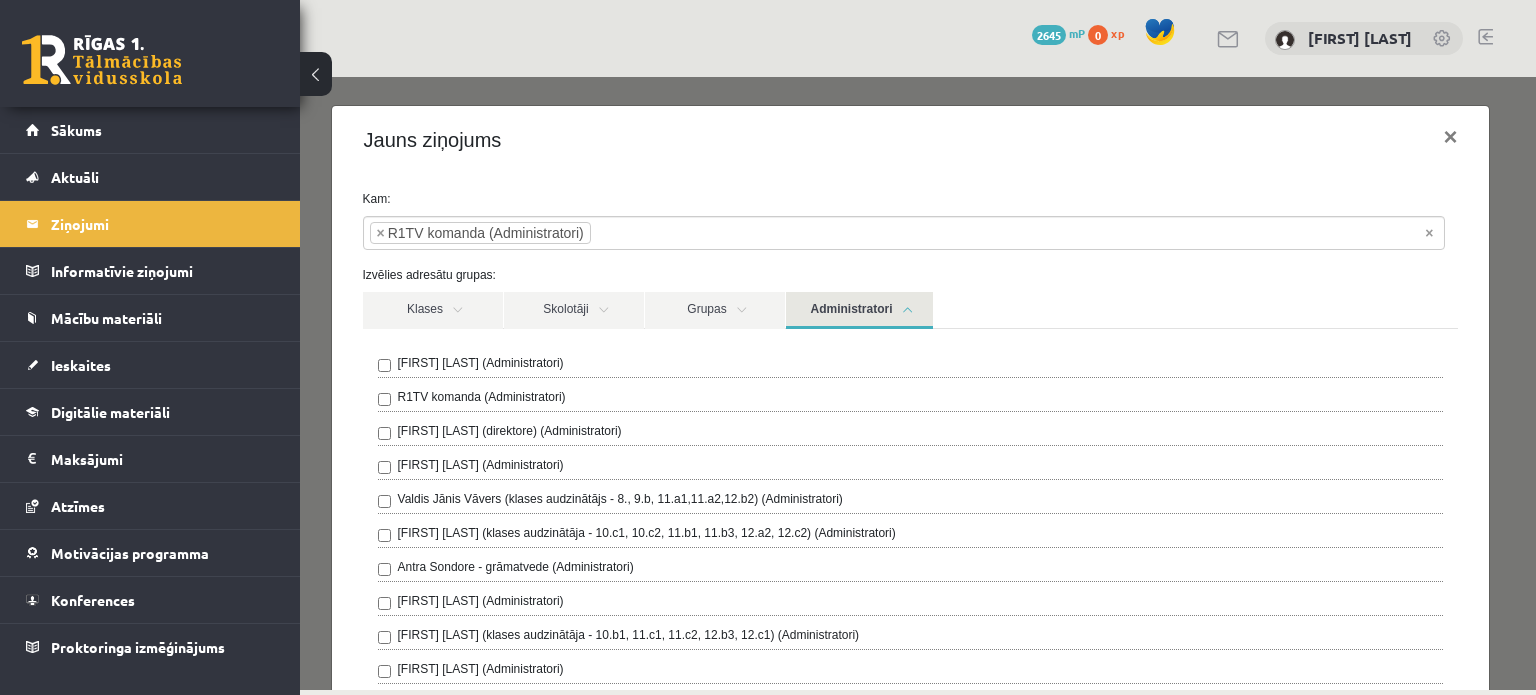 click on "Administratori" at bounding box center [859, 310] 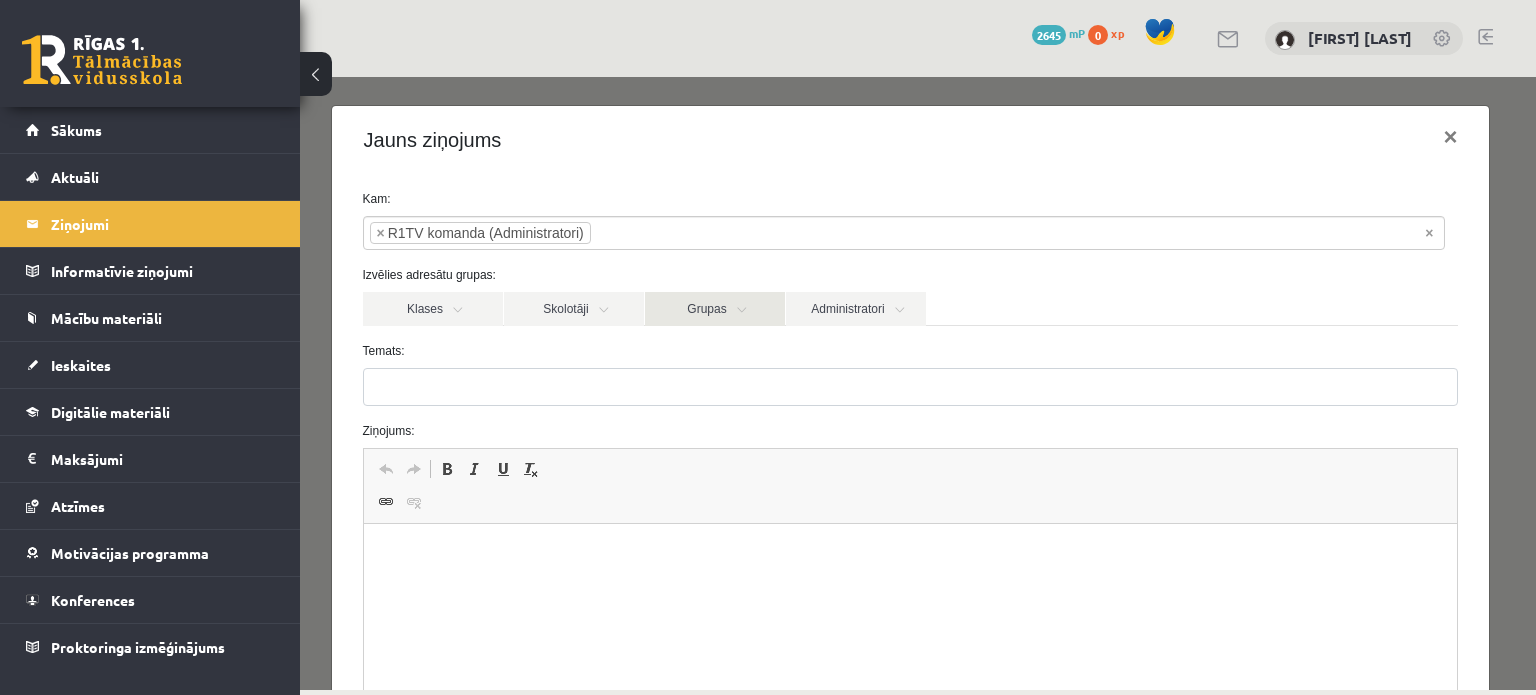click on "Grupas" at bounding box center (715, 309) 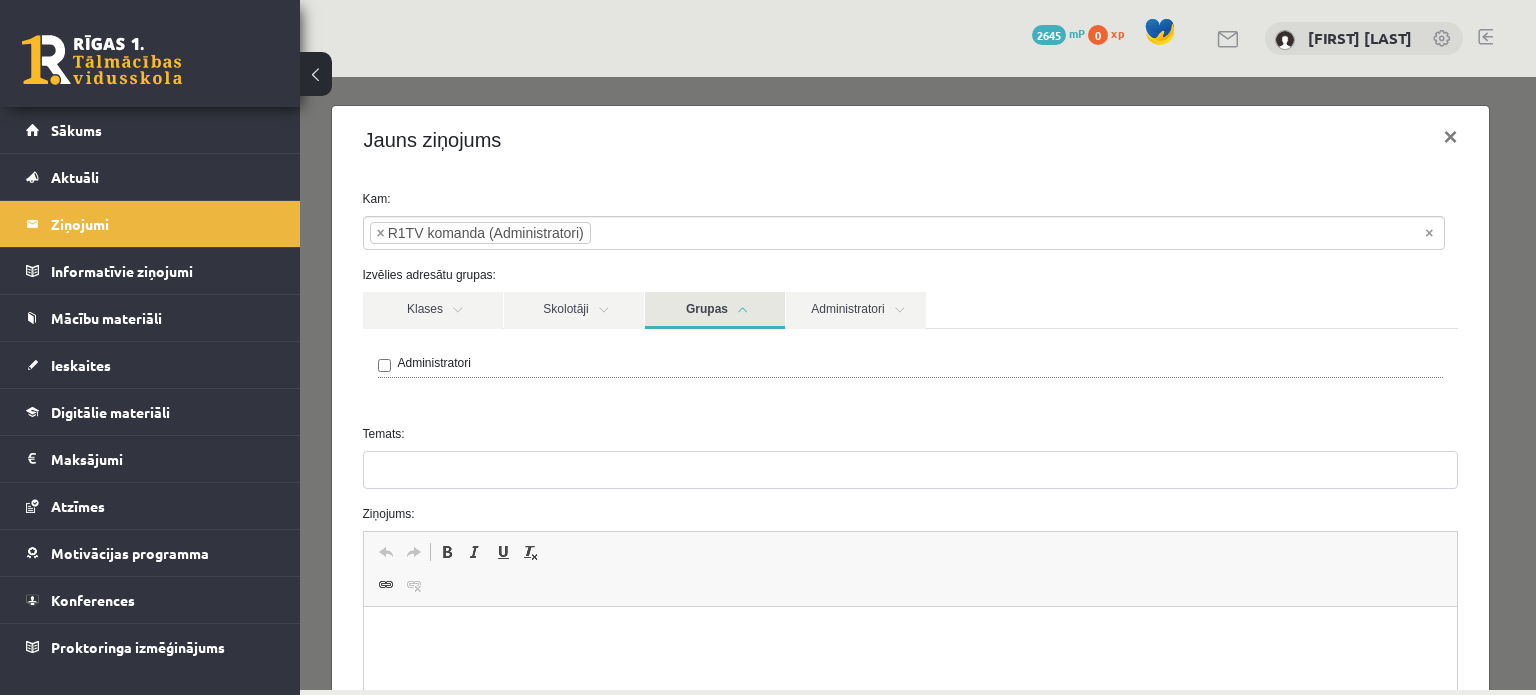 click on "Grupas" at bounding box center [715, 310] 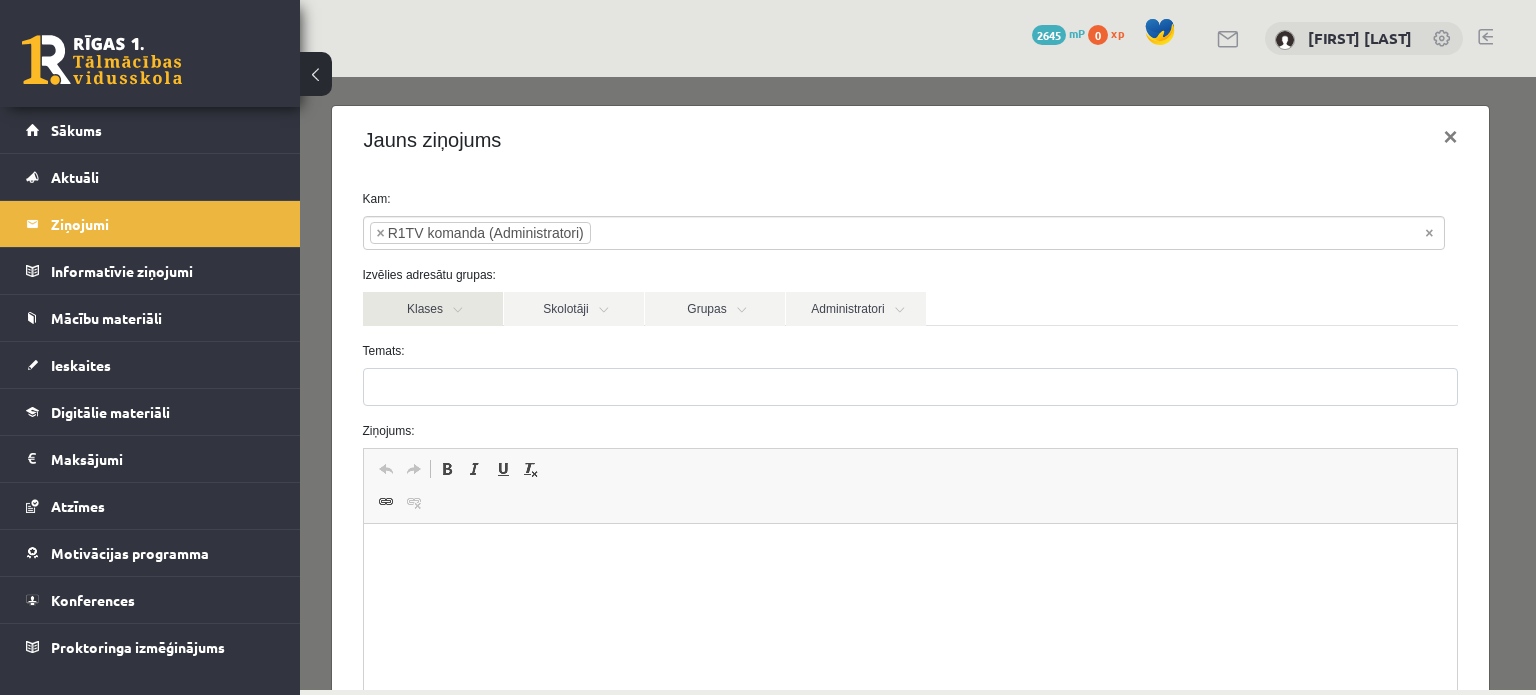 click on "Klases" at bounding box center [433, 309] 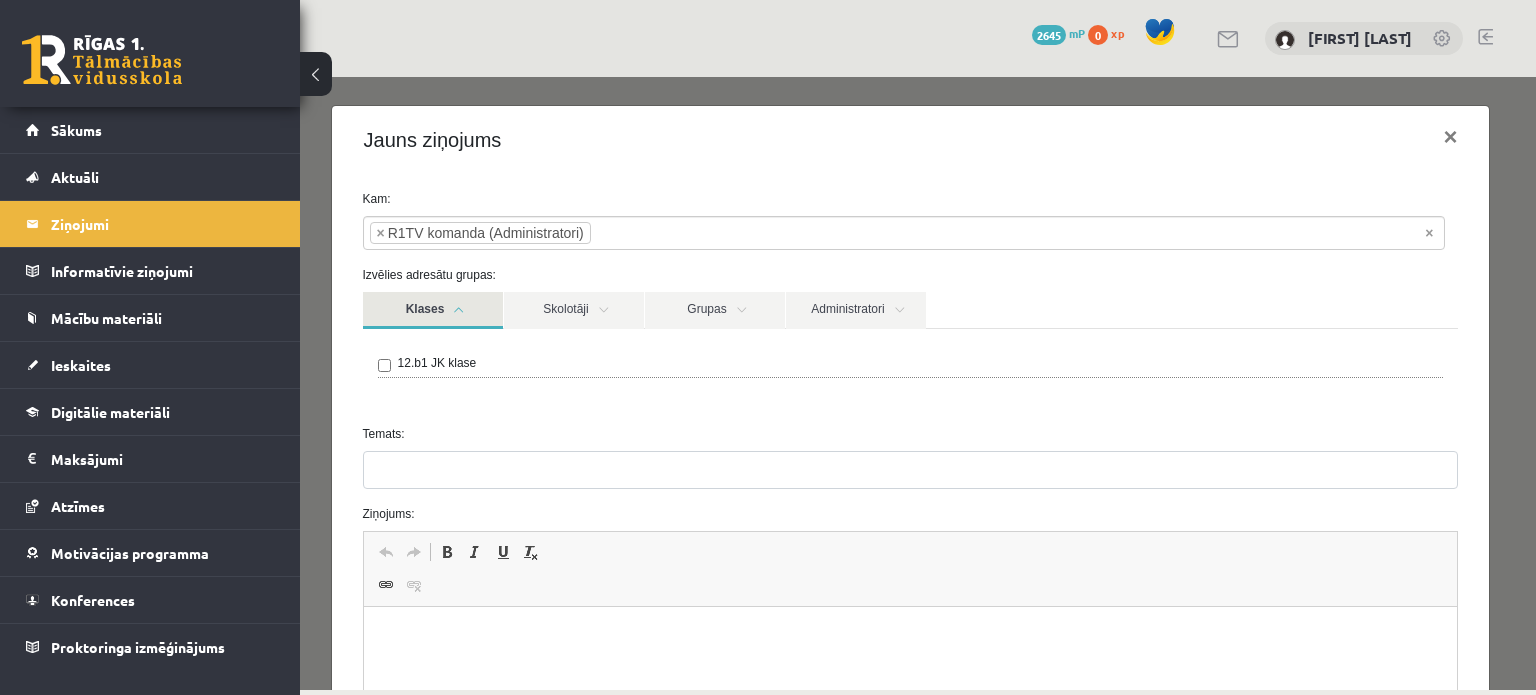 click on "Klases" at bounding box center (433, 310) 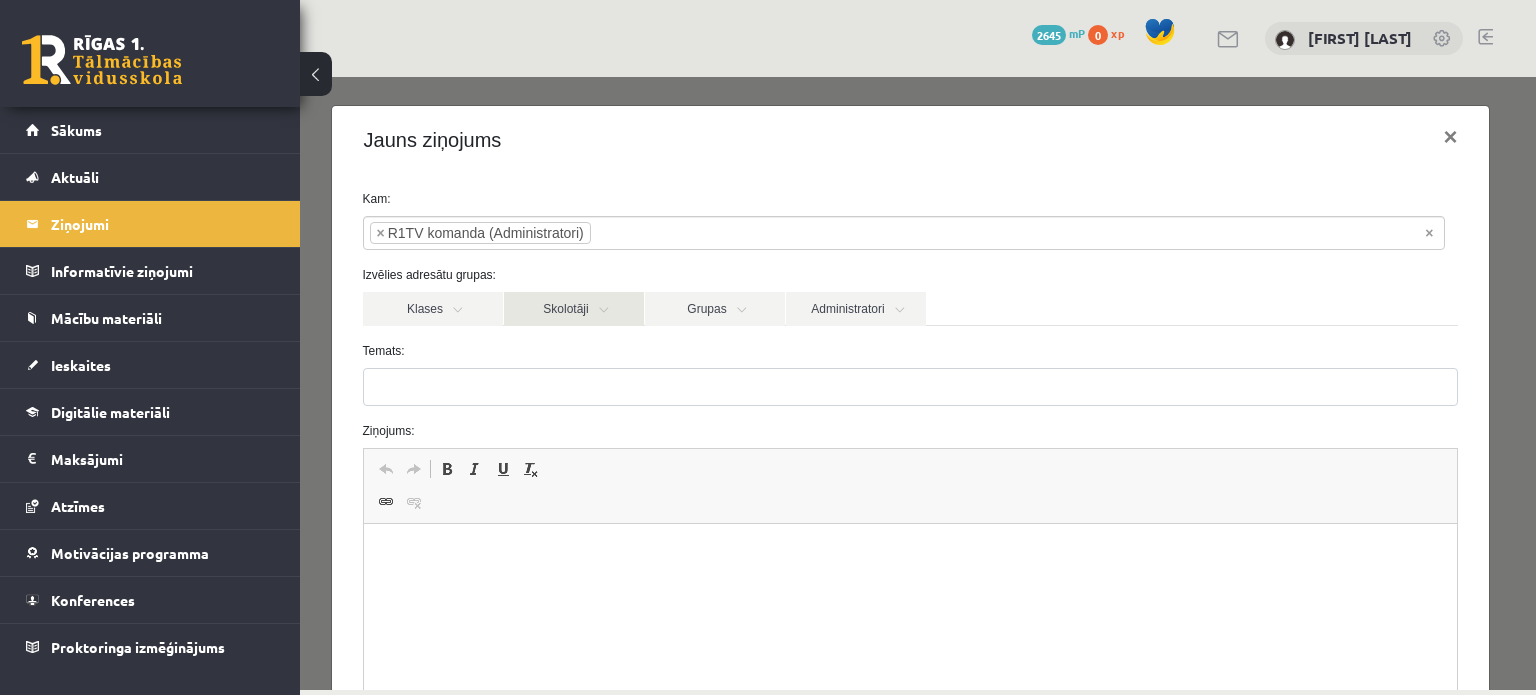 click on "Skolotāji" at bounding box center (574, 309) 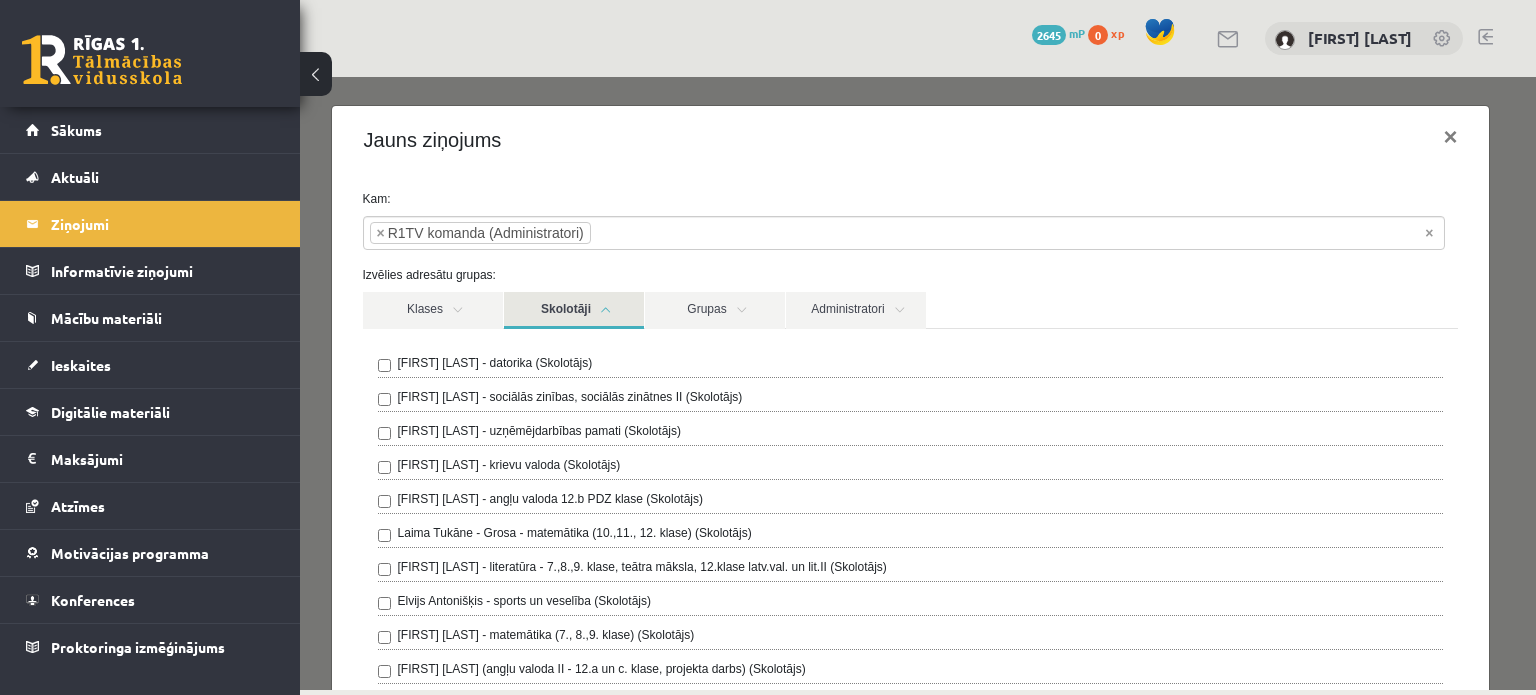 click on "Skolotāji" at bounding box center [574, 310] 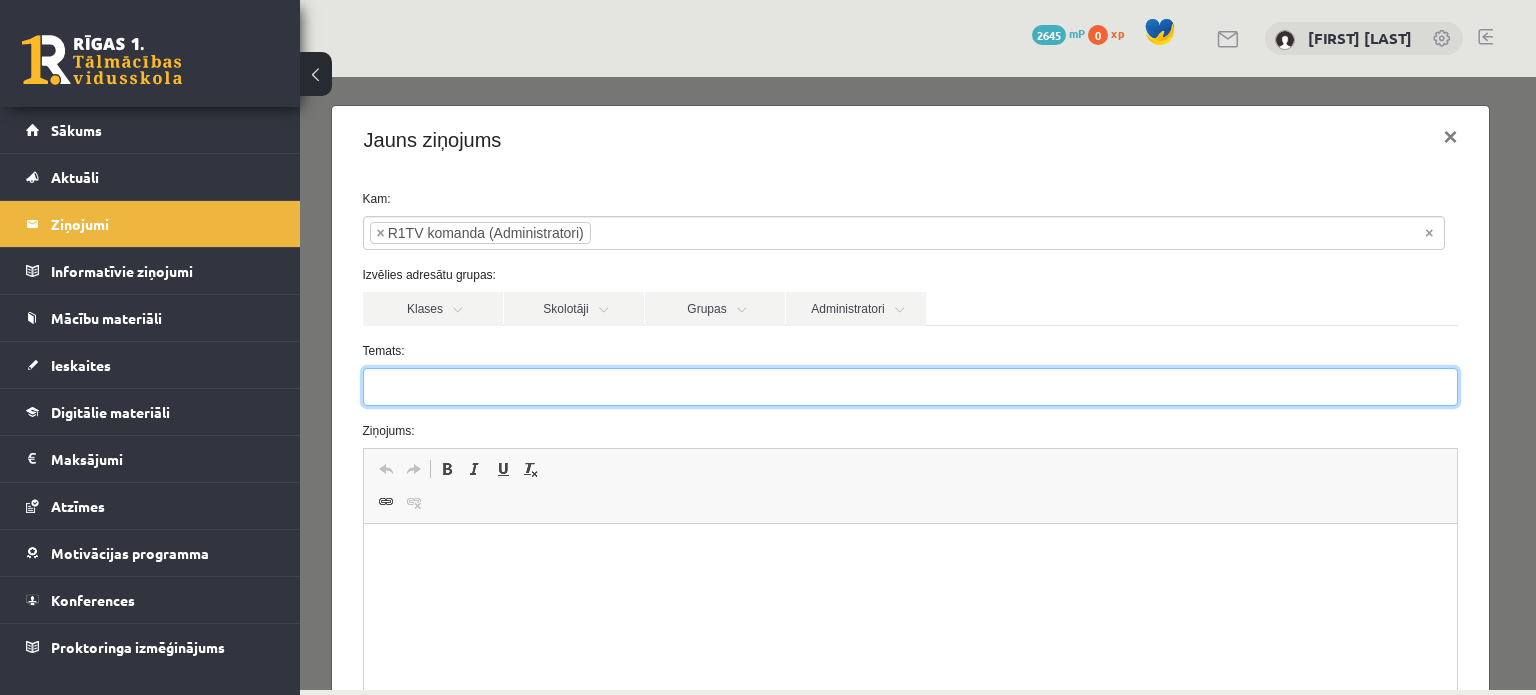 click on "Temats:" at bounding box center [911, 387] 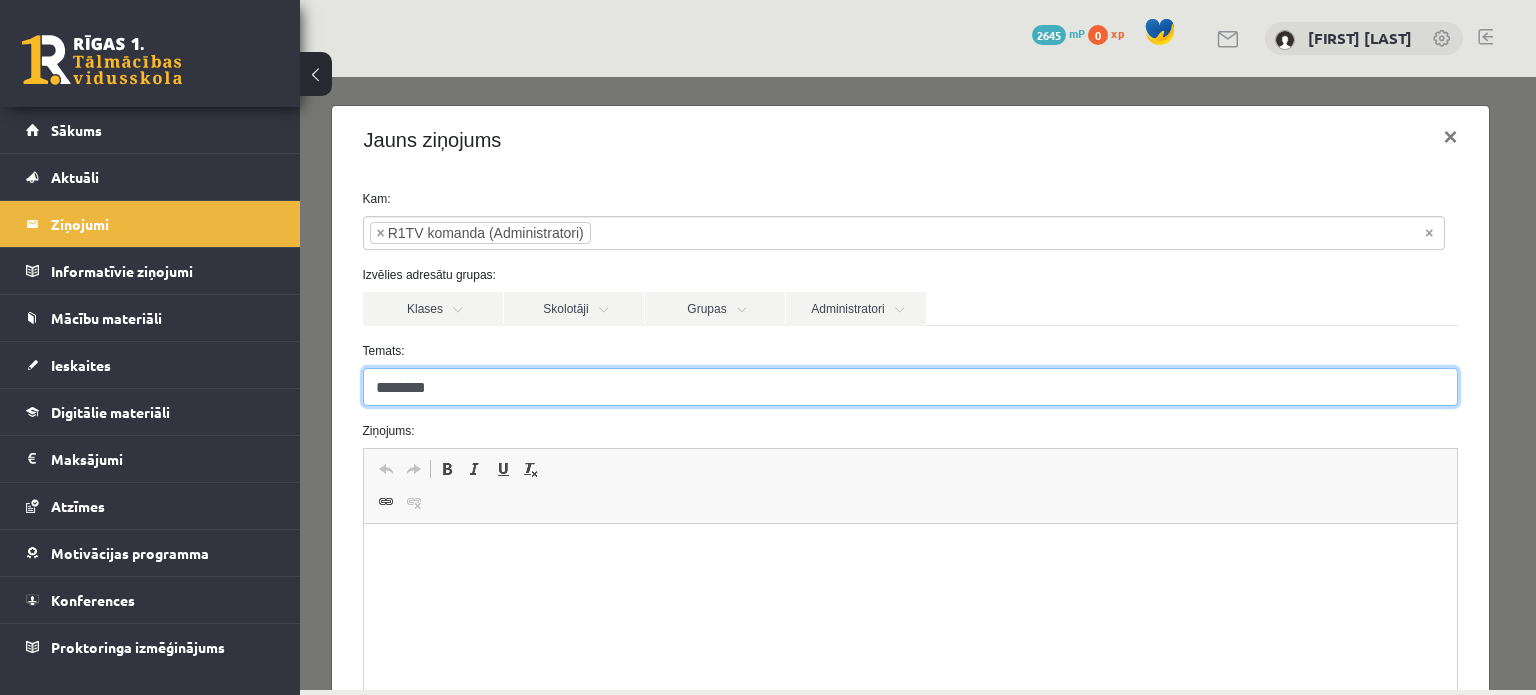 scroll, scrollTop: 140, scrollLeft: 0, axis: vertical 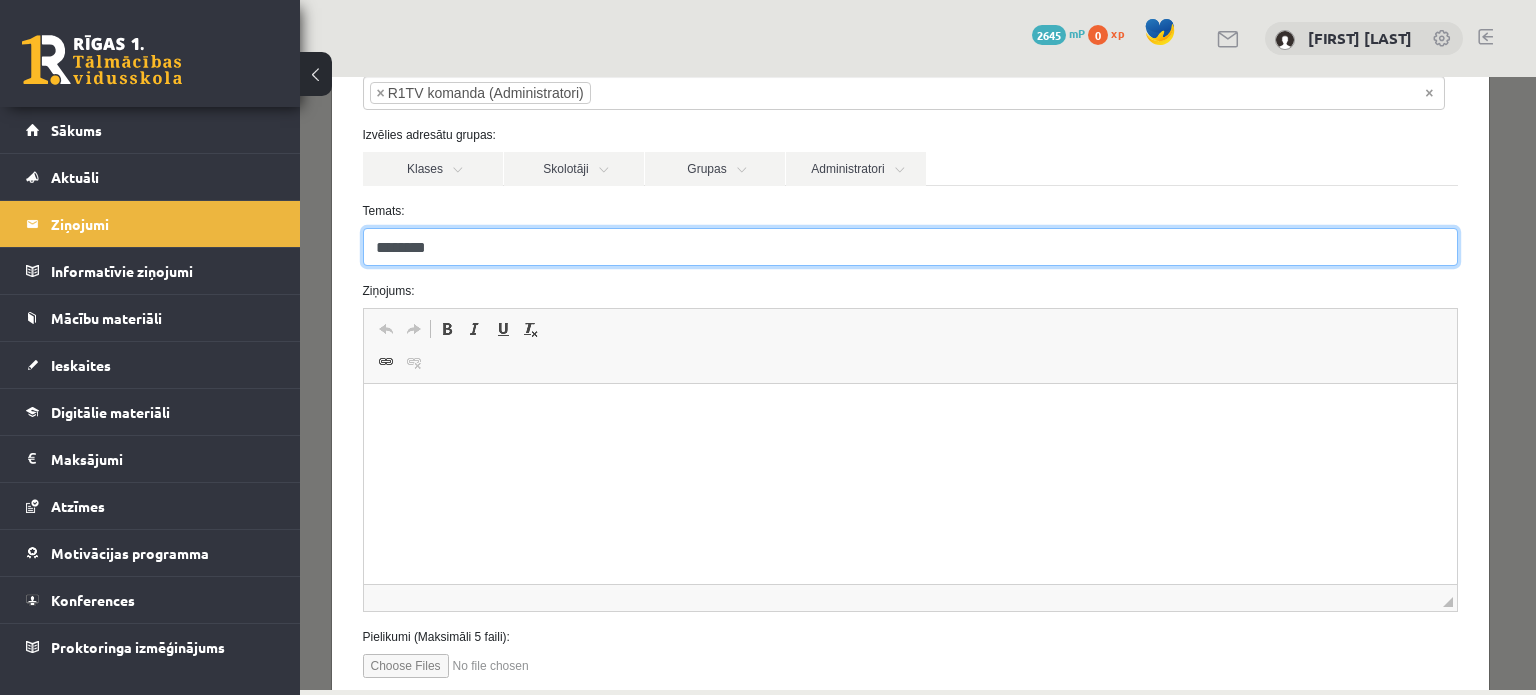 type on "********" 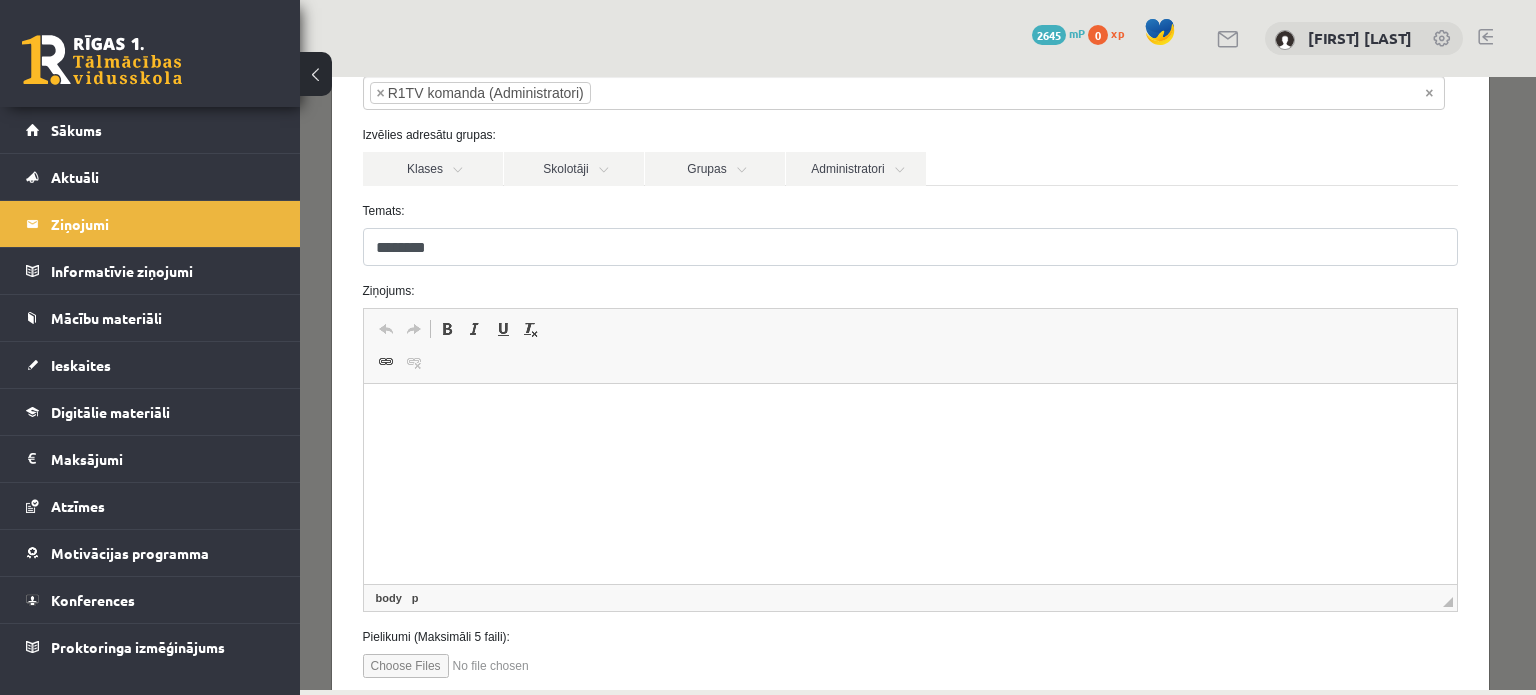 click at bounding box center [910, 414] 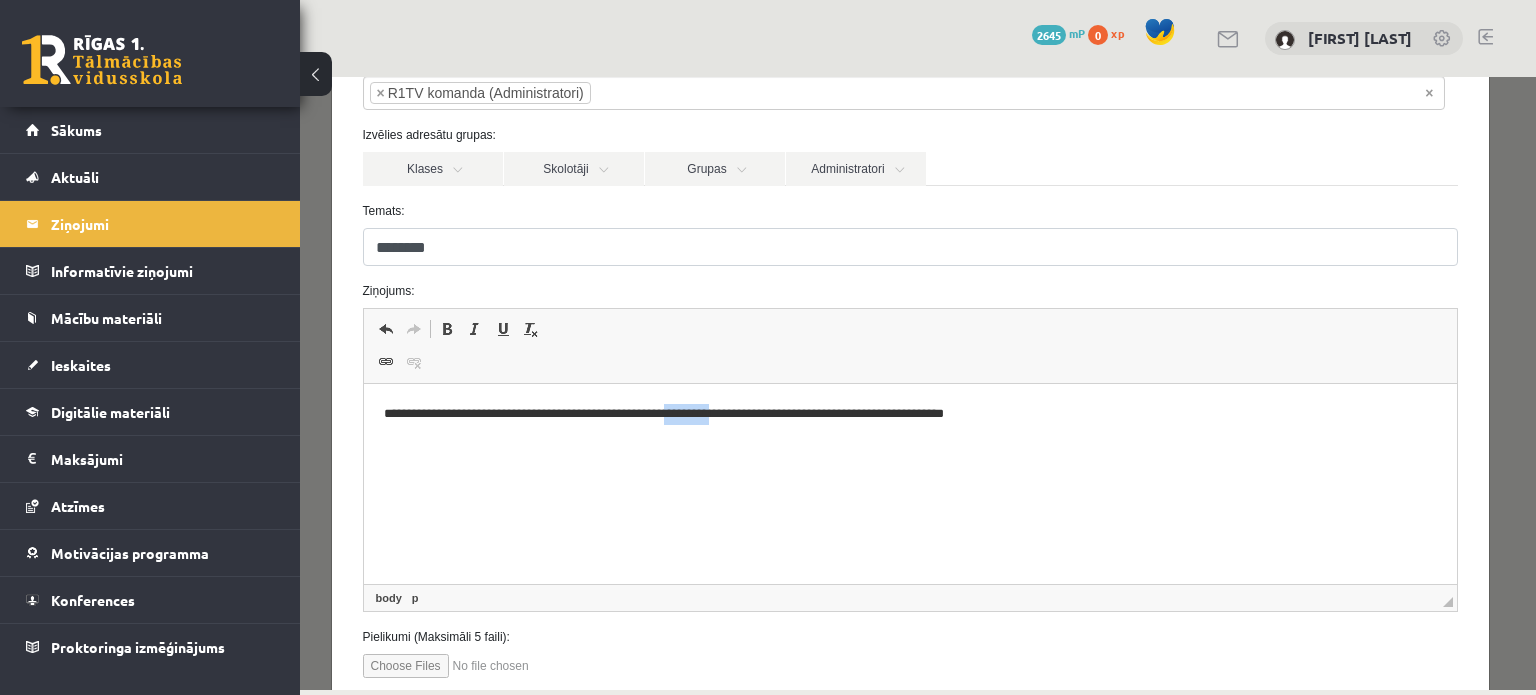 drag, startPoint x: 740, startPoint y: 417, endPoint x: 695, endPoint y: 421, distance: 45.17743 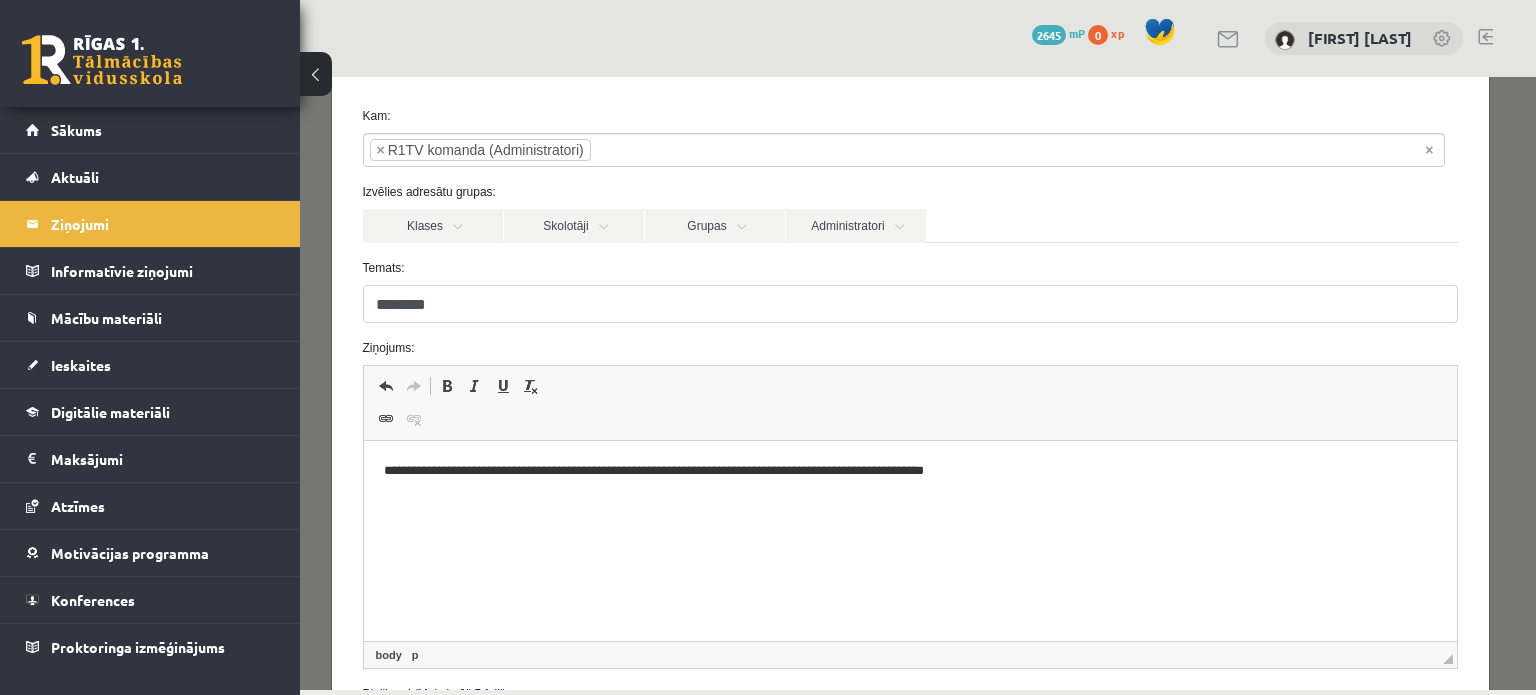 scroll, scrollTop: 268, scrollLeft: 0, axis: vertical 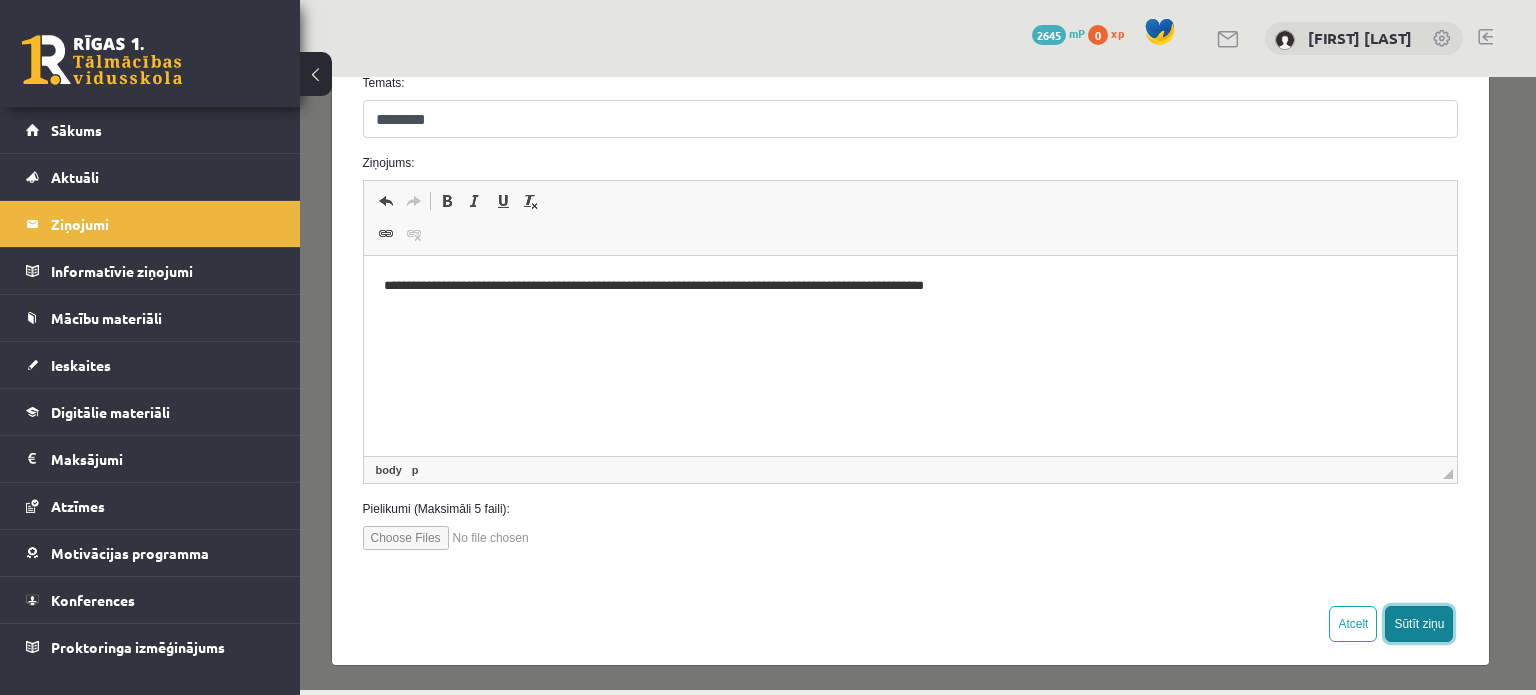 click on "Sūtīt ziņu" at bounding box center (1419, 624) 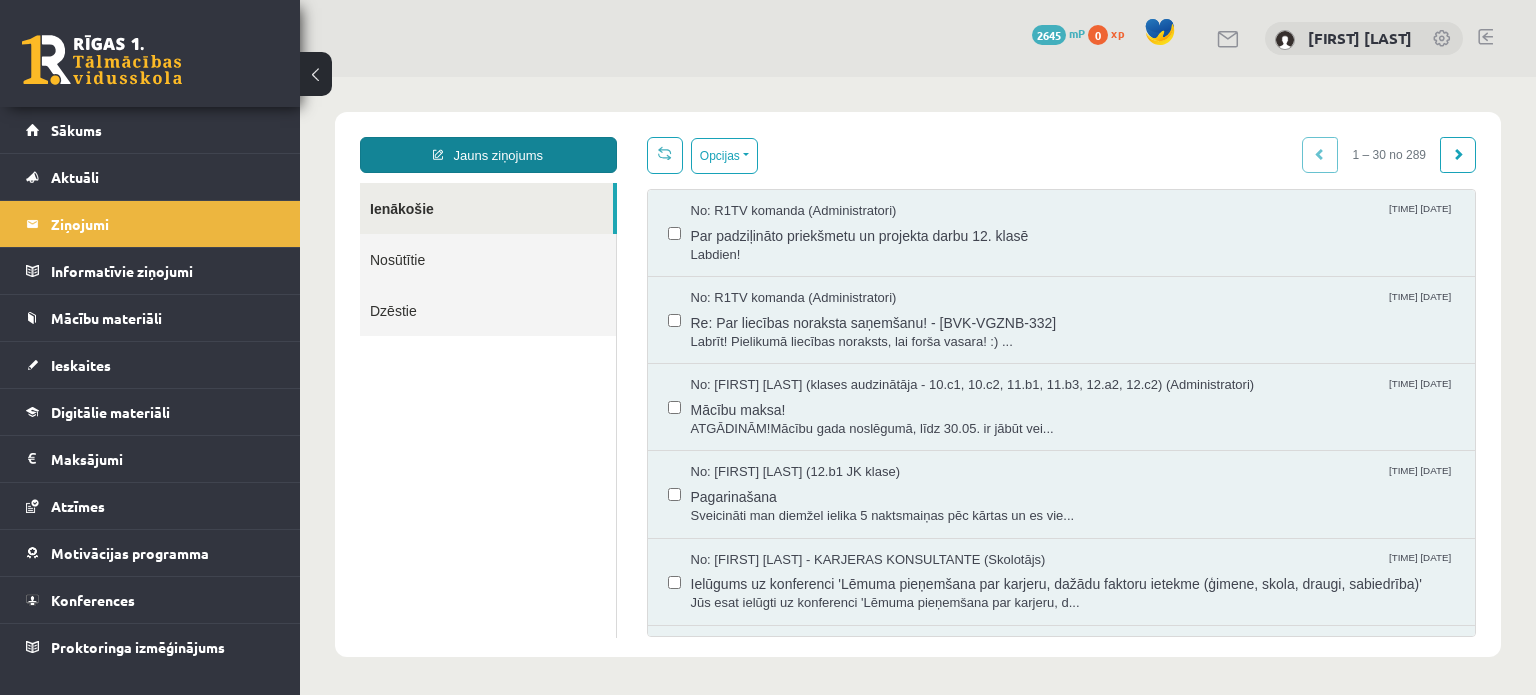 scroll, scrollTop: 0, scrollLeft: 0, axis: both 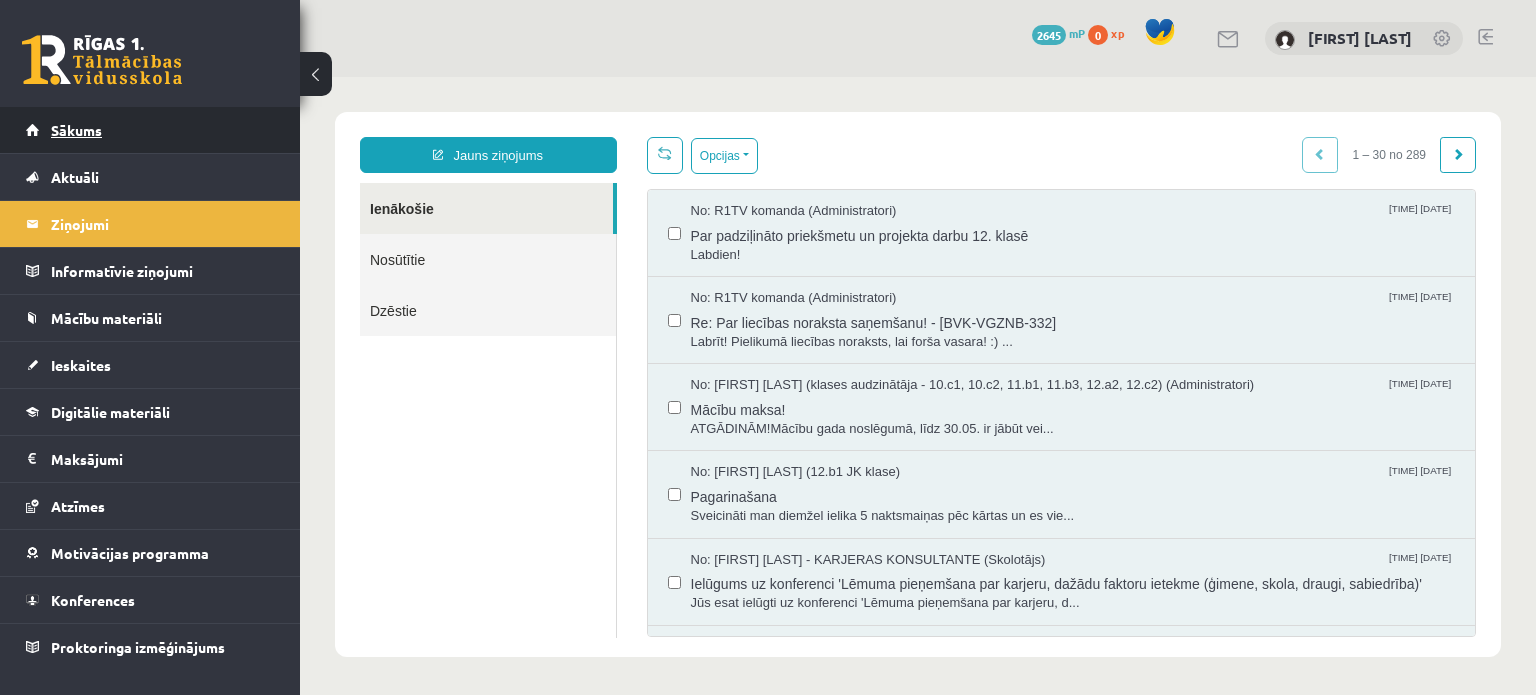 click on "Sākums" at bounding box center [150, 130] 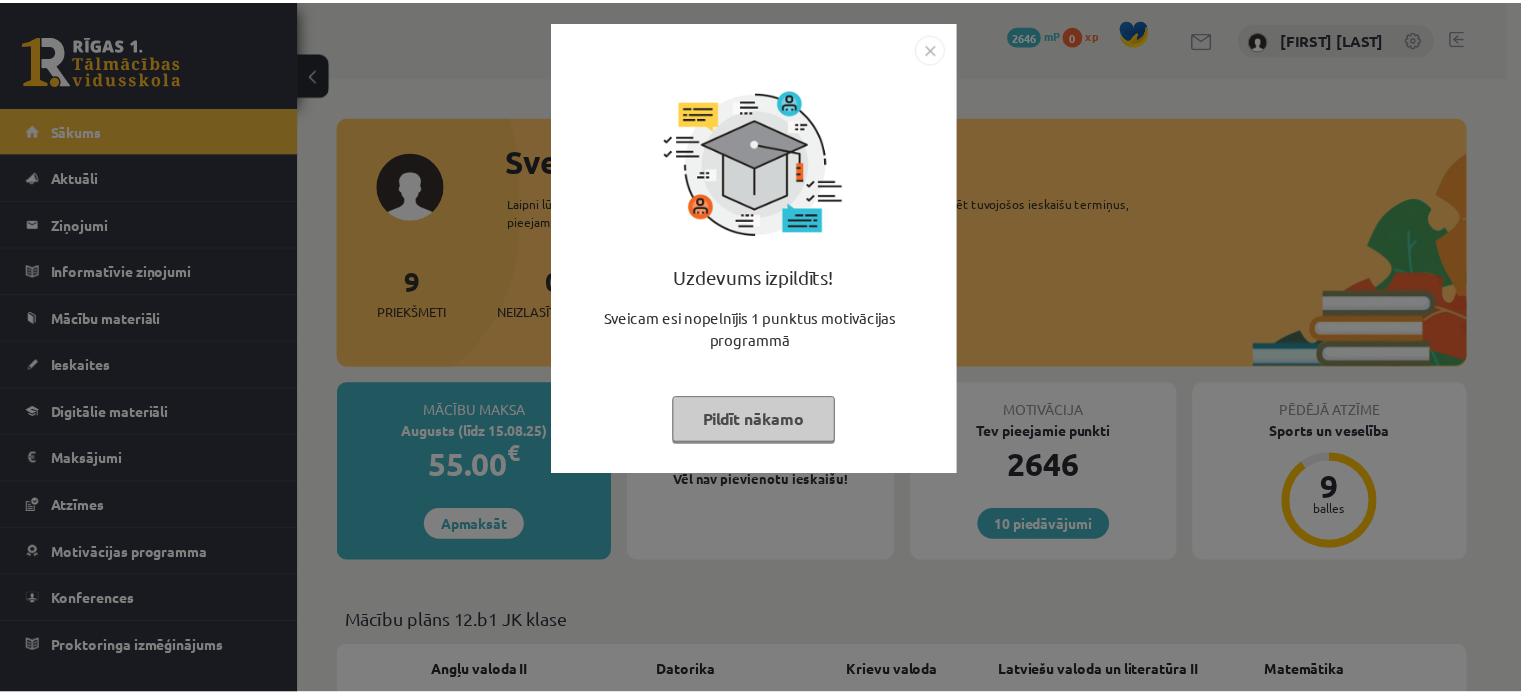 scroll, scrollTop: 0, scrollLeft: 0, axis: both 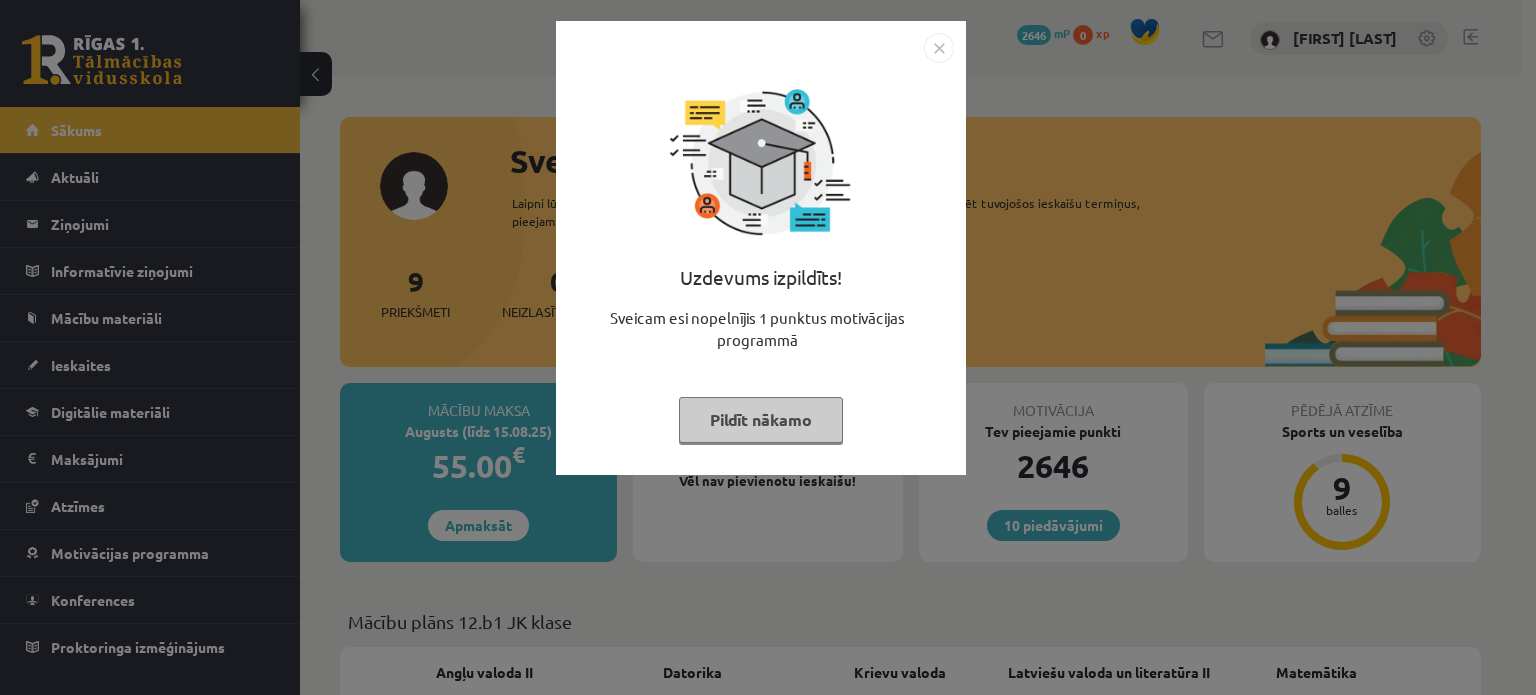 click on "Pildīt nākamo" at bounding box center [761, 420] 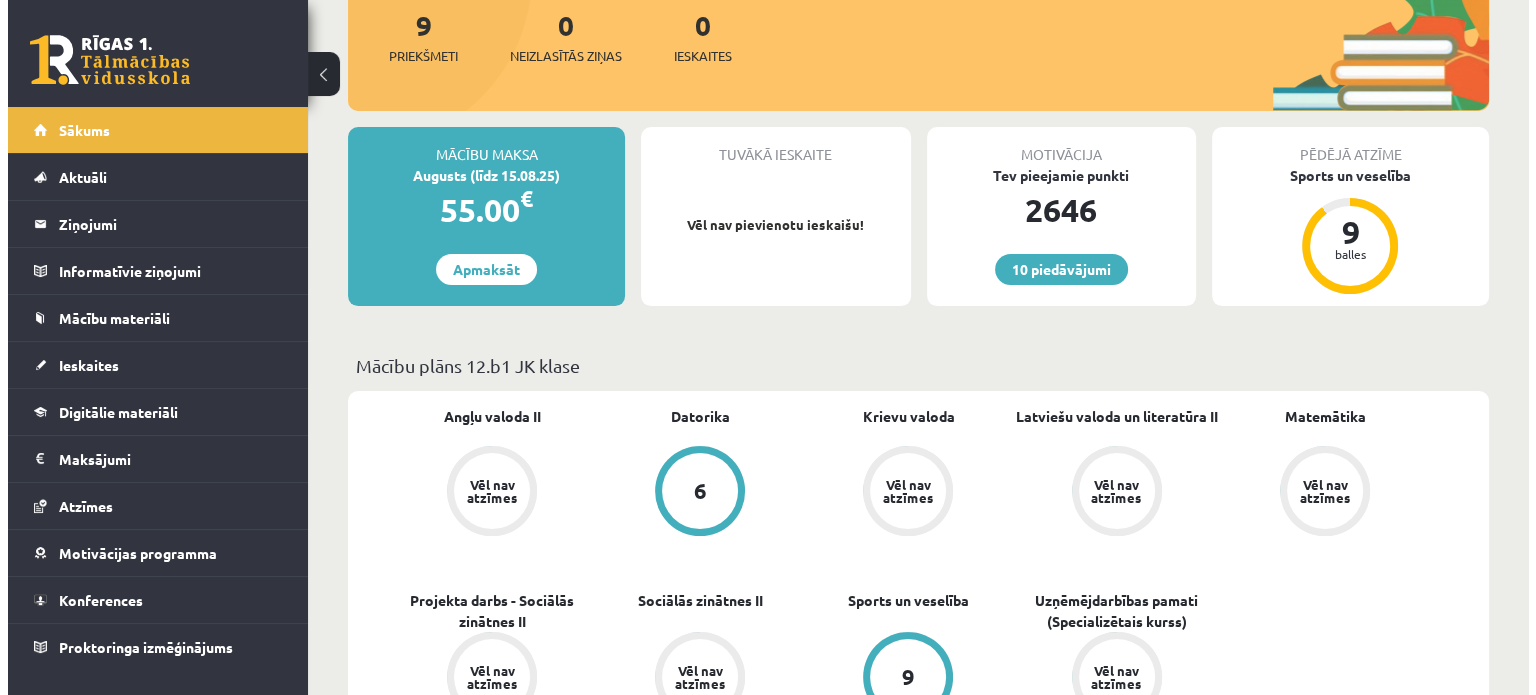 scroll, scrollTop: 0, scrollLeft: 0, axis: both 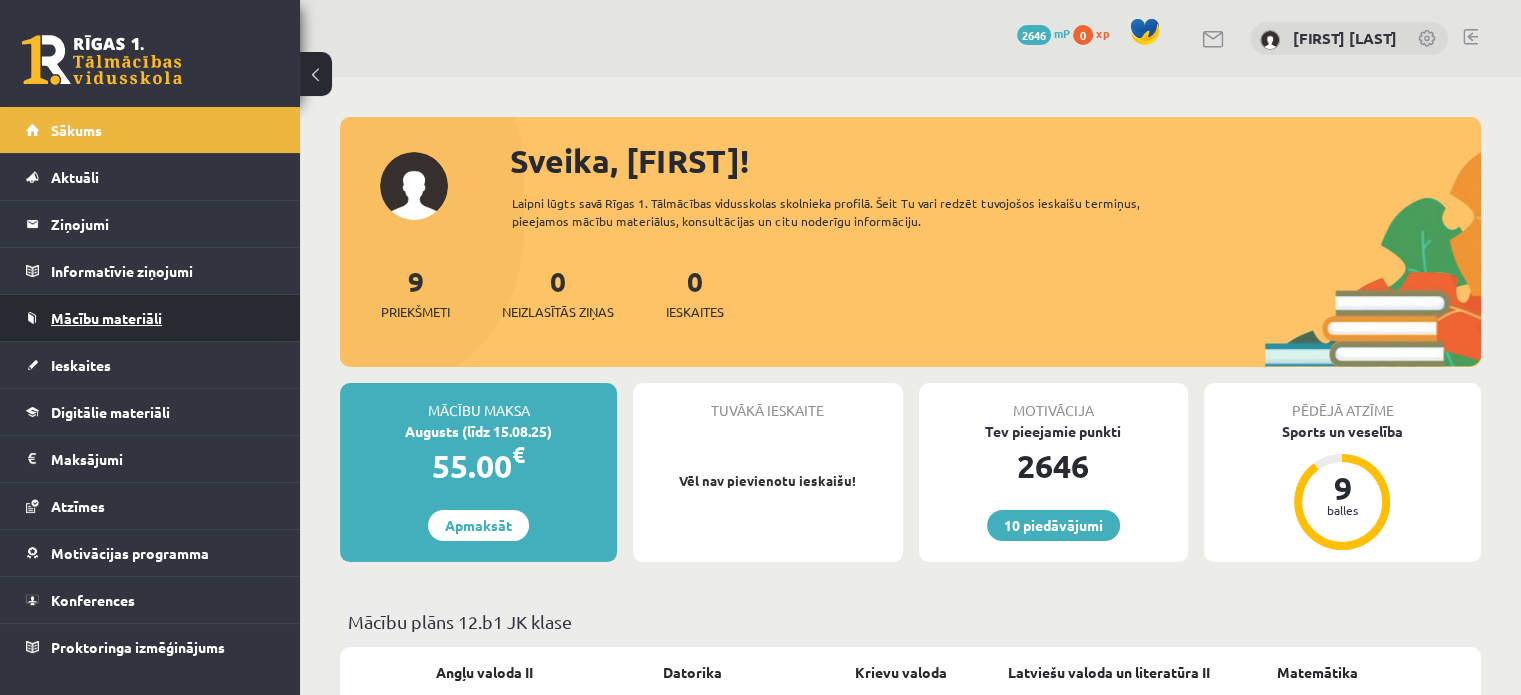 click on "Mācību materiāli" at bounding box center (150, 318) 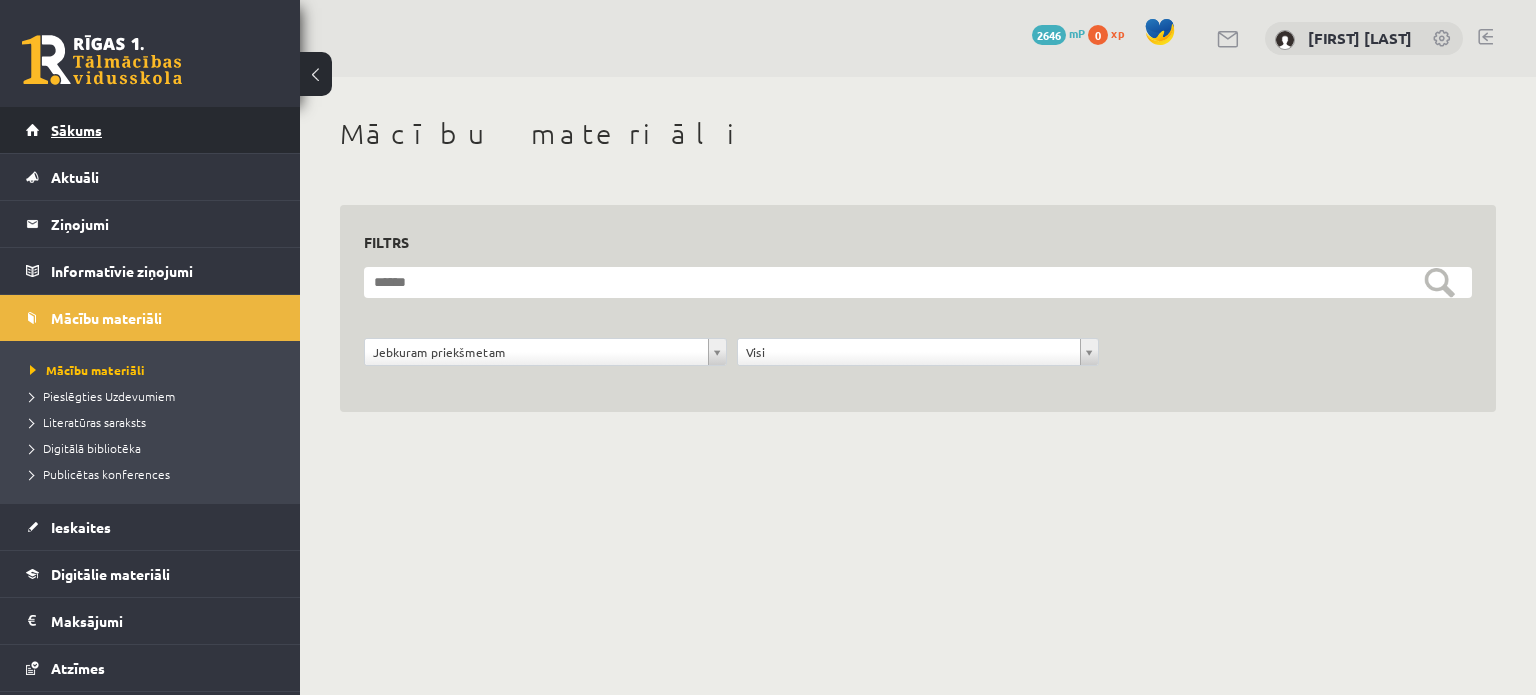 click on "Sākums" at bounding box center [150, 130] 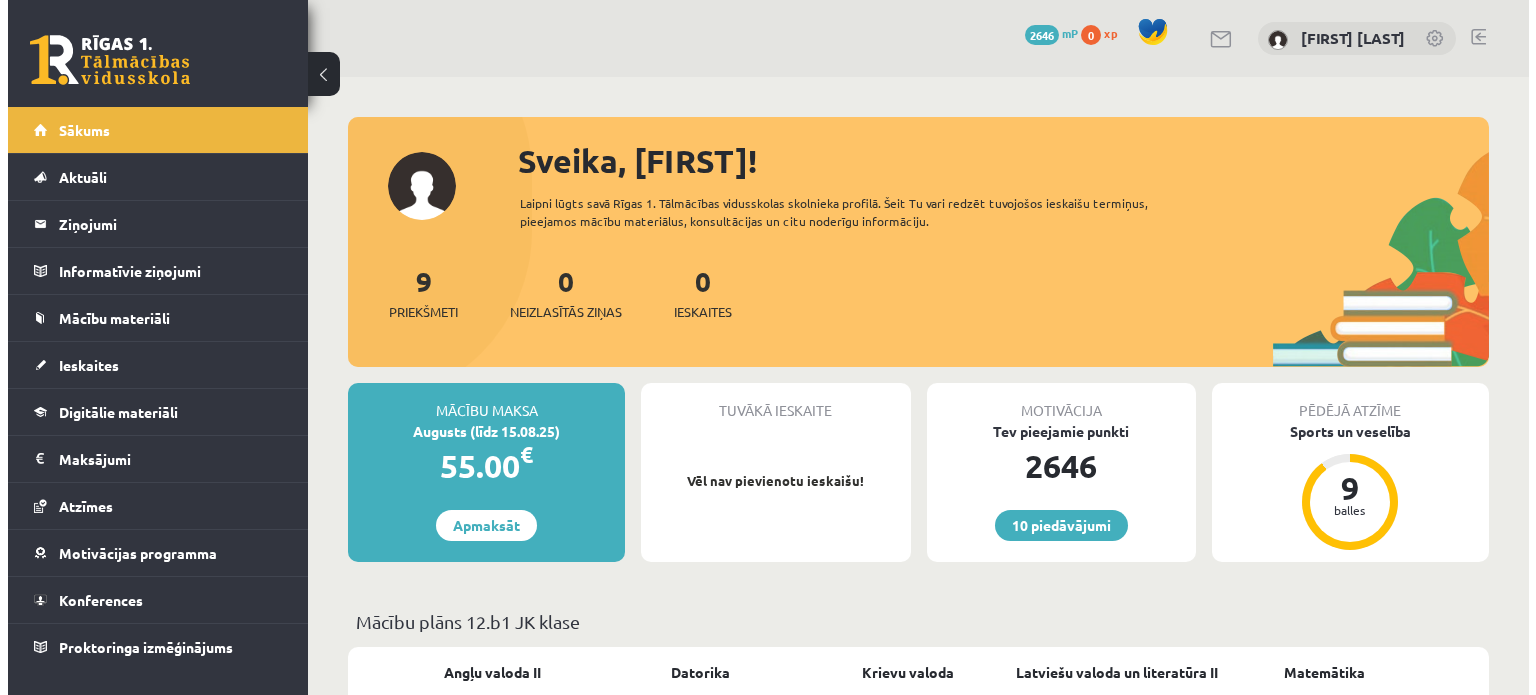 scroll, scrollTop: 0, scrollLeft: 0, axis: both 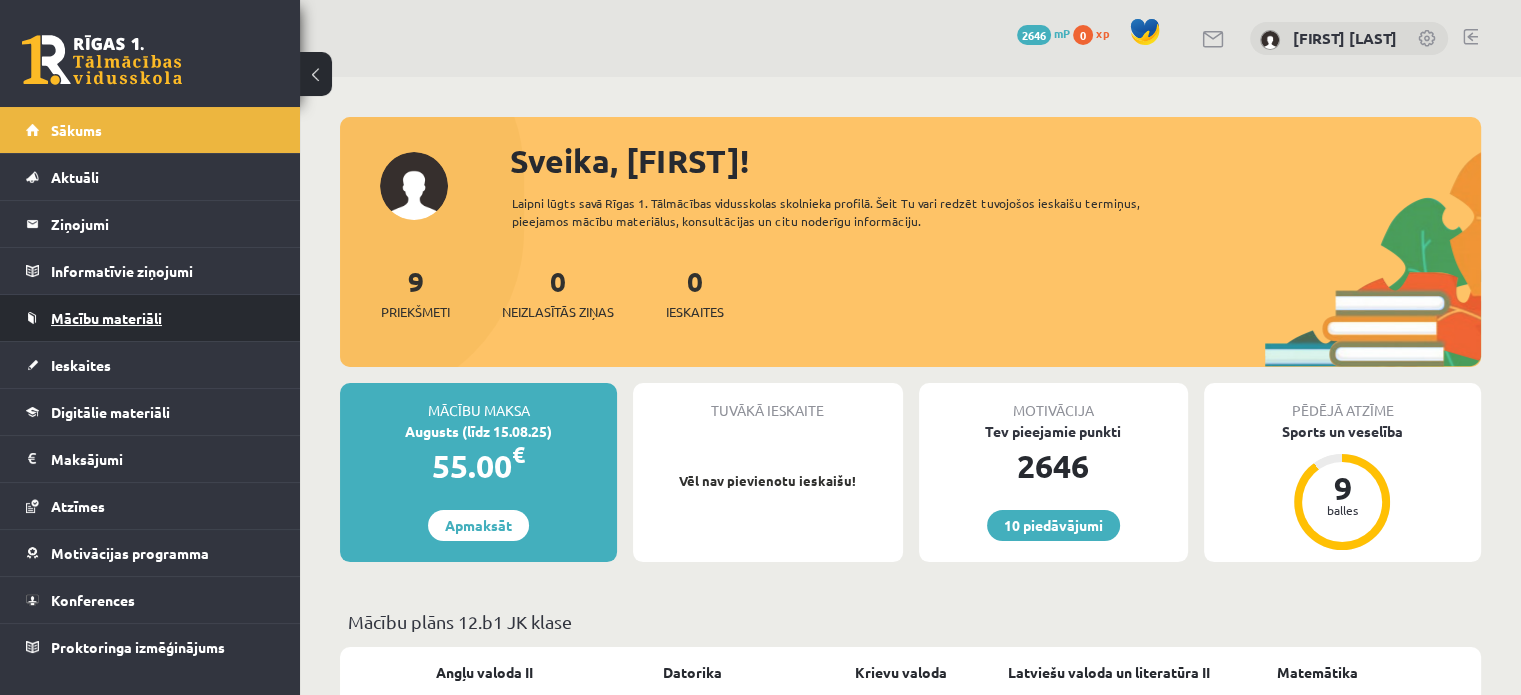 click on "Mācību materiāli" at bounding box center (150, 318) 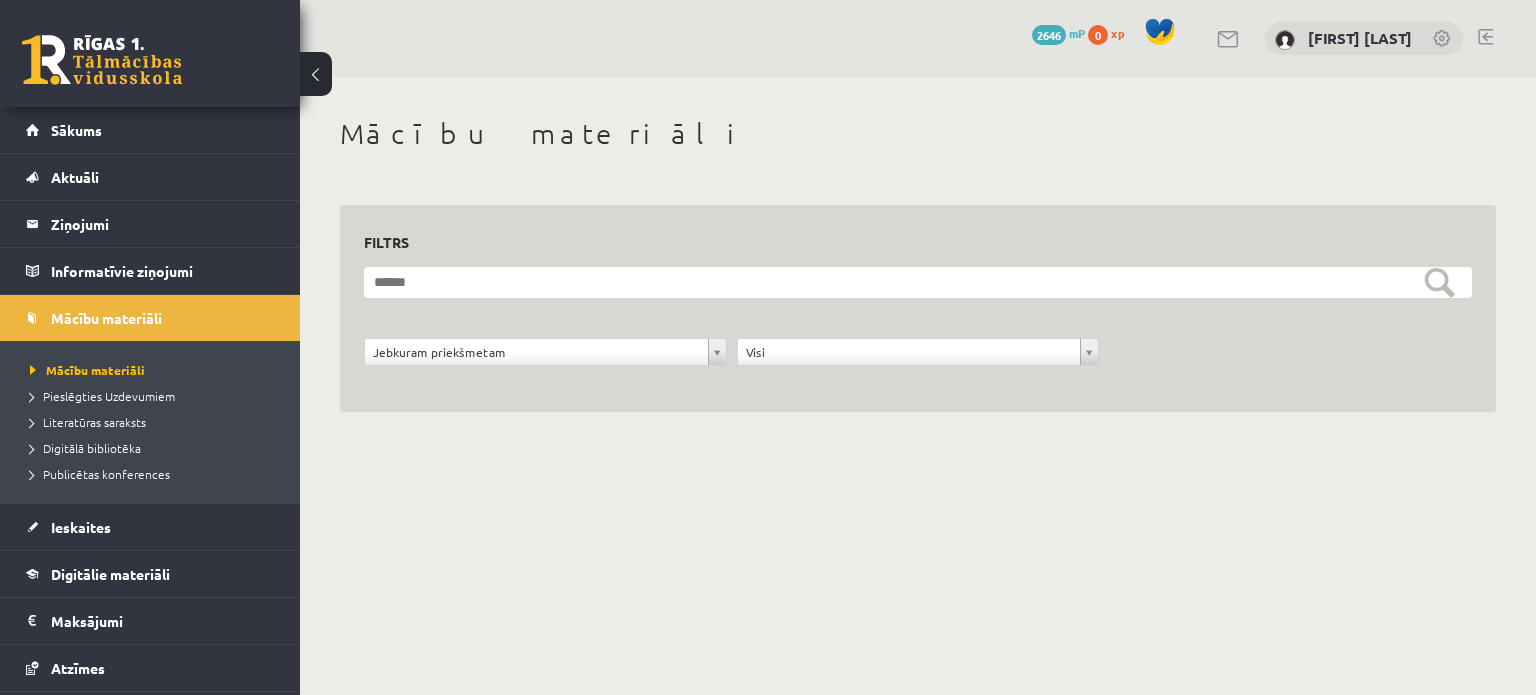 click on "Pieslēgties Uzdevumiem" at bounding box center [155, 396] 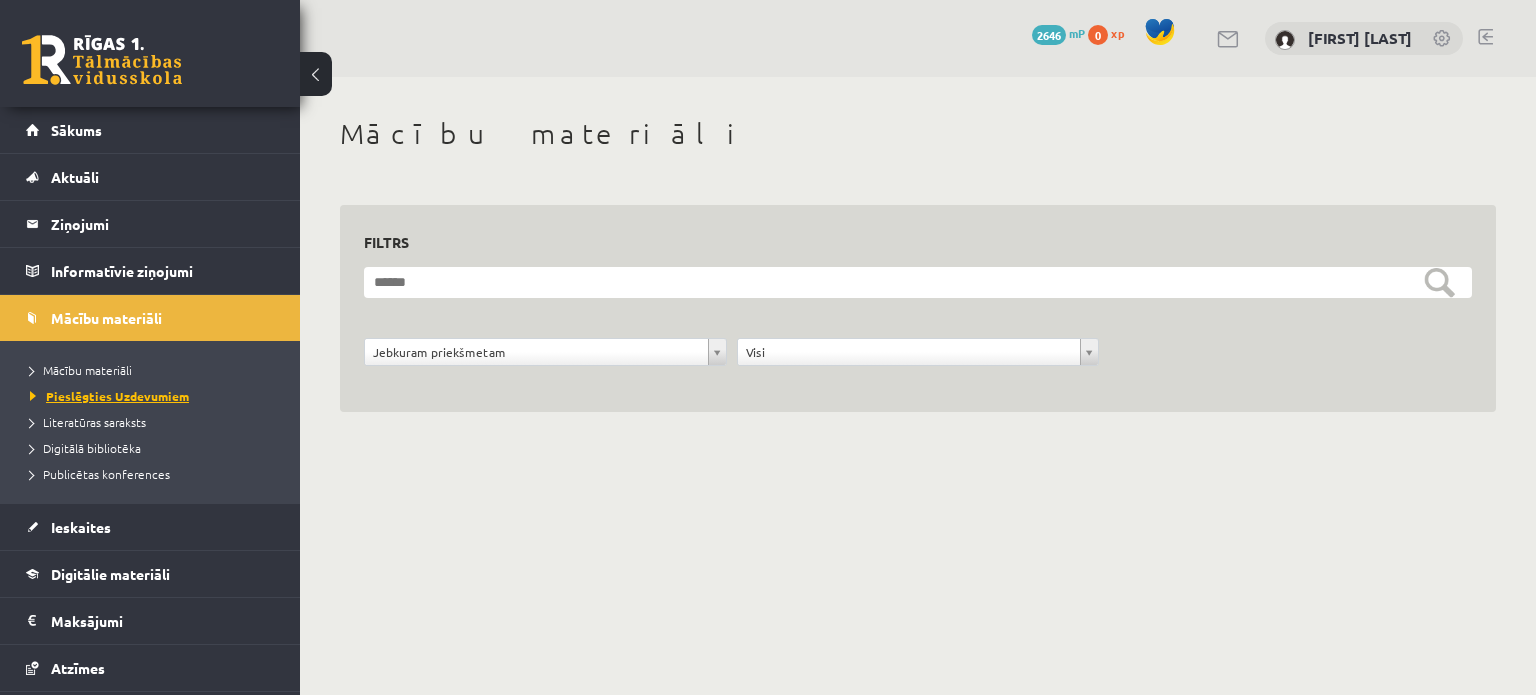 click on "Pieslēgties Uzdevumiem" at bounding box center [109, 396] 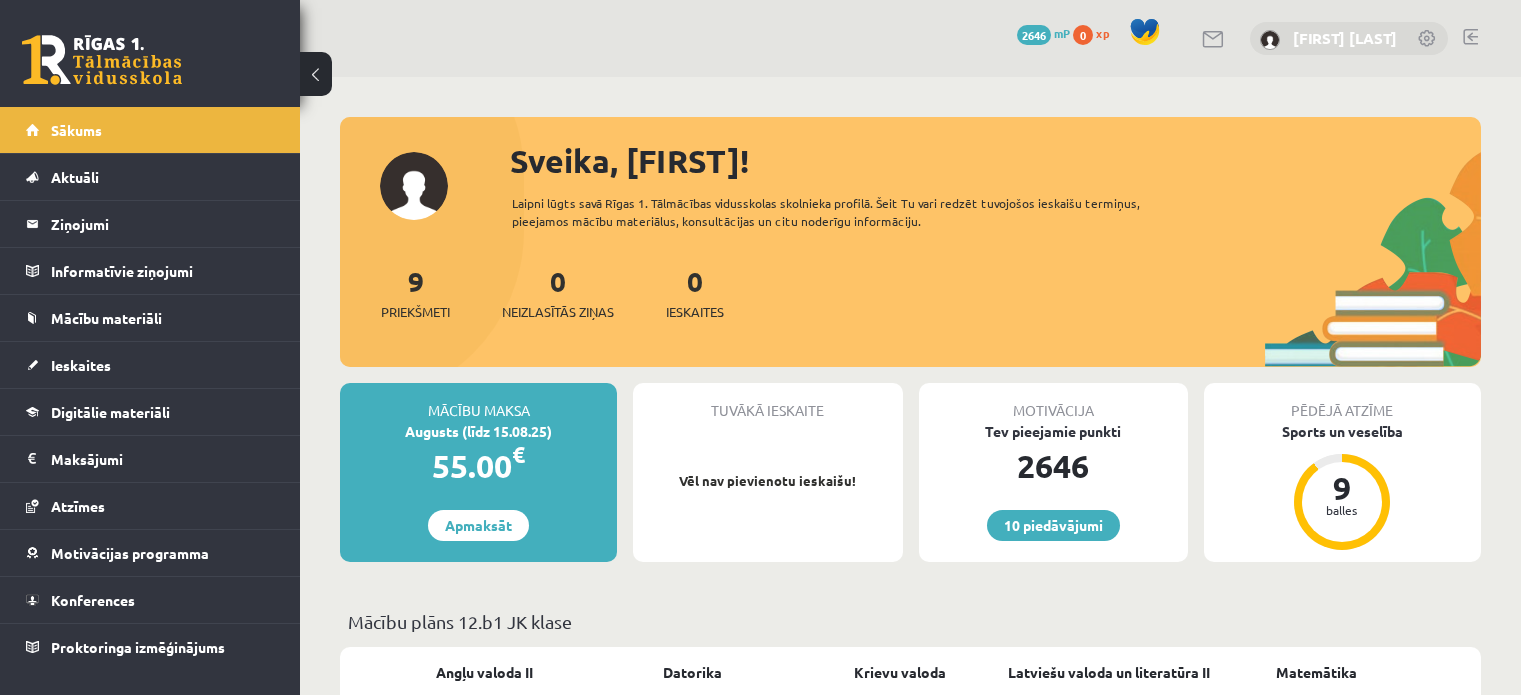 scroll, scrollTop: 0, scrollLeft: 0, axis: both 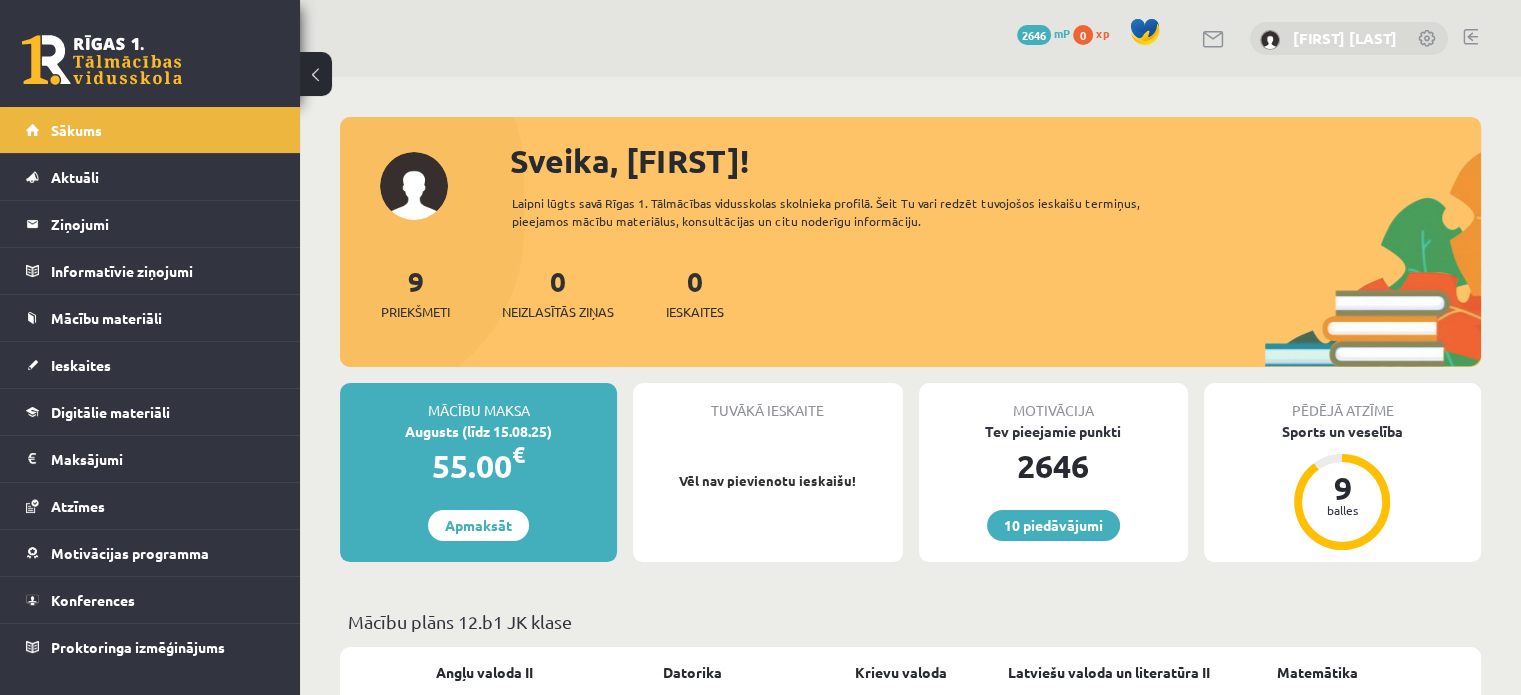 click on "[FIRST] [LAST]" at bounding box center [1345, 38] 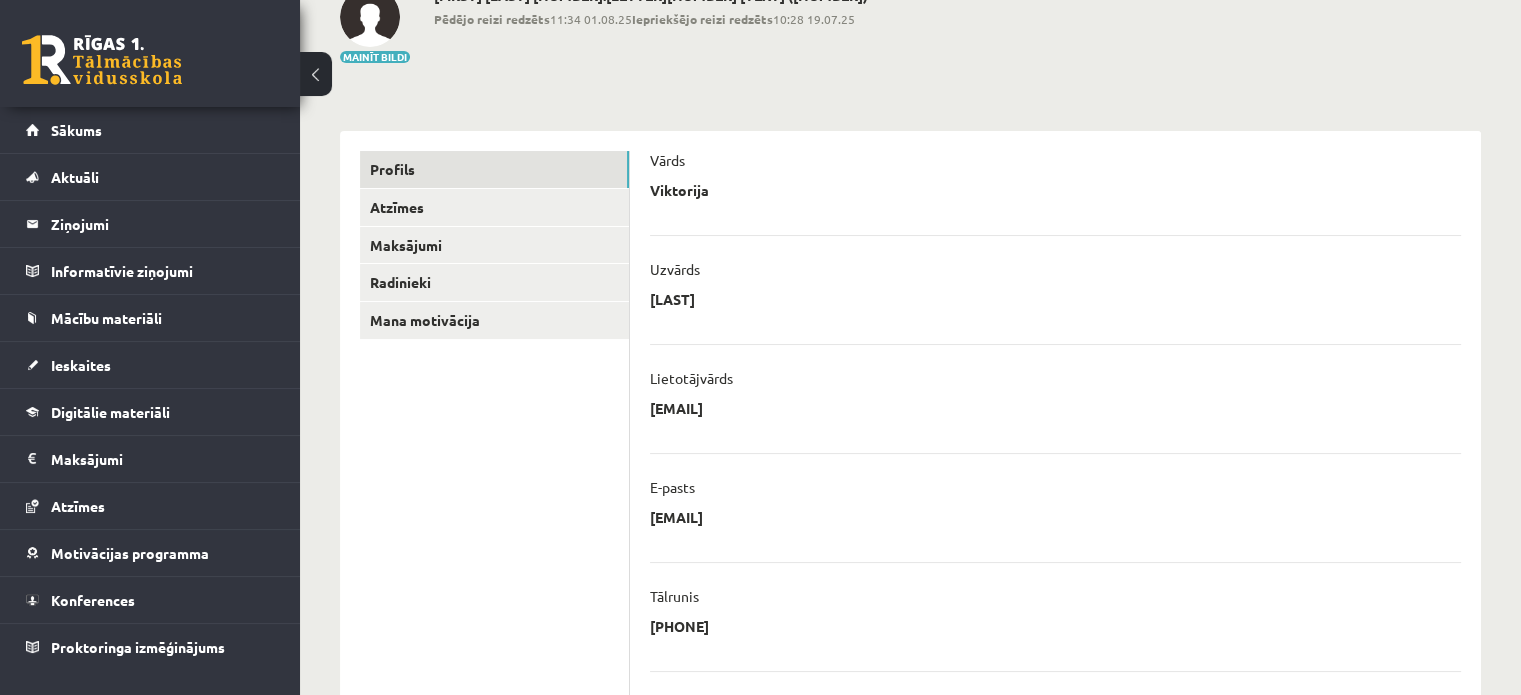 scroll, scrollTop: 0, scrollLeft: 0, axis: both 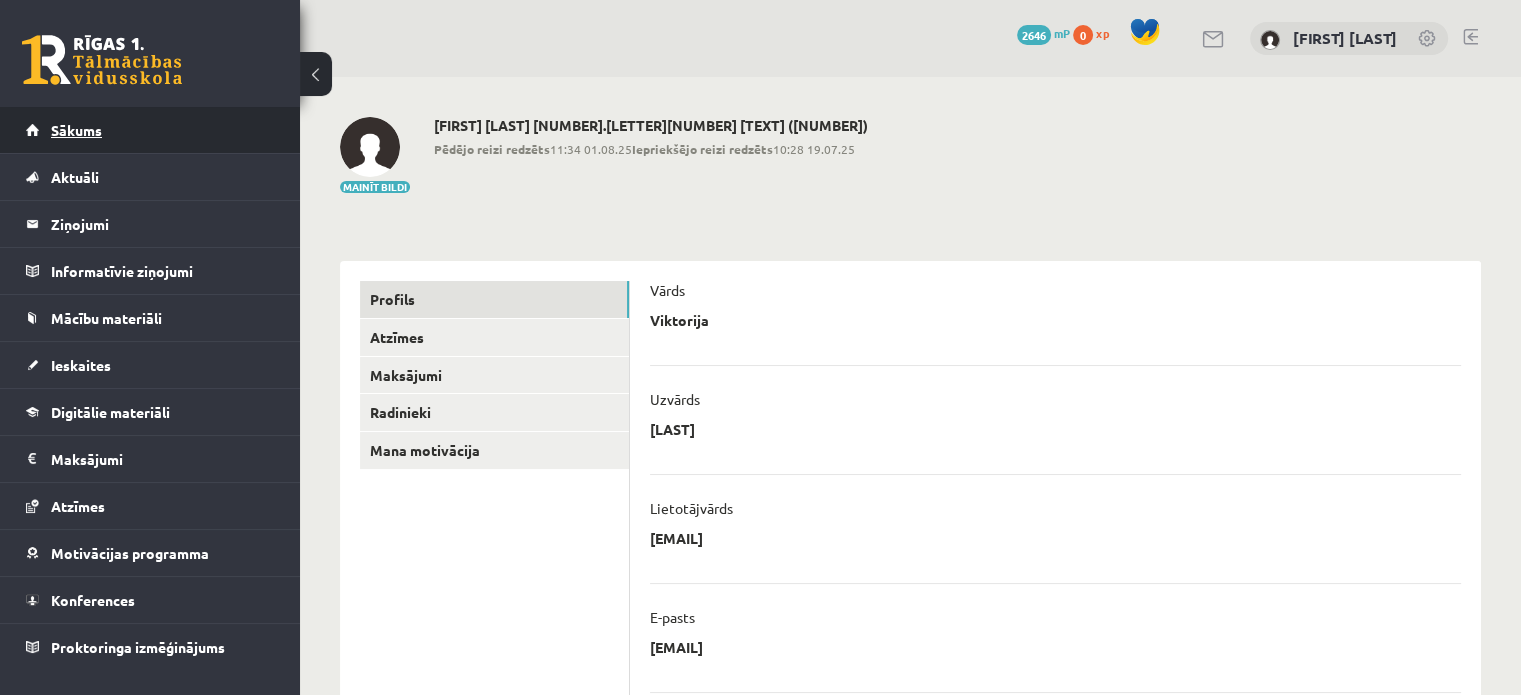 click on "Sākums" at bounding box center (150, 130) 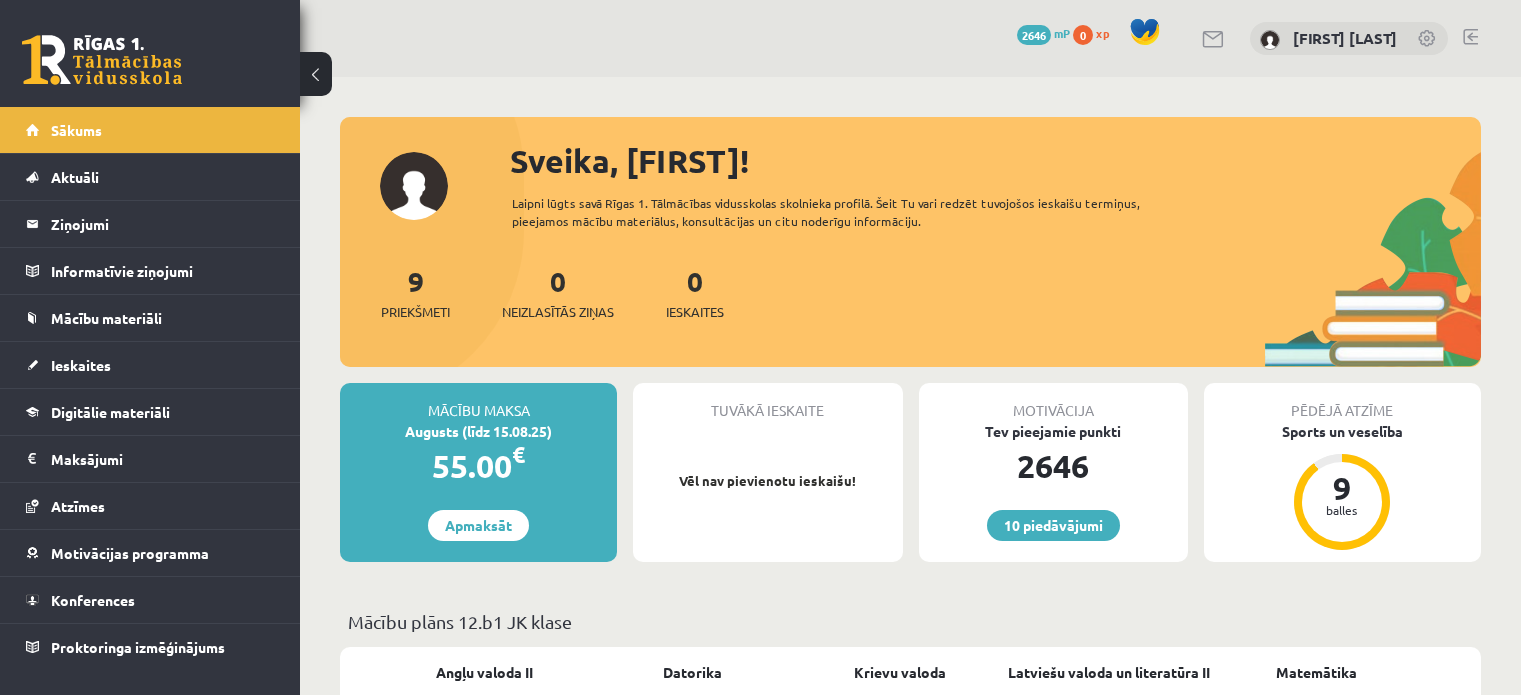 scroll, scrollTop: 0, scrollLeft: 0, axis: both 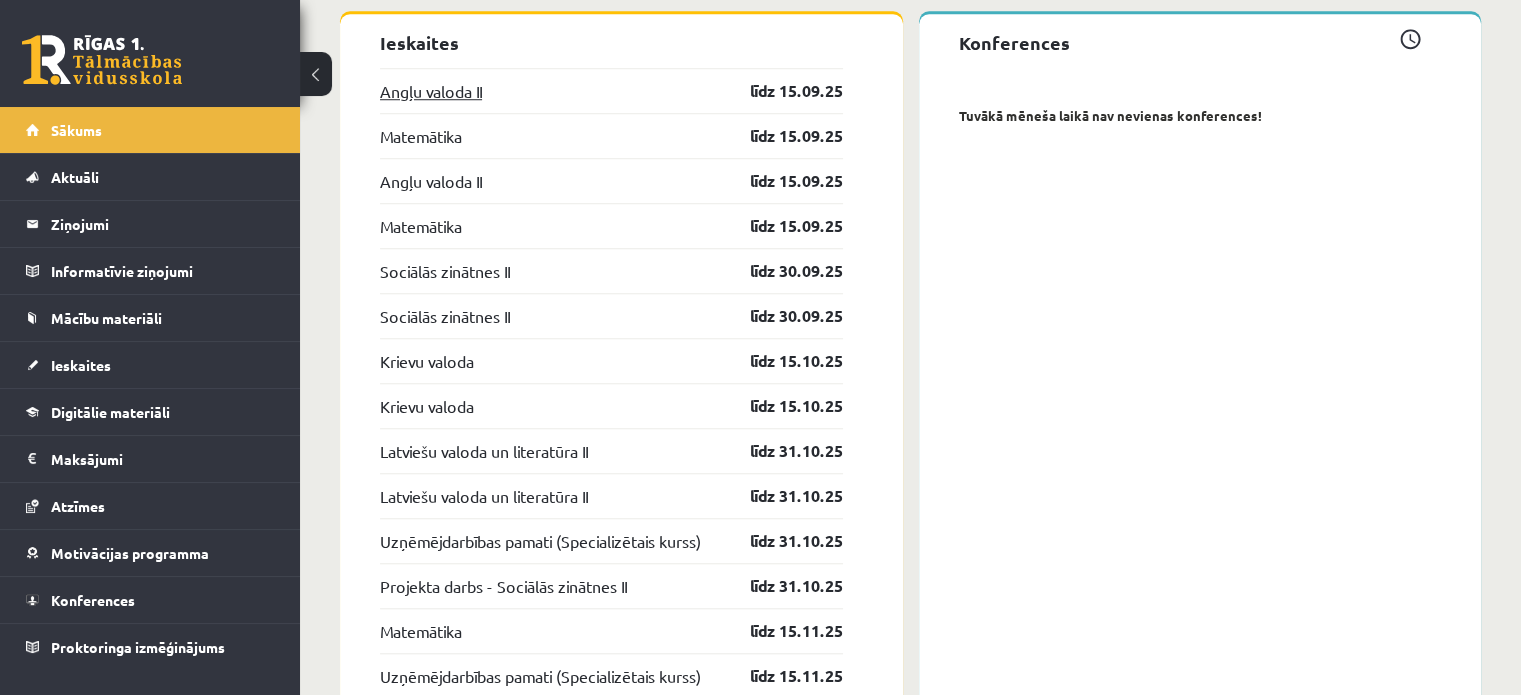 click on "Angļu valoda II" at bounding box center (431, 91) 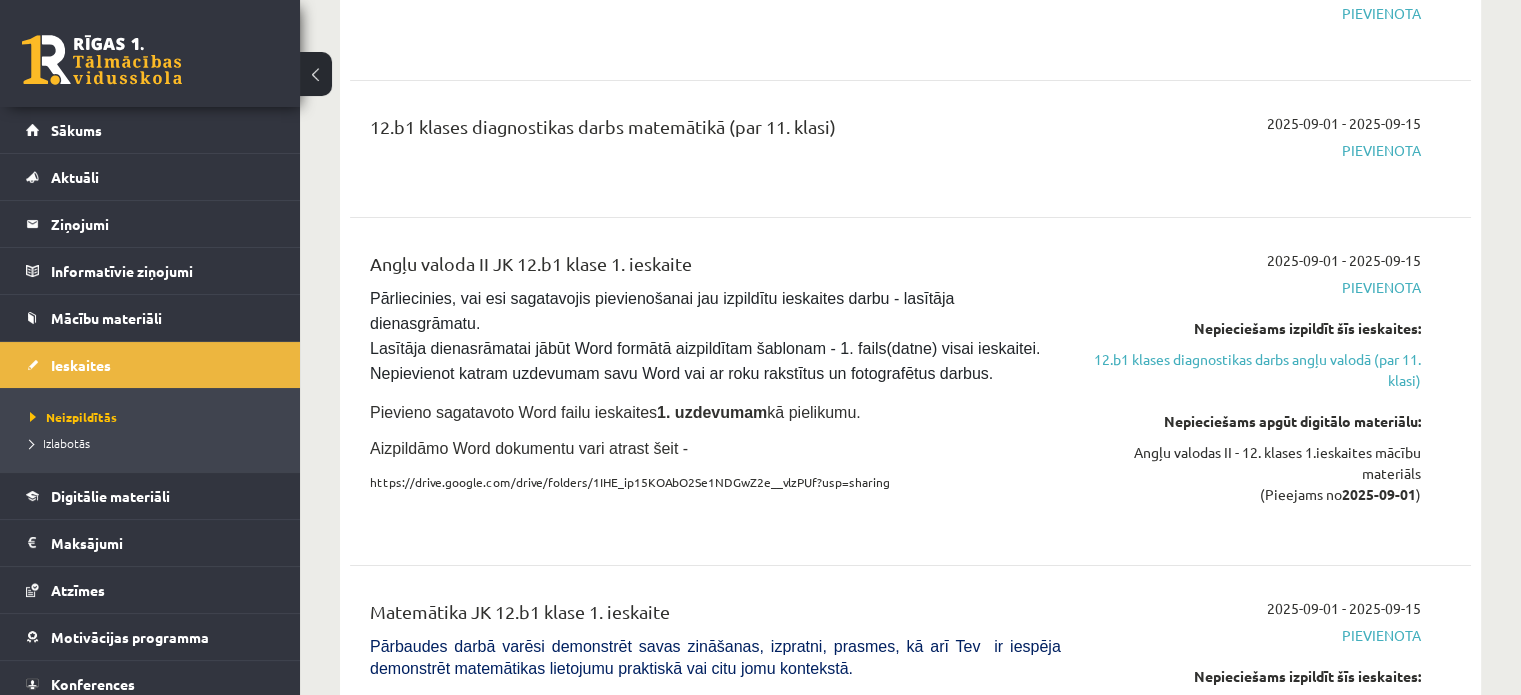 scroll, scrollTop: 322, scrollLeft: 0, axis: vertical 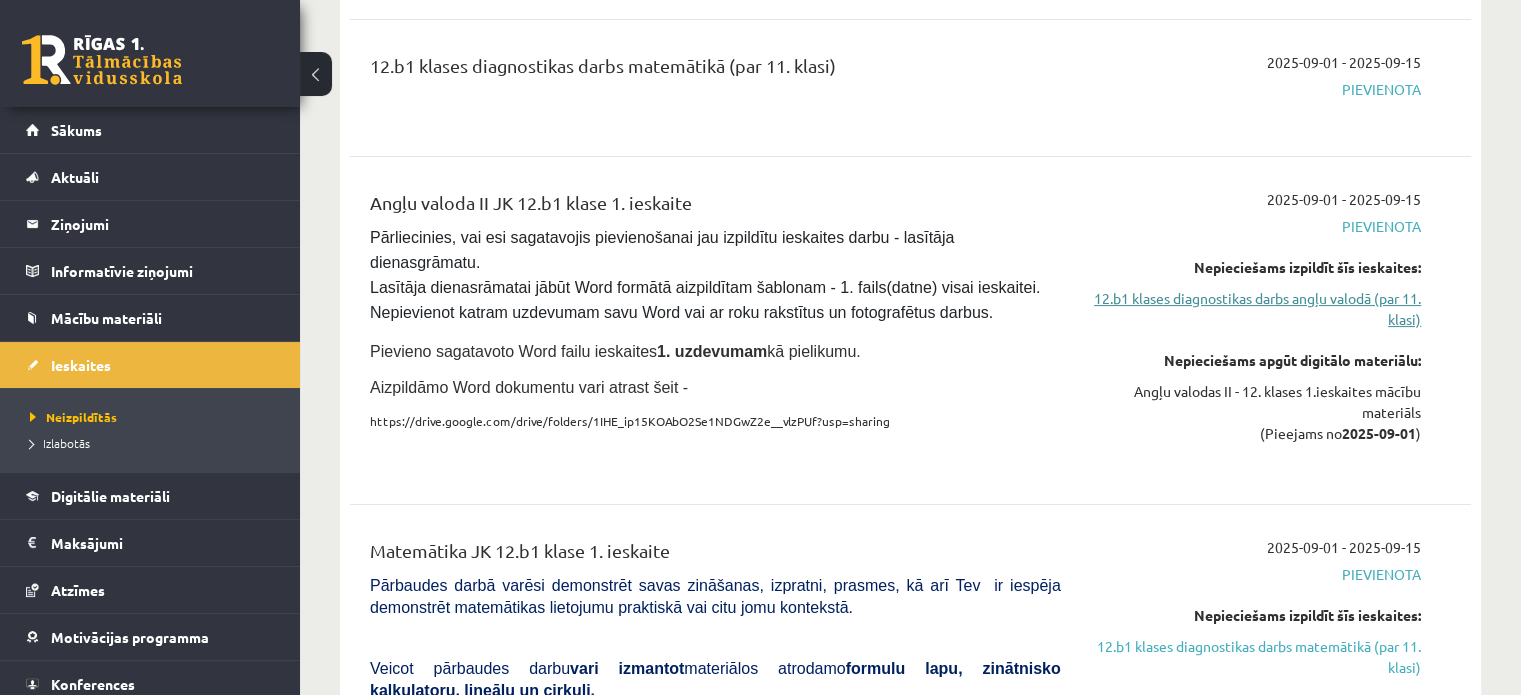 click on "12.b1 klases diagnostikas darbs angļu valodā (par 11. klasi)" at bounding box center [1256, 309] 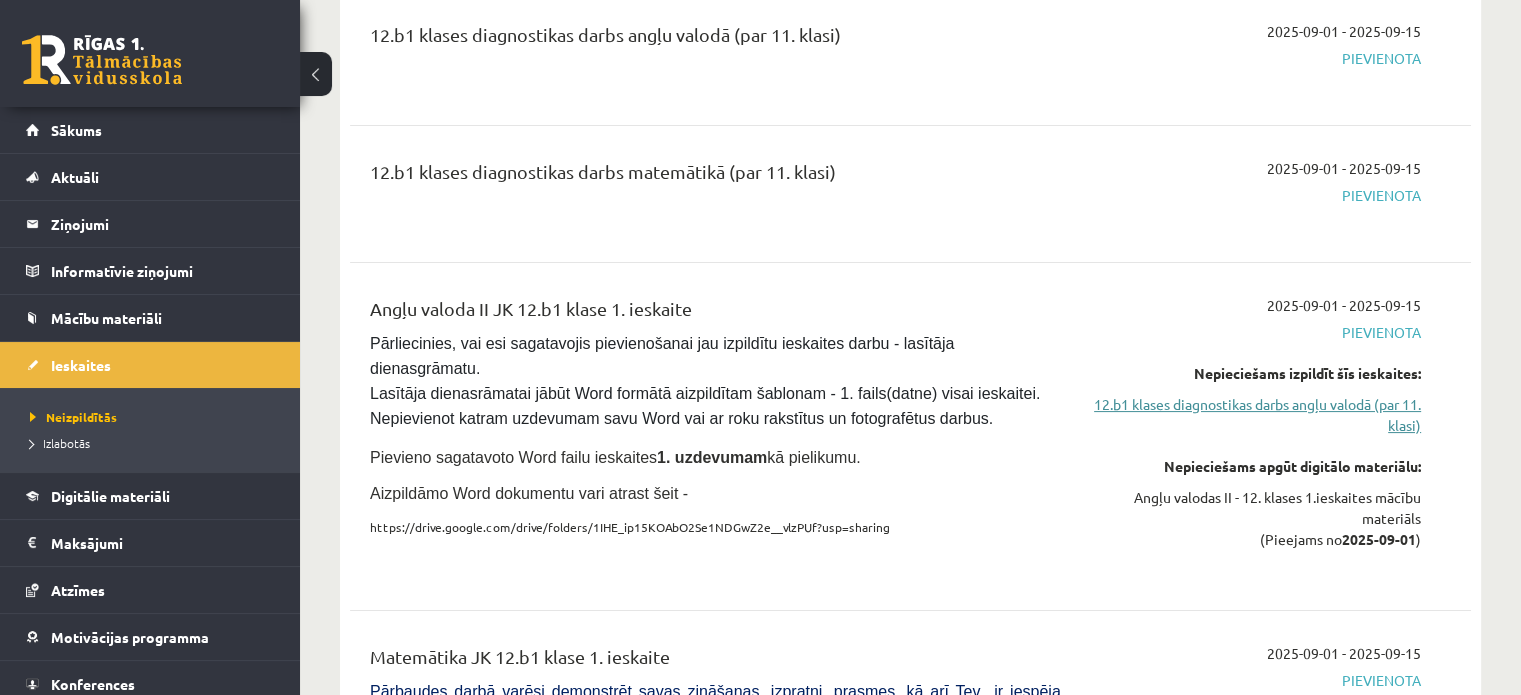 click on "12.b1 klases diagnostikas darbs angļu valodā (par 11. klasi)" at bounding box center [1256, 415] 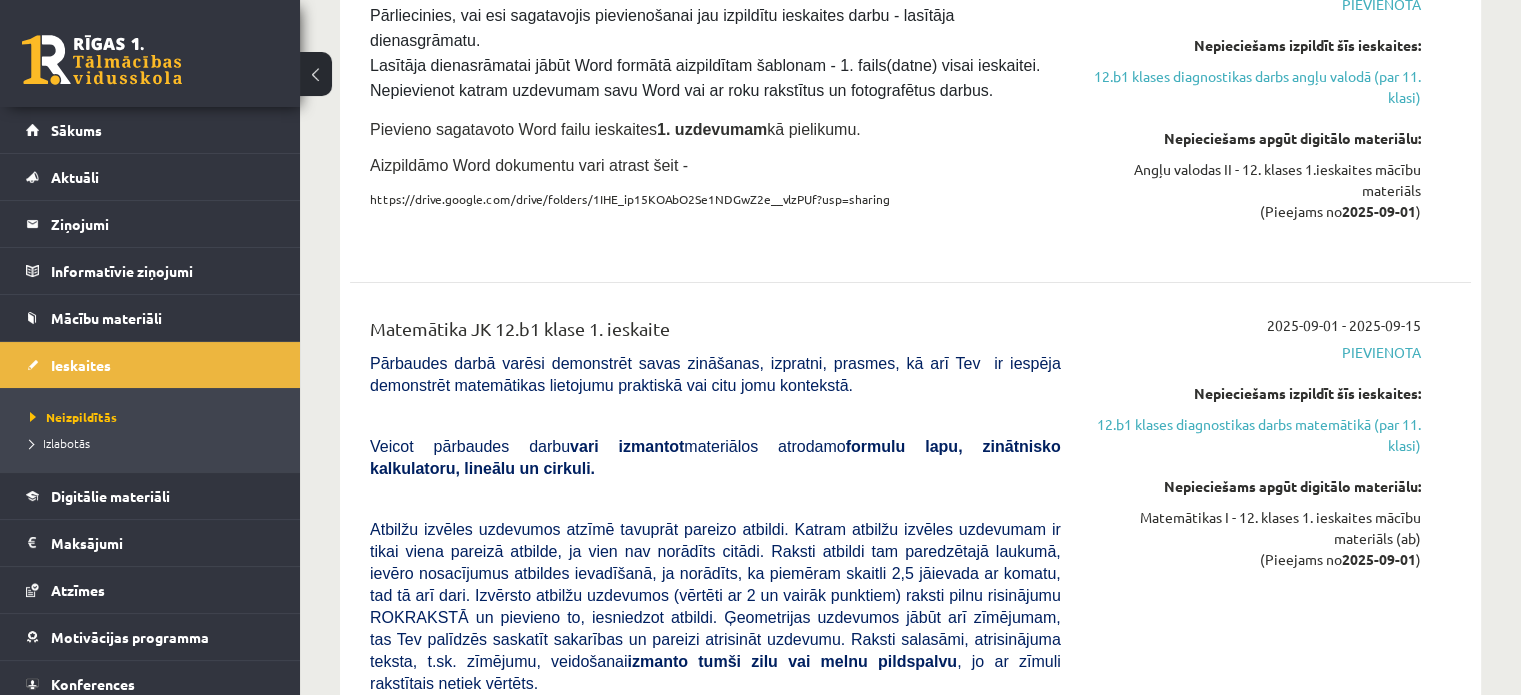scroll, scrollTop: 637, scrollLeft: 0, axis: vertical 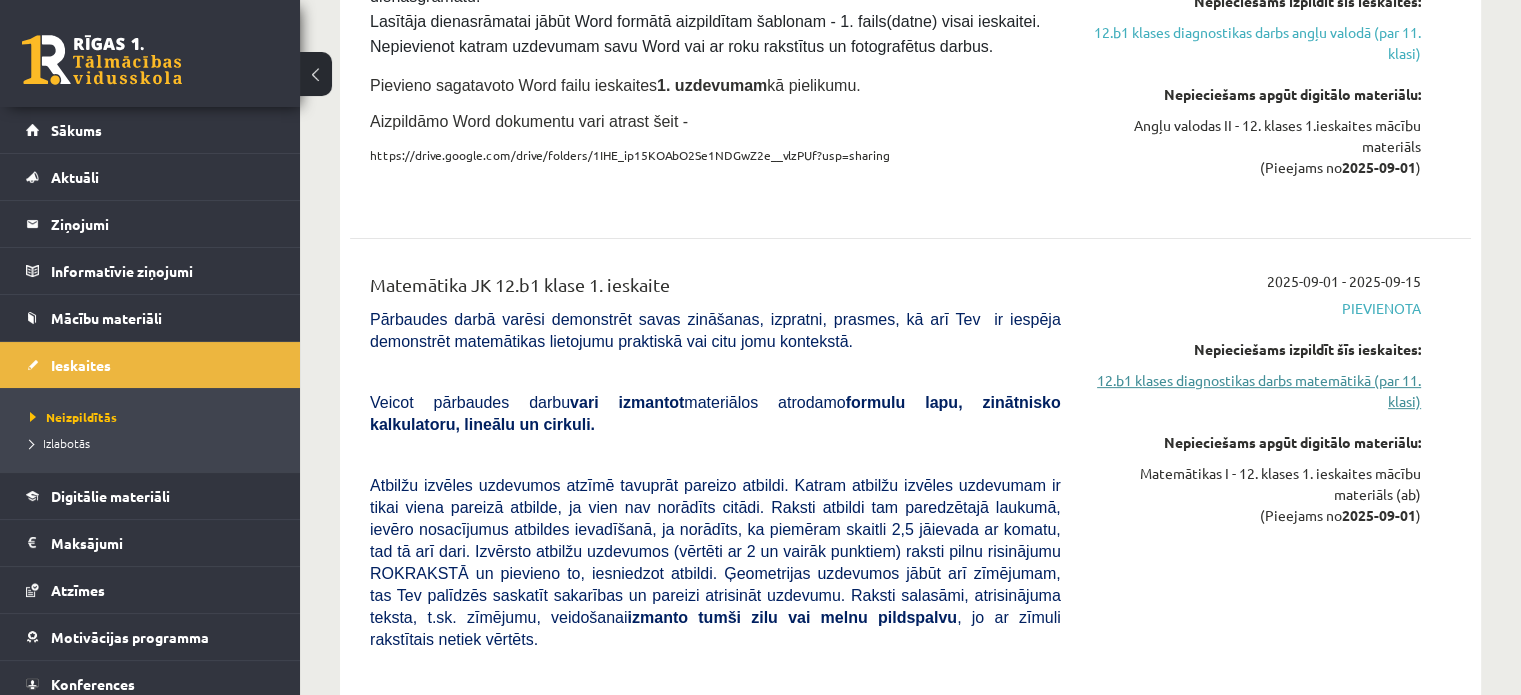 click on "12.b1 klases diagnostikas darbs matemātikā (par 11. klasi)" at bounding box center (1256, 391) 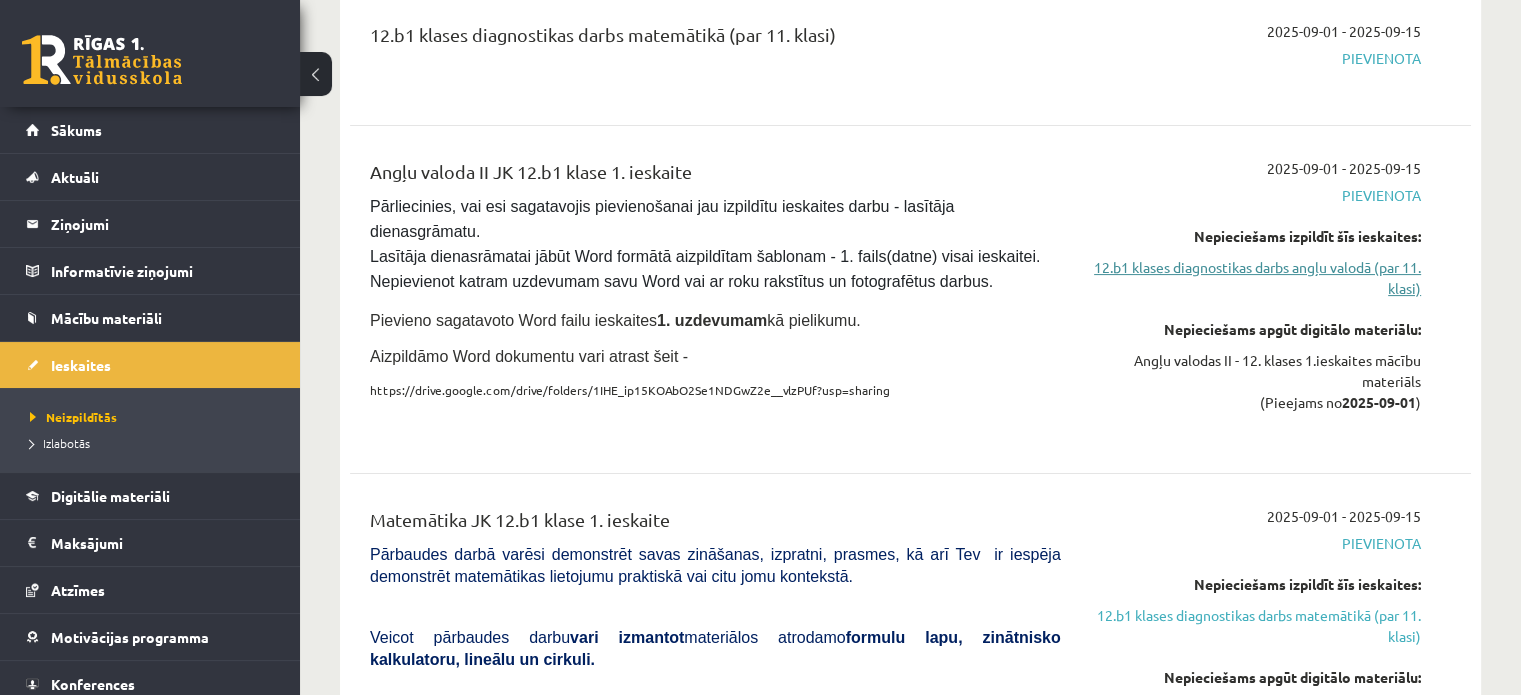 click on "12.b1 klases diagnostikas darbs angļu valodā (par 11. klasi)" at bounding box center [1256, 278] 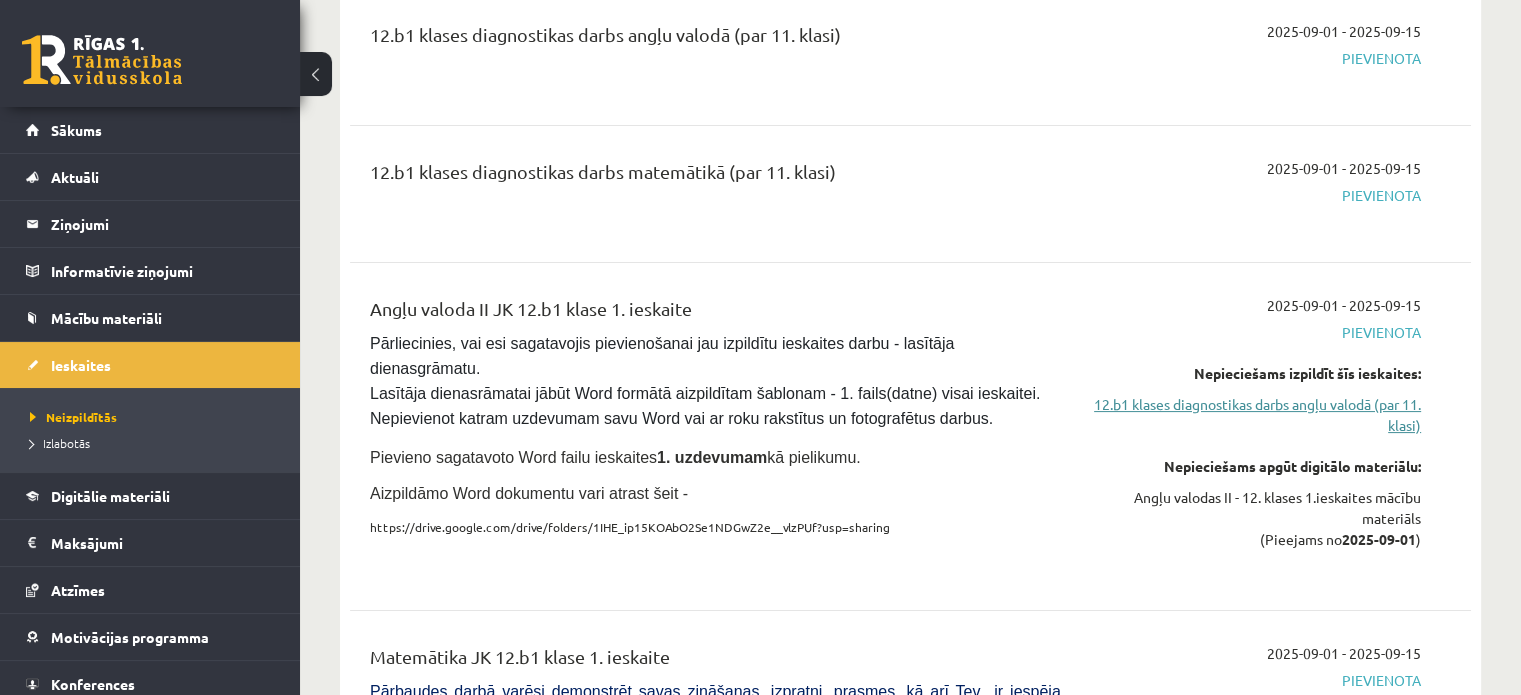 click on "12.b1 klases diagnostikas darbs angļu valodā (par 11. klasi)" at bounding box center (1256, 415) 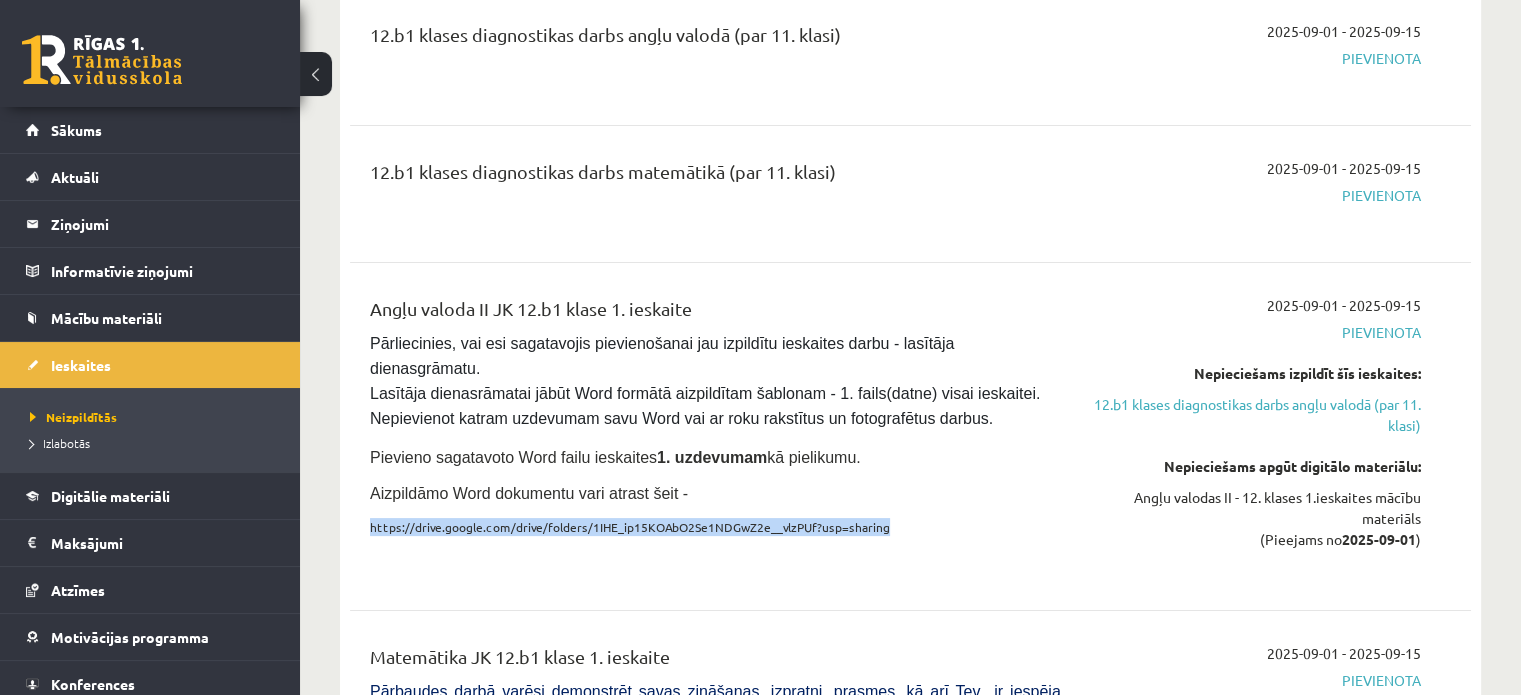 drag, startPoint x: 899, startPoint y: 502, endPoint x: 367, endPoint y: 499, distance: 532.0085 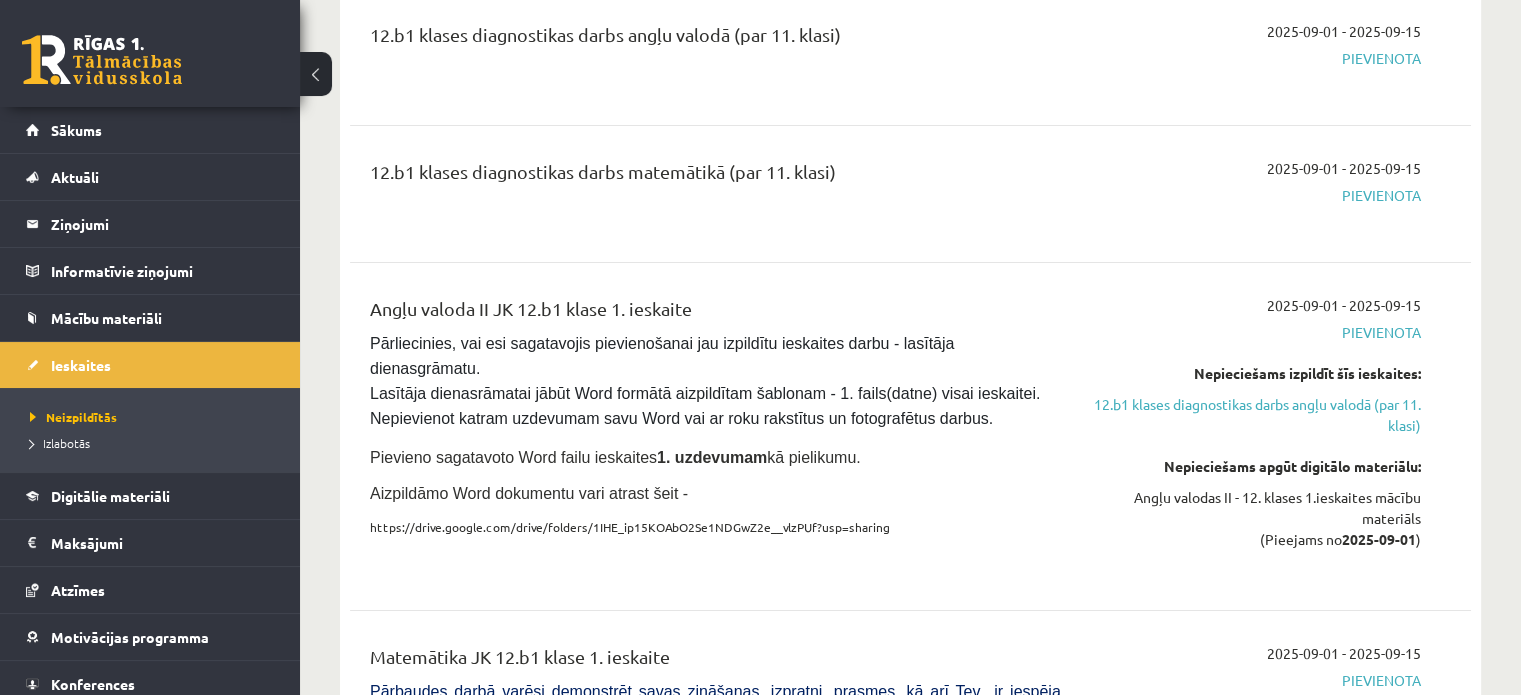 click on "Angļu valoda II JK 12.b1 klase 1. ieskaite" at bounding box center (715, 313) 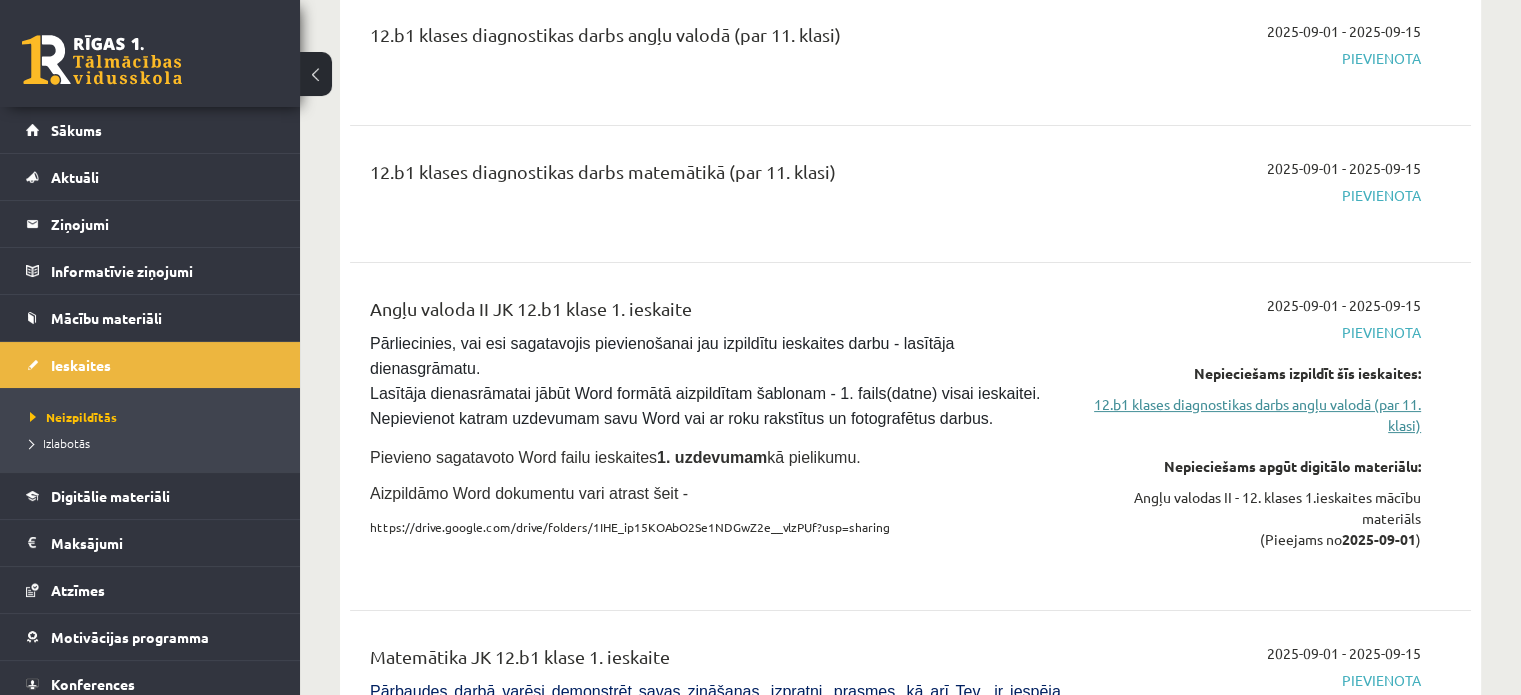 click on "12.b1 klases diagnostikas darbs angļu valodā (par 11. klasi)" at bounding box center (1256, 415) 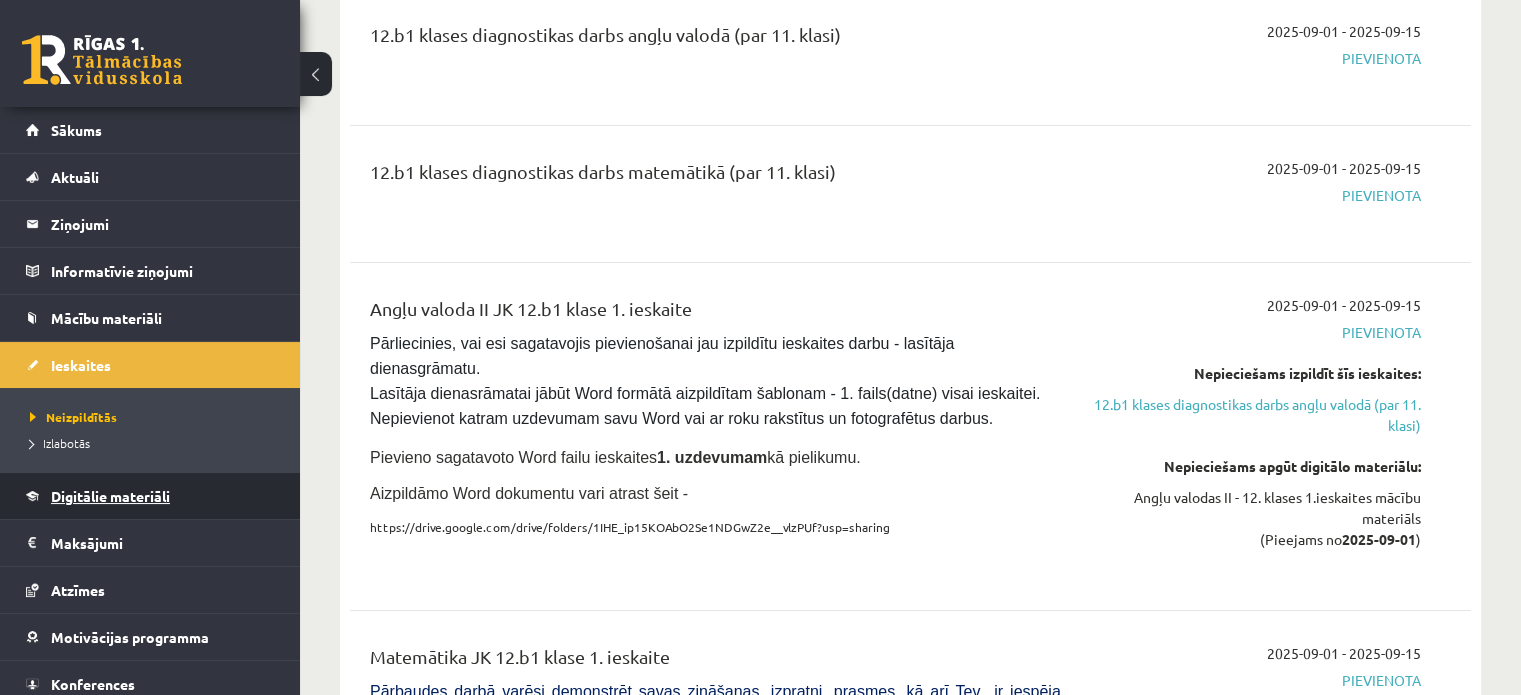 click on "Digitālie materiāli" at bounding box center (150, 496) 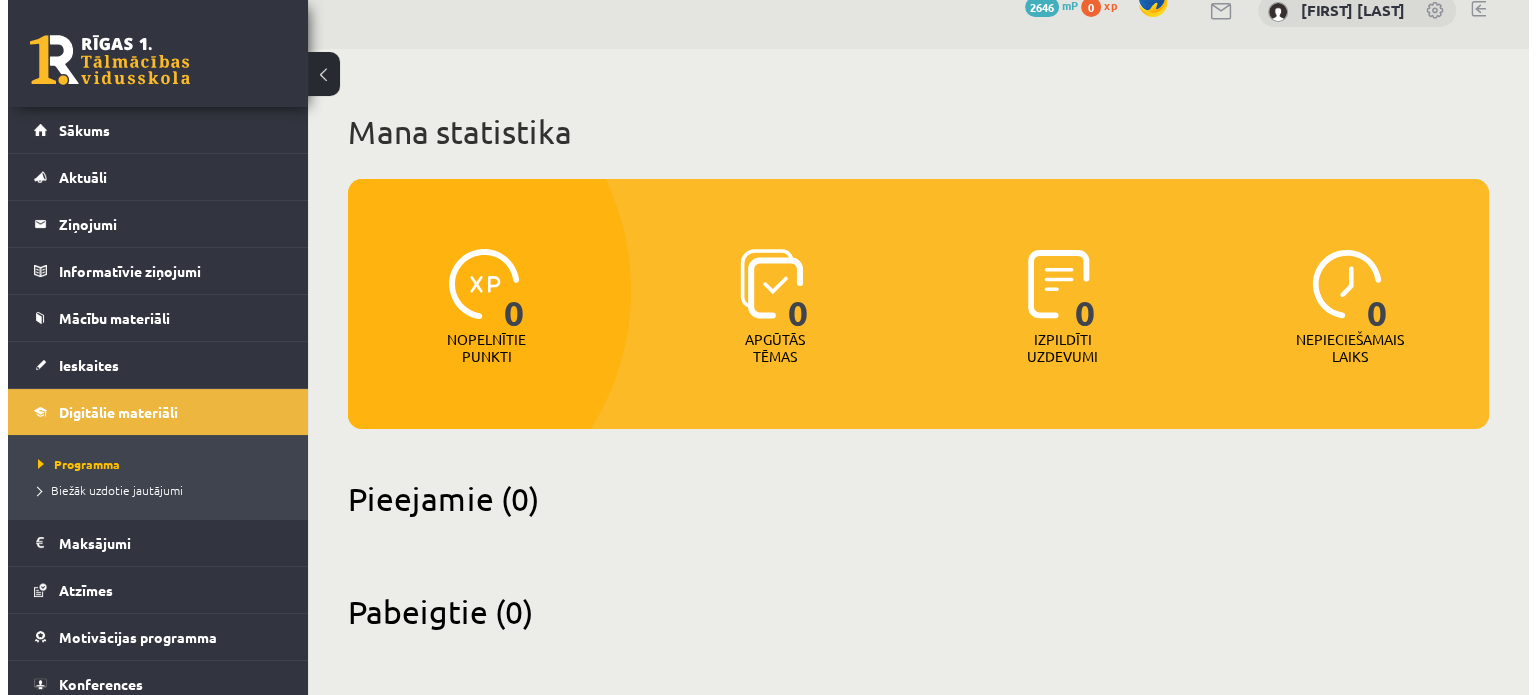 scroll, scrollTop: 0, scrollLeft: 0, axis: both 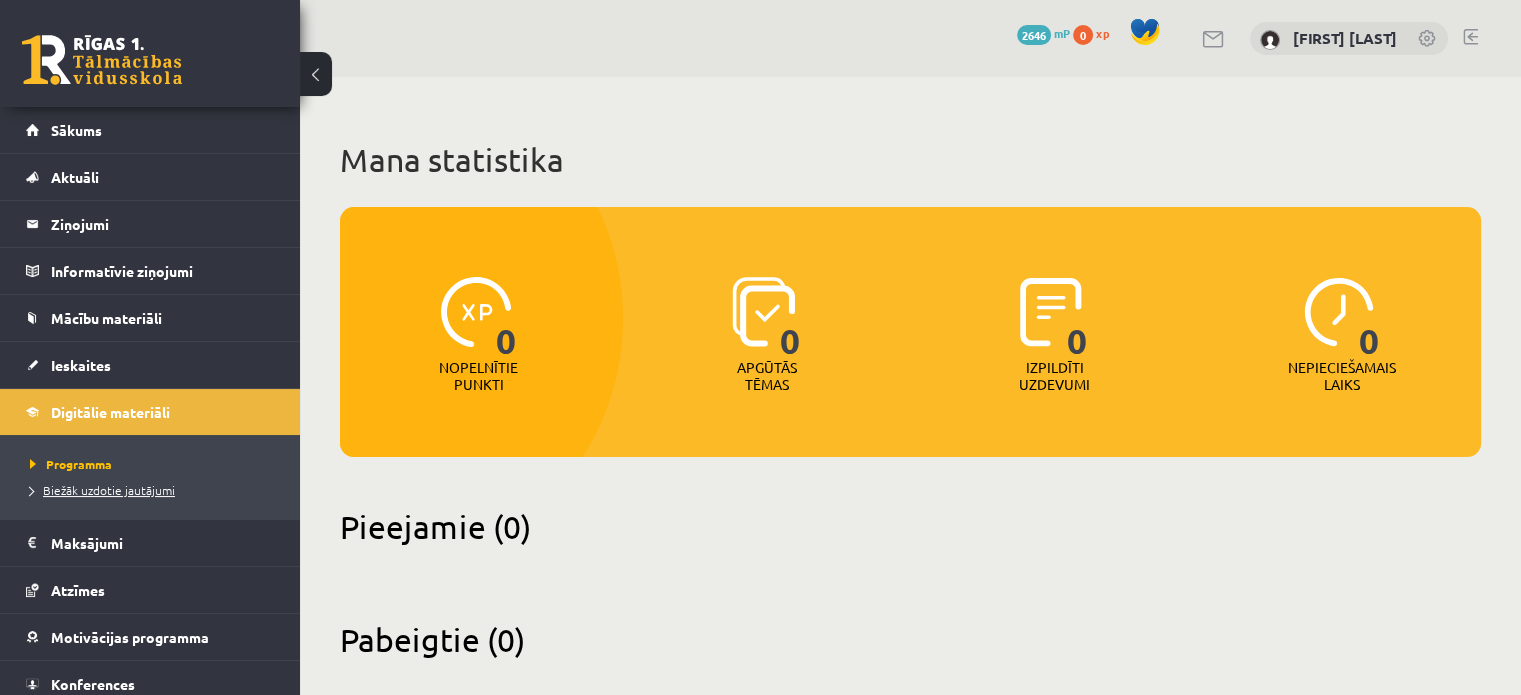 click on "Biežāk uzdotie jautājumi" at bounding box center (102, 490) 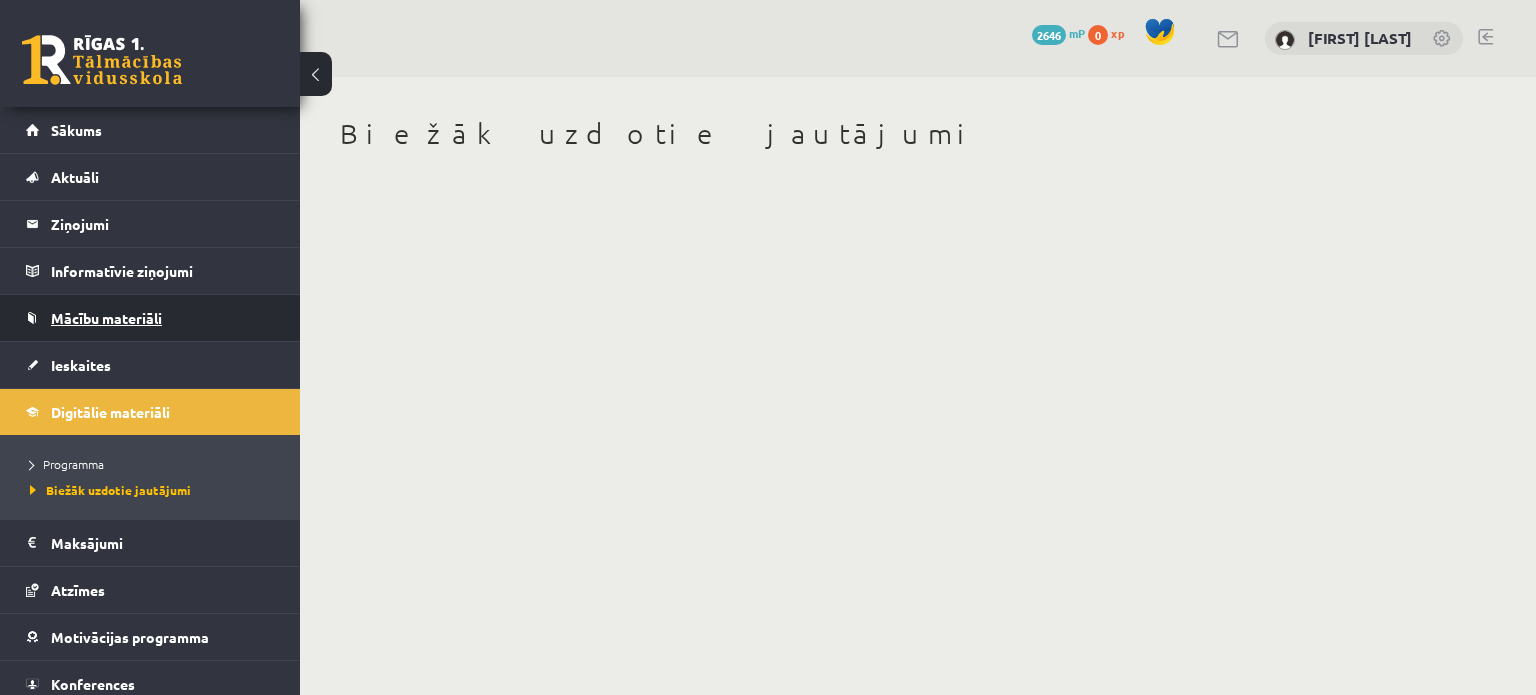 click on "Mācību materiāli" at bounding box center (150, 318) 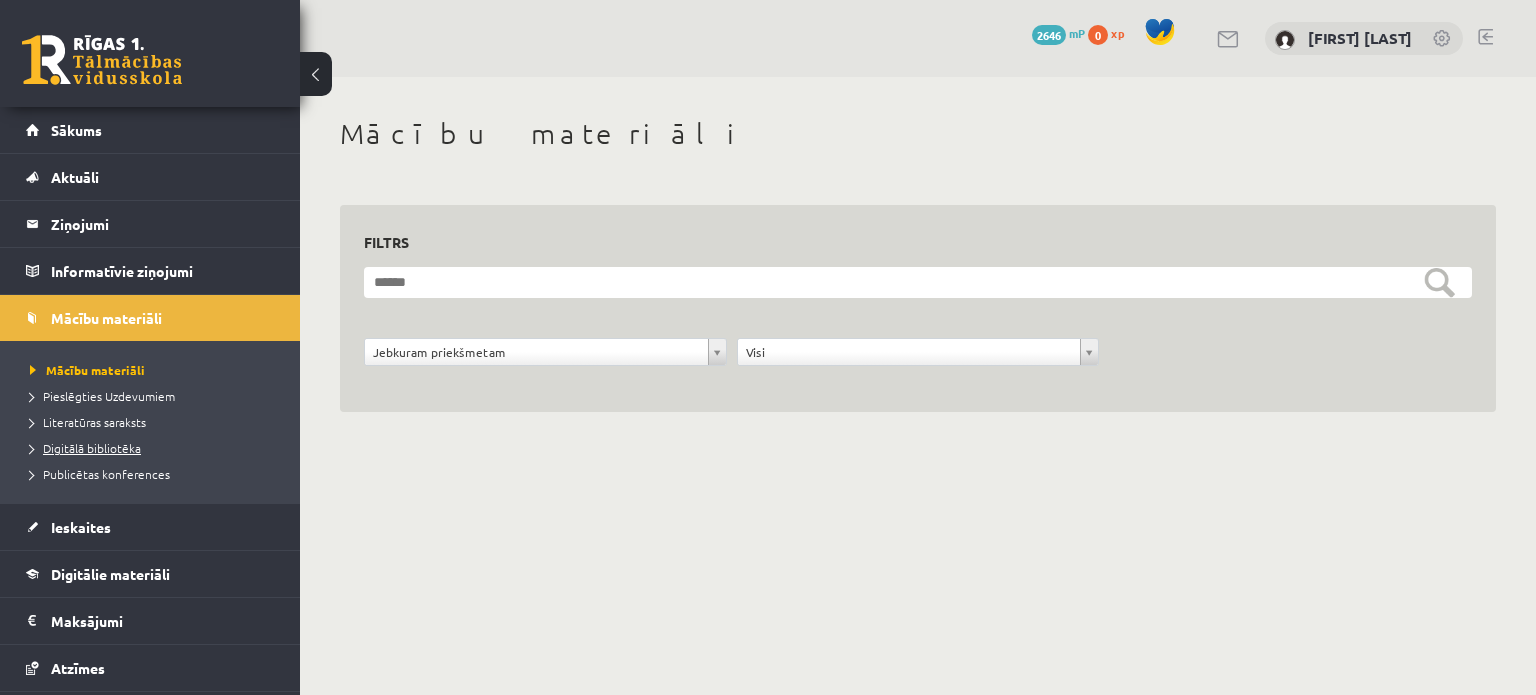 click on "Digitālā bibliotēka" at bounding box center [85, 448] 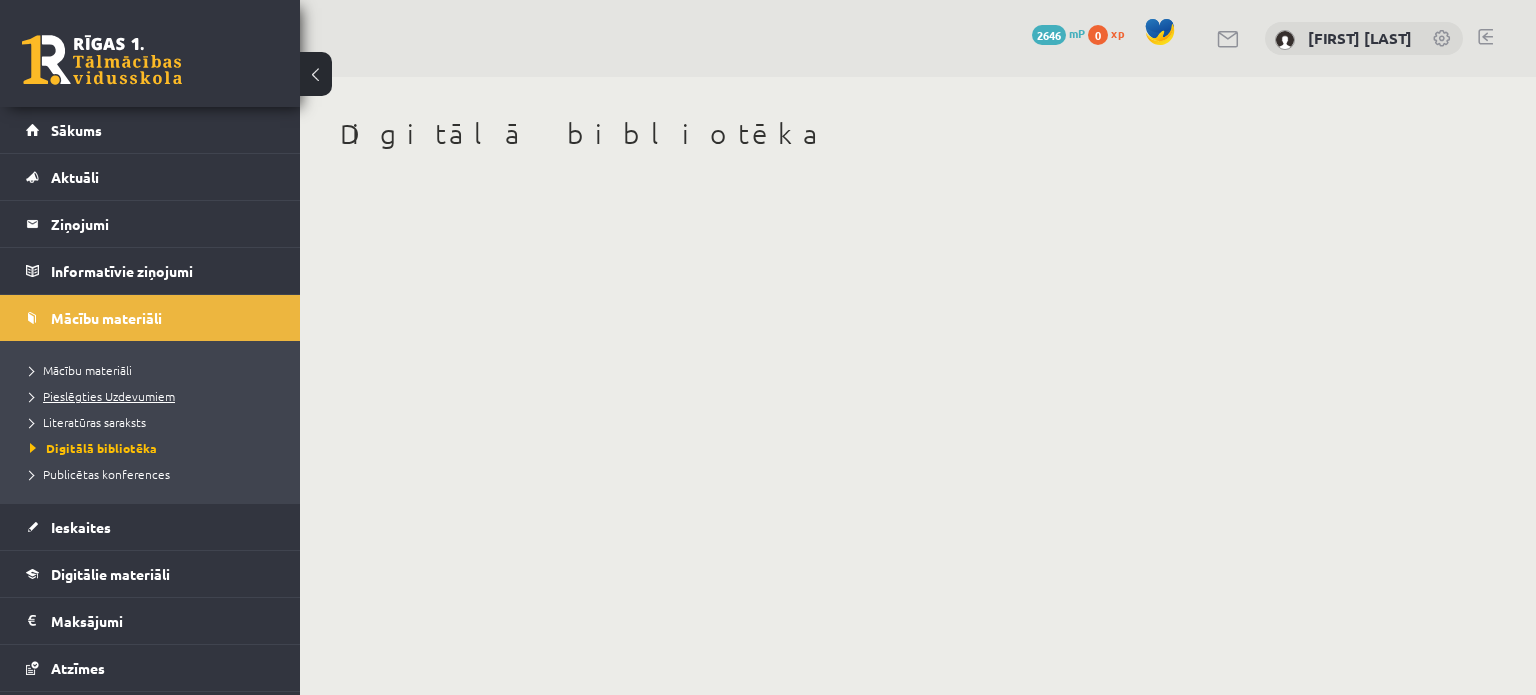 click on "Pieslēgties Uzdevumiem" at bounding box center (102, 396) 